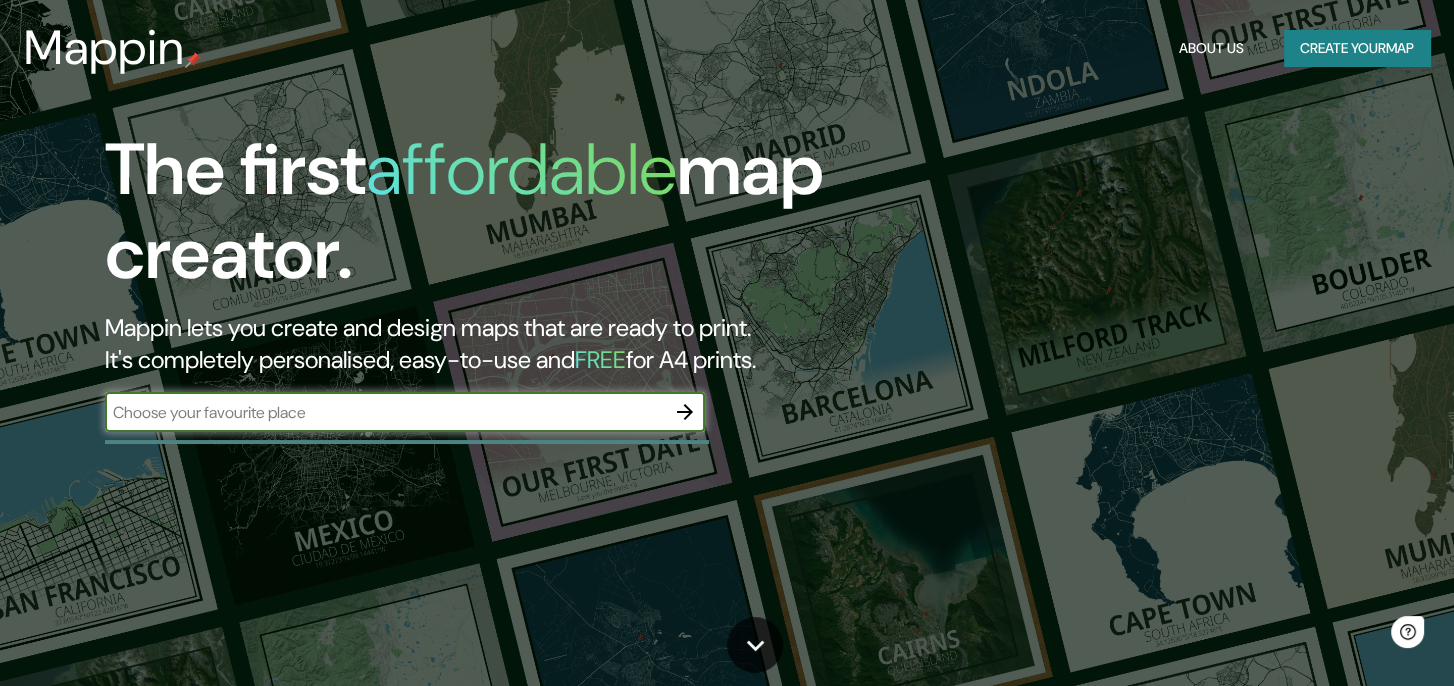 scroll, scrollTop: 0, scrollLeft: 0, axis: both 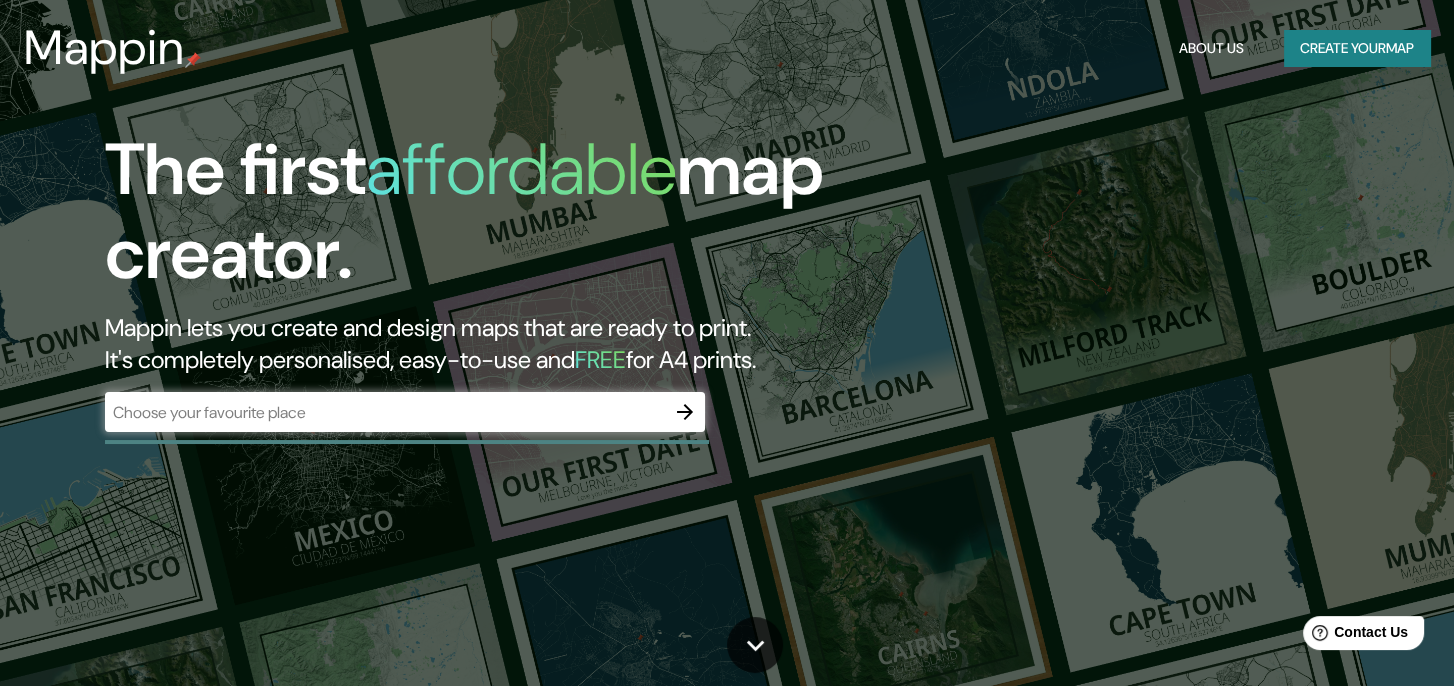 click on "​" at bounding box center [405, 412] 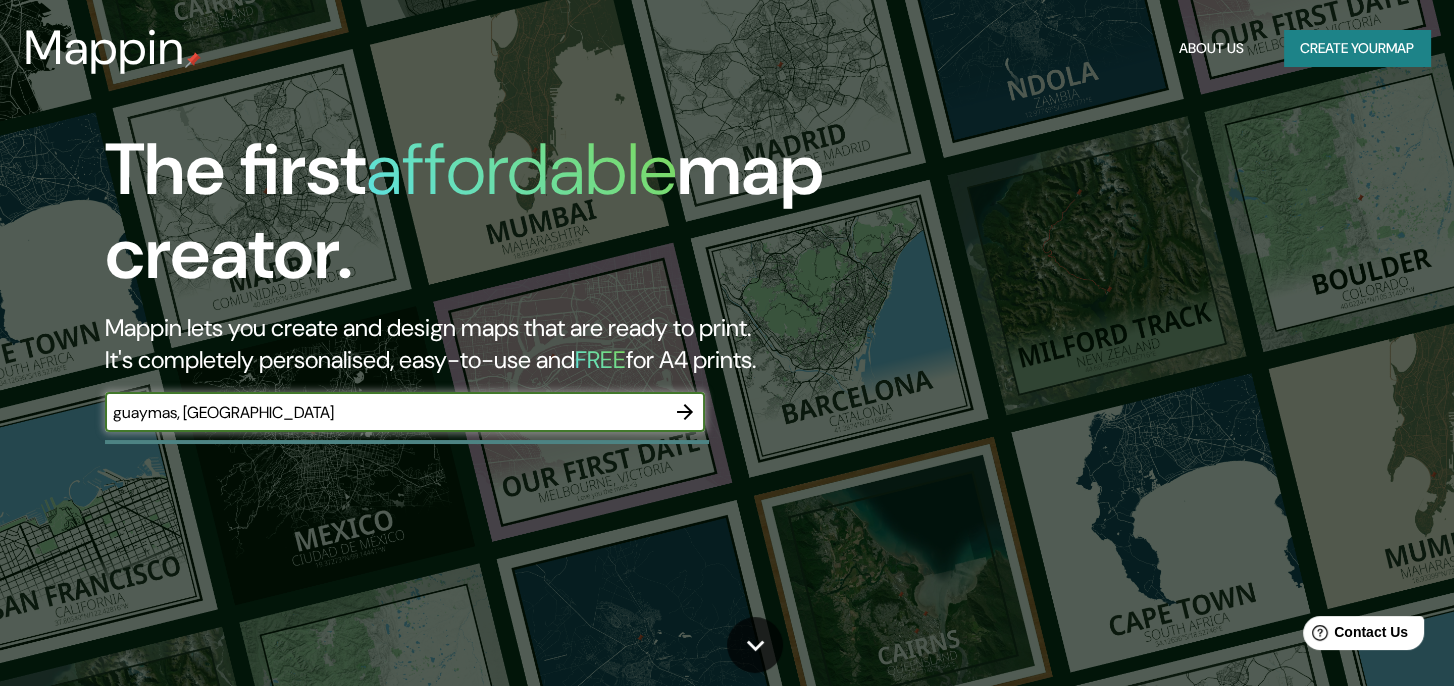 type on "guaymas, [GEOGRAPHIC_DATA]" 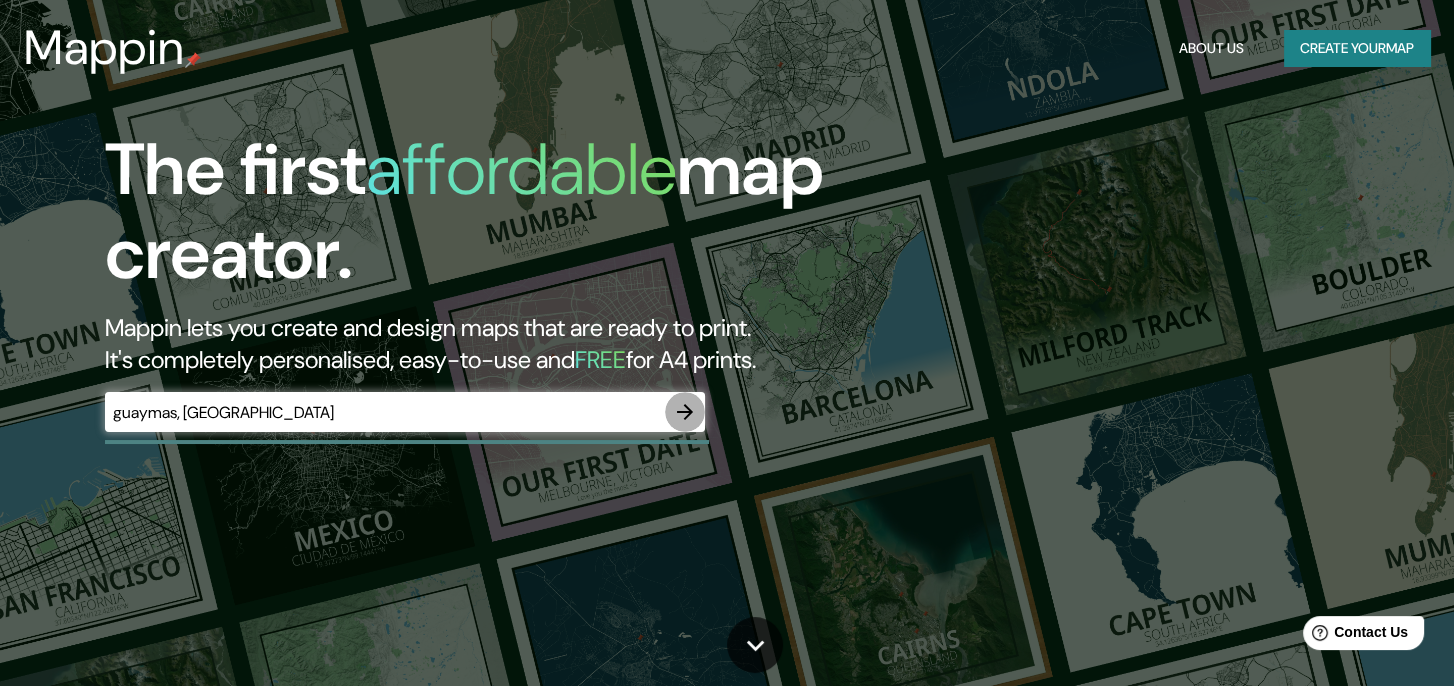 click 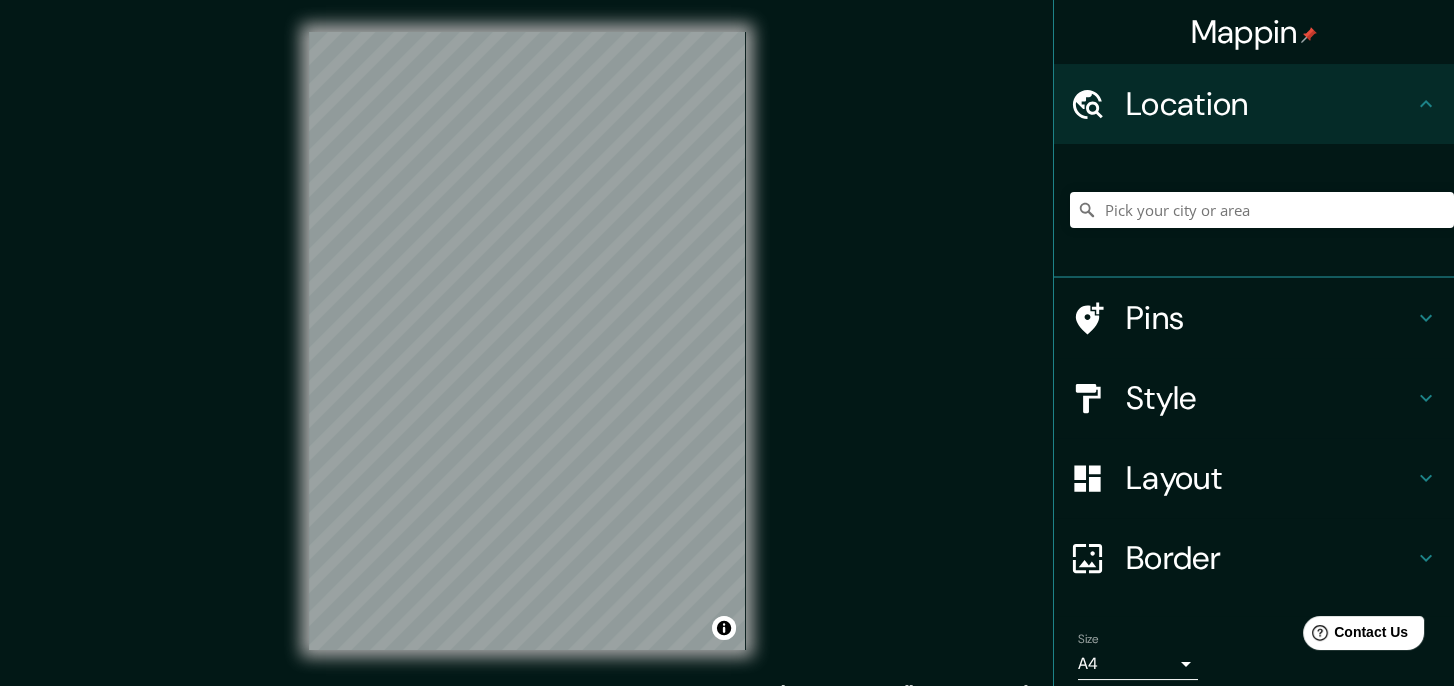 click on "Mappin Location Pins Style Layout Border Choose a border.  Hint : you can make layers of the frame opaque to create some cool effects. None Simple Transparent Fancy Size A4 single Zoom level too high - zoom in more Create your map © Mapbox   © OpenStreetMap   Improve this map Any problems, suggestions, or concerns please email    [EMAIL_ADDRESS][DOMAIN_NAME] . . ." at bounding box center (727, 356) 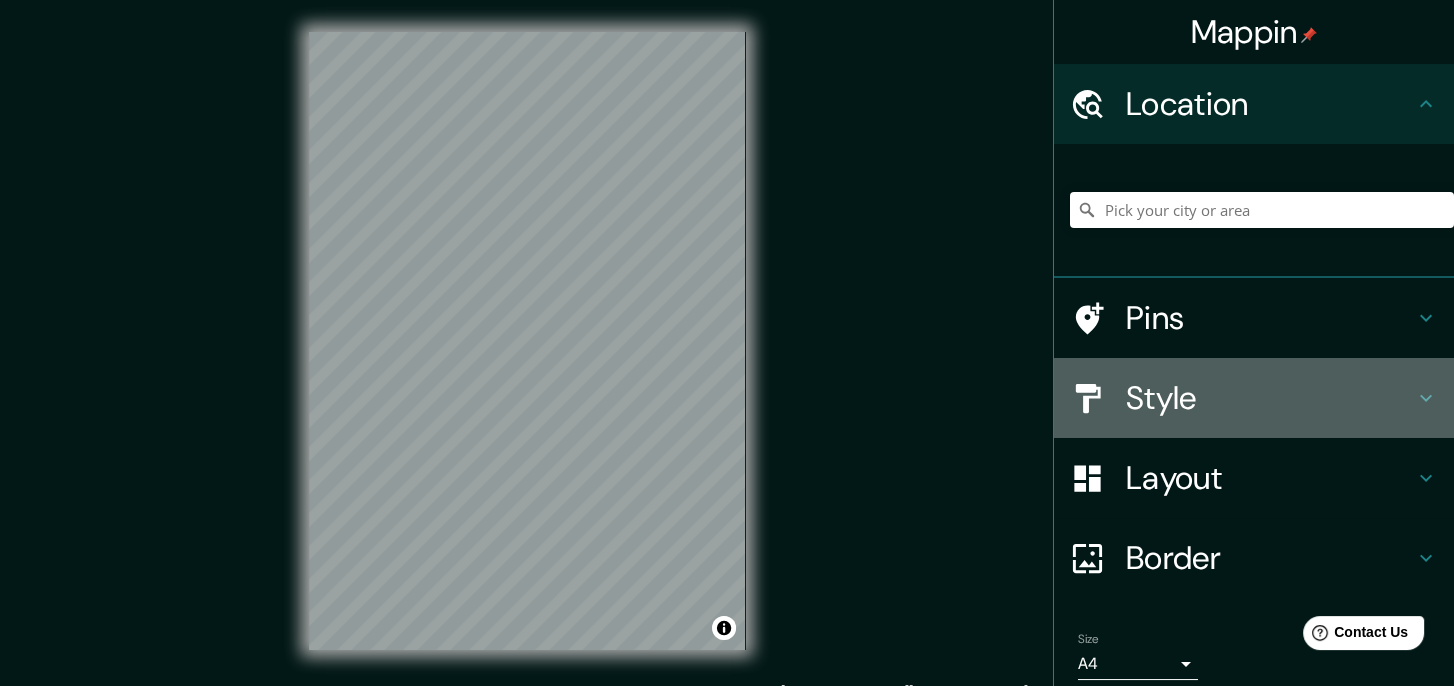 click on "Style" at bounding box center [1270, 398] 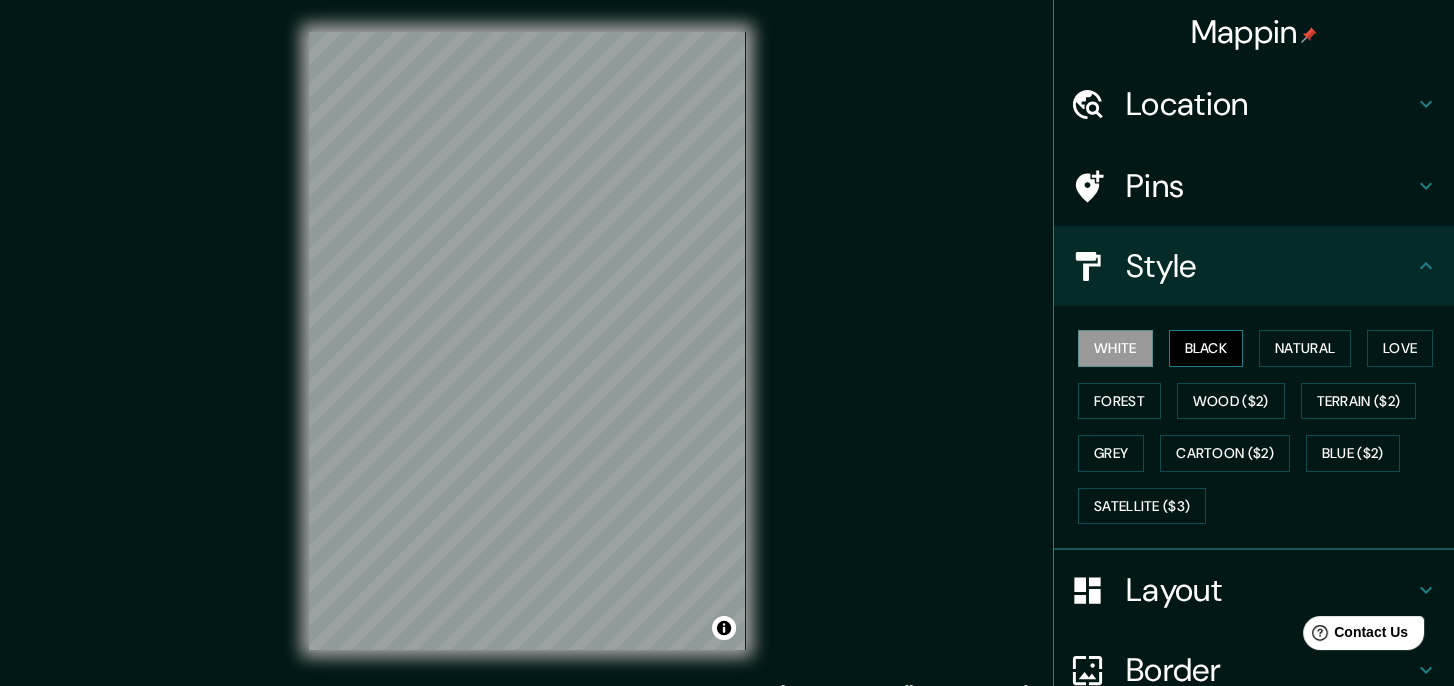 click on "Black" at bounding box center (1206, 348) 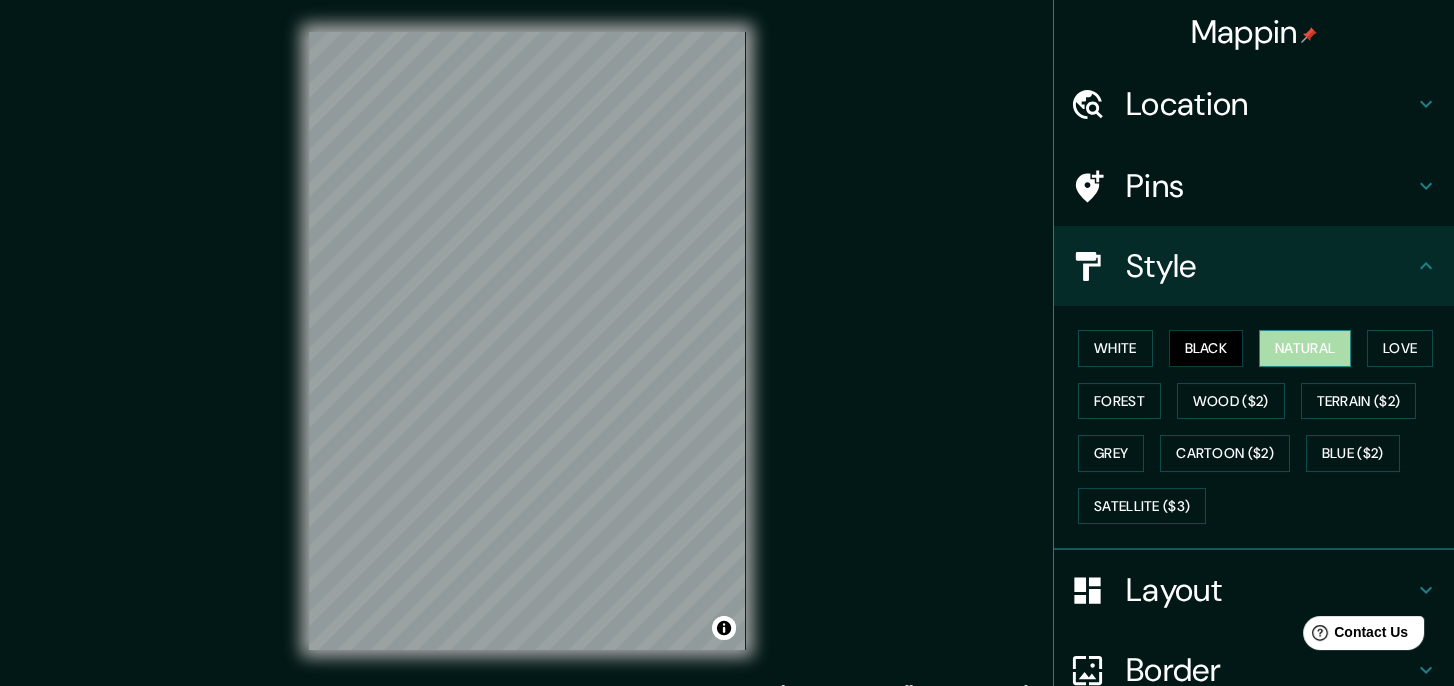 click on "Natural" at bounding box center [1305, 348] 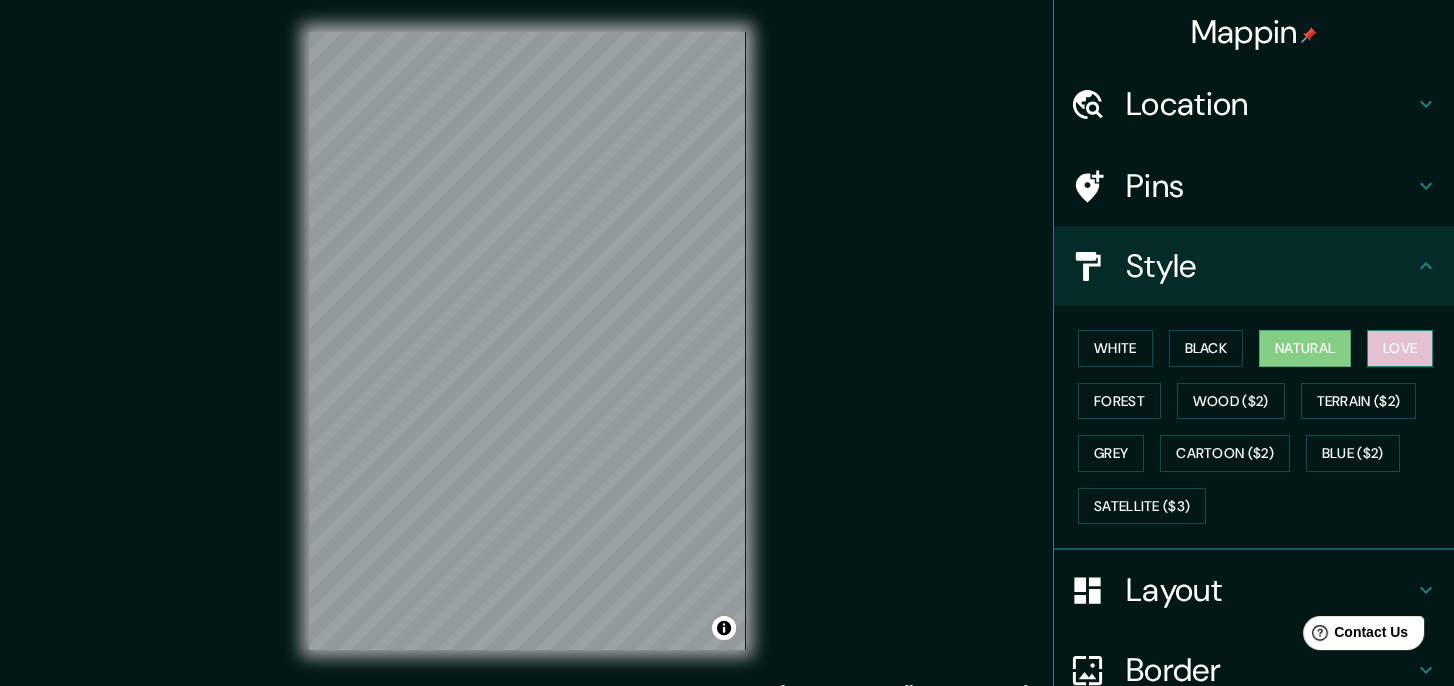 click on "Love" at bounding box center [1400, 348] 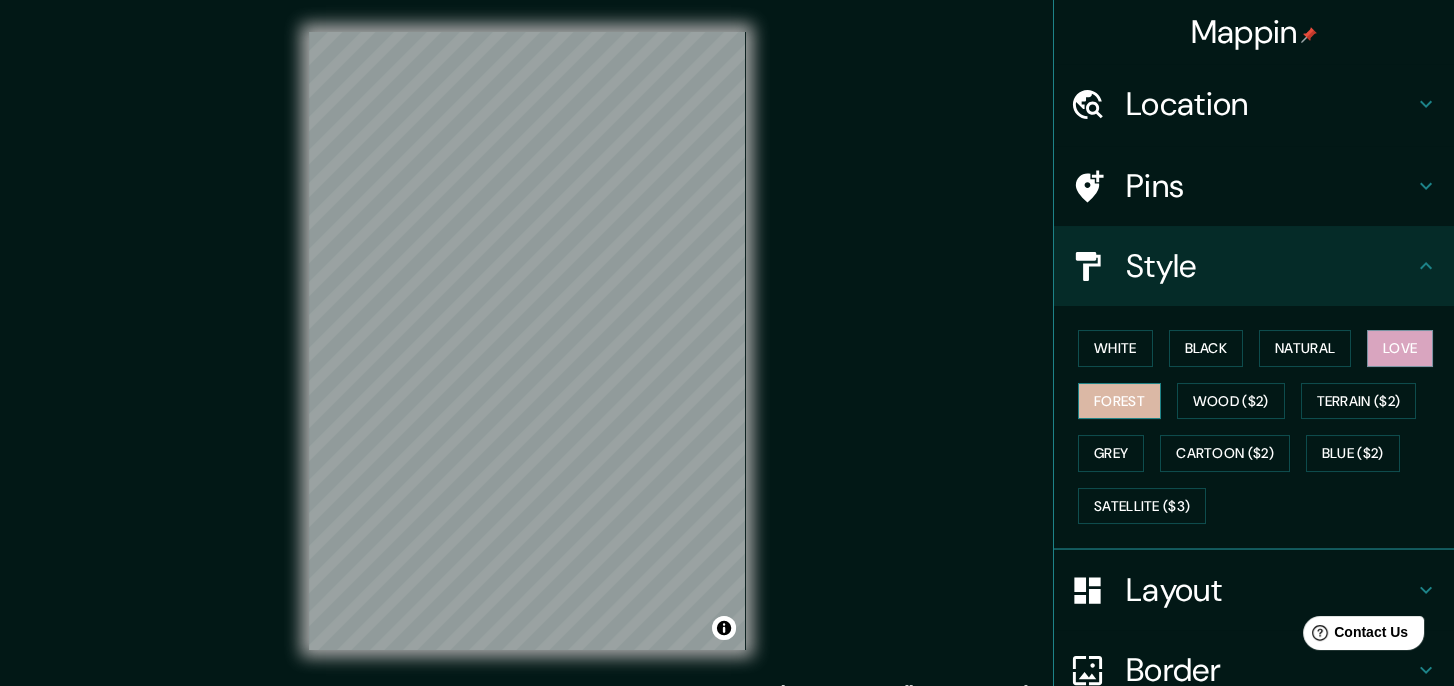 click on "Forest" at bounding box center (1119, 401) 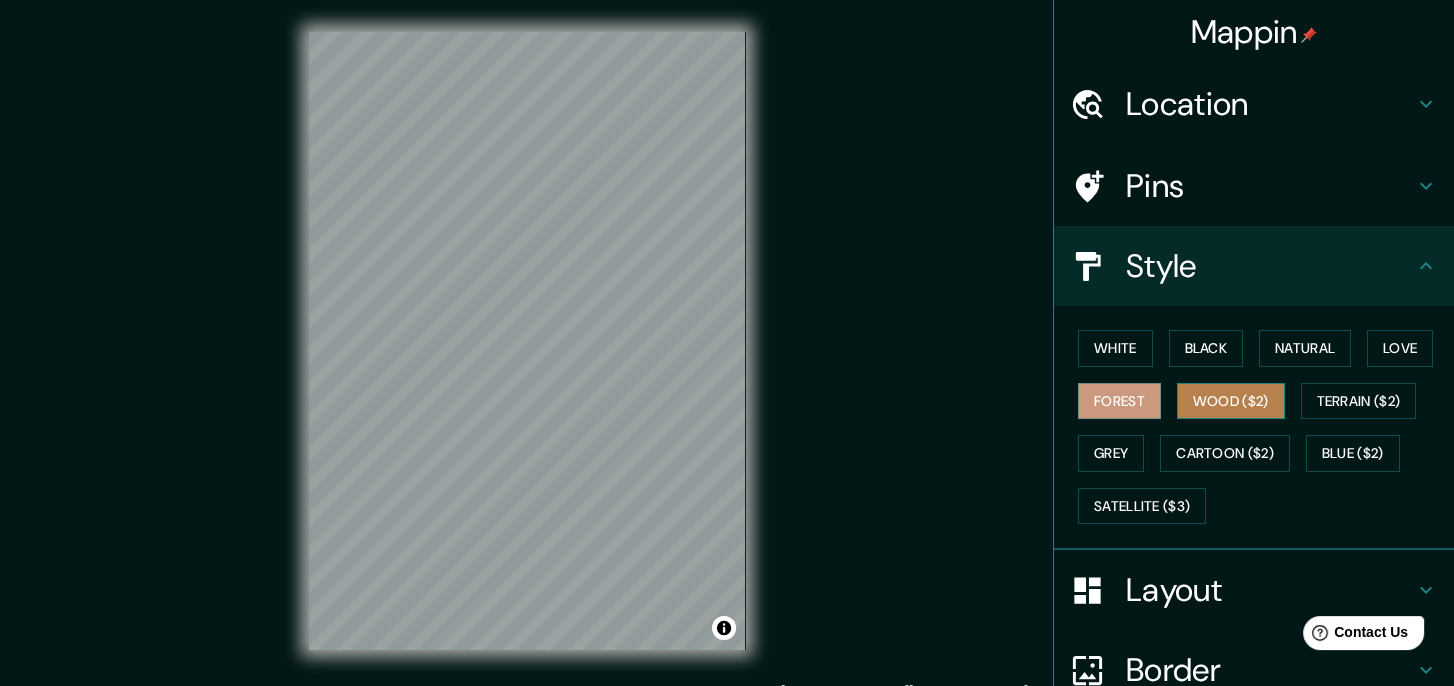 click on "Wood ($2)" at bounding box center [1231, 401] 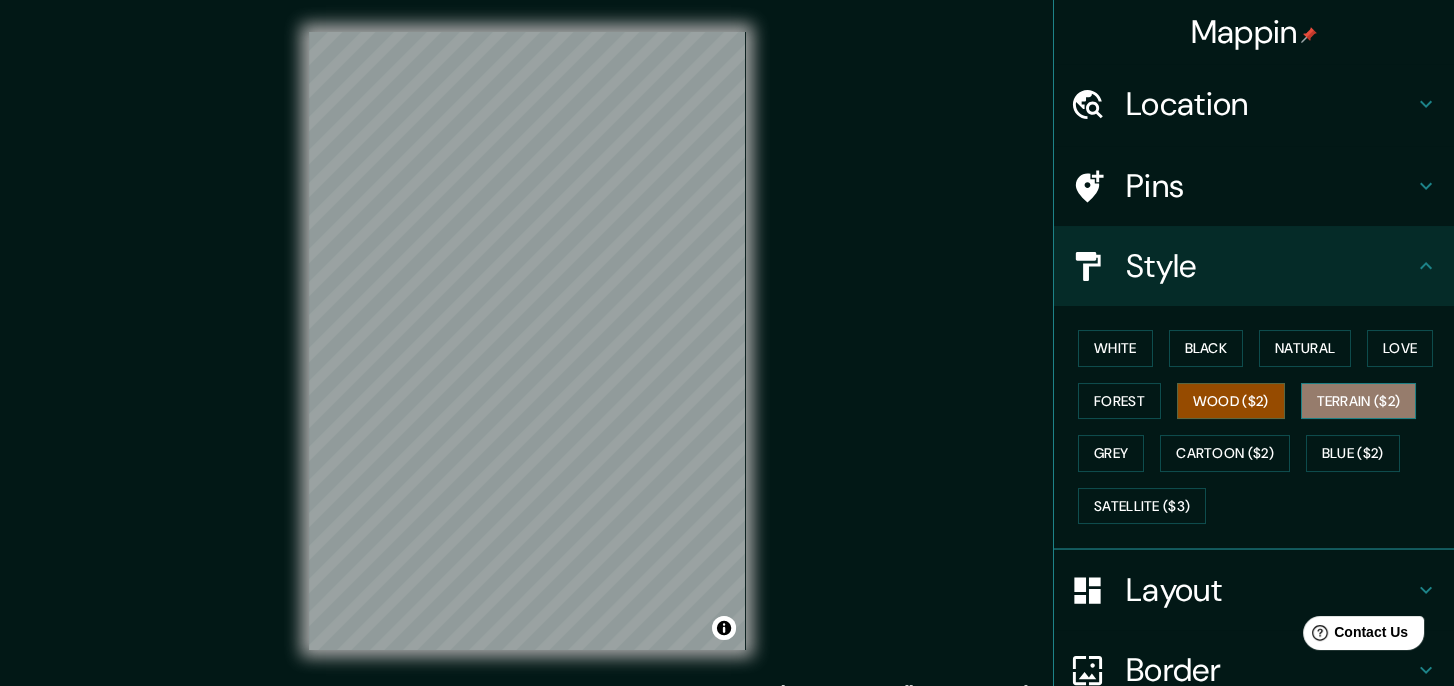 click on "Terrain ($2)" at bounding box center [1359, 401] 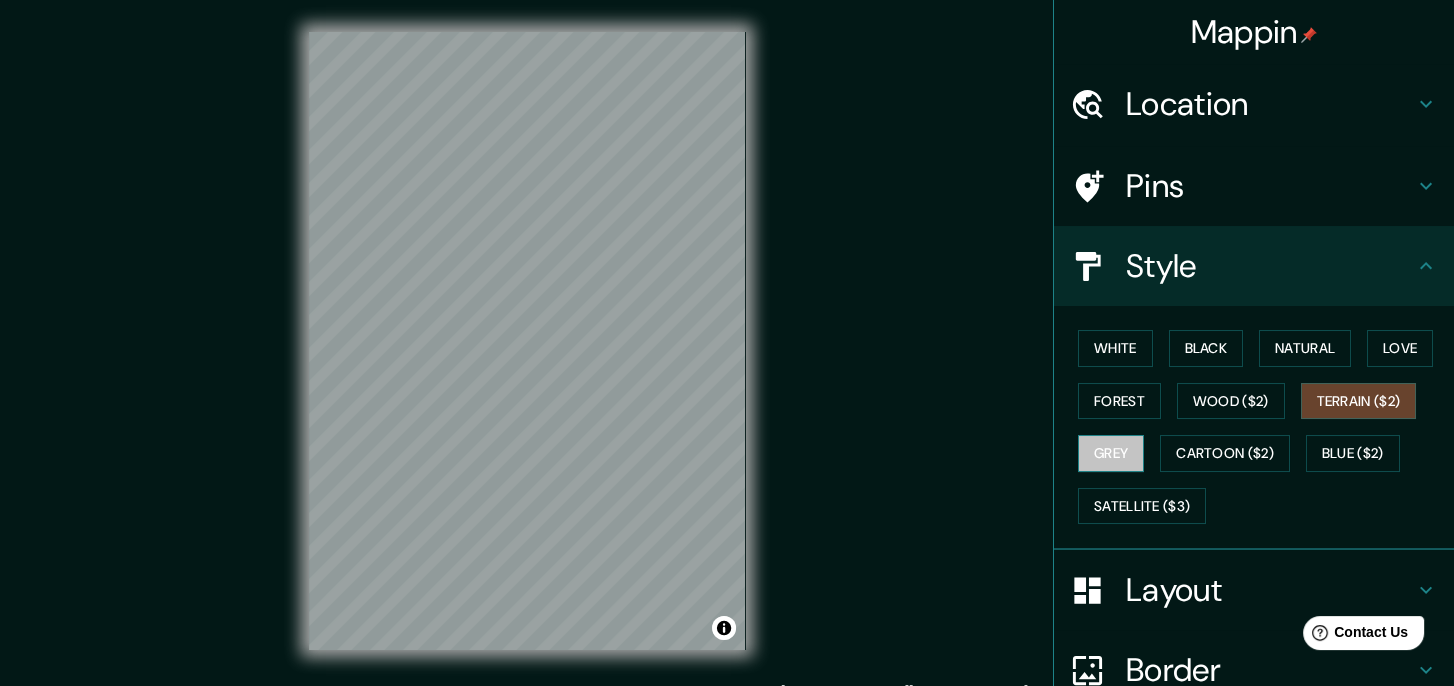 click on "Grey" at bounding box center (1111, 453) 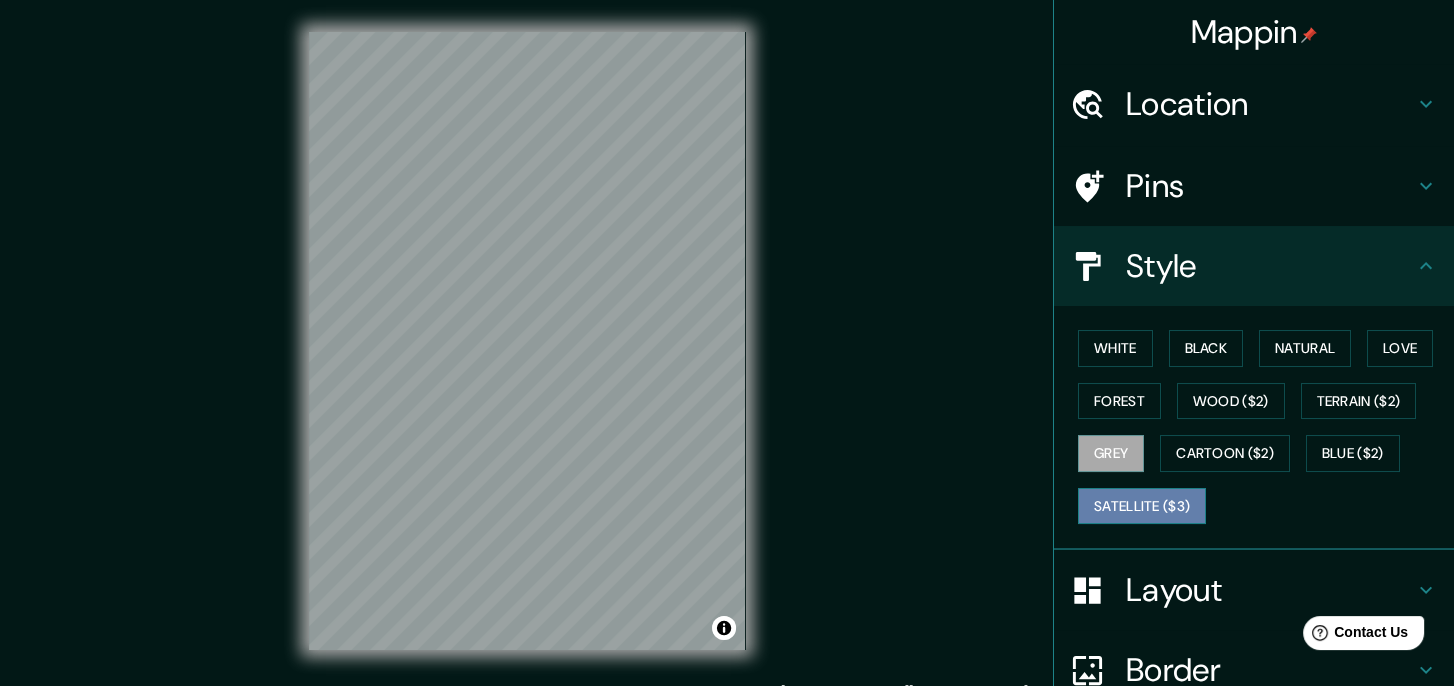 click on "Satellite ($3)" at bounding box center (1142, 506) 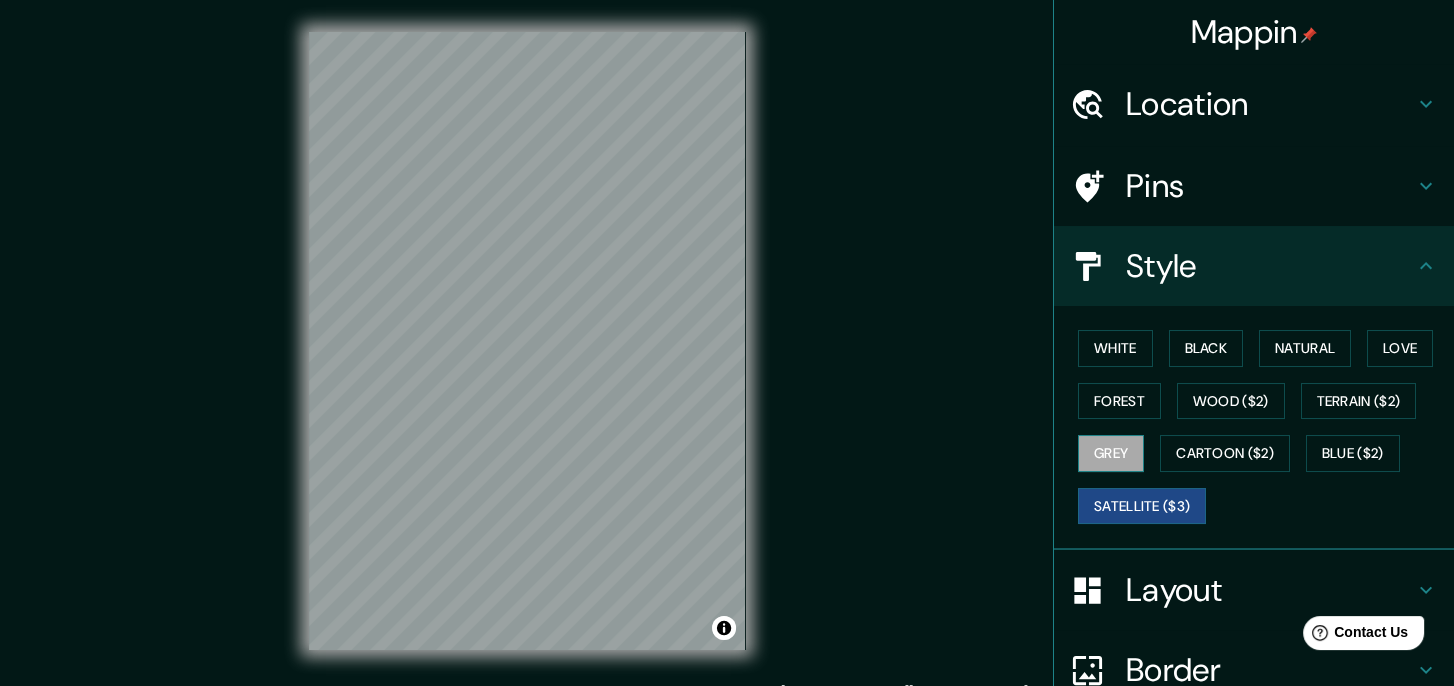 click on "Grey" at bounding box center [1111, 453] 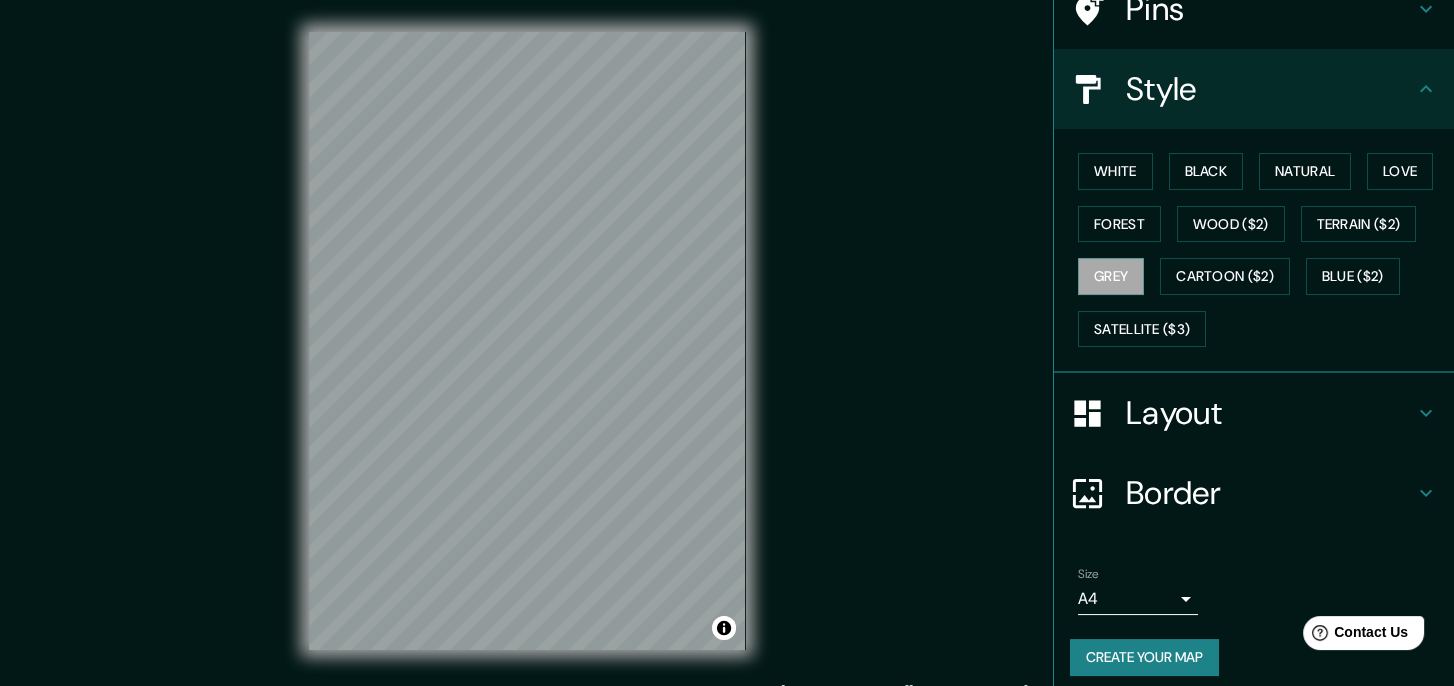 scroll, scrollTop: 186, scrollLeft: 0, axis: vertical 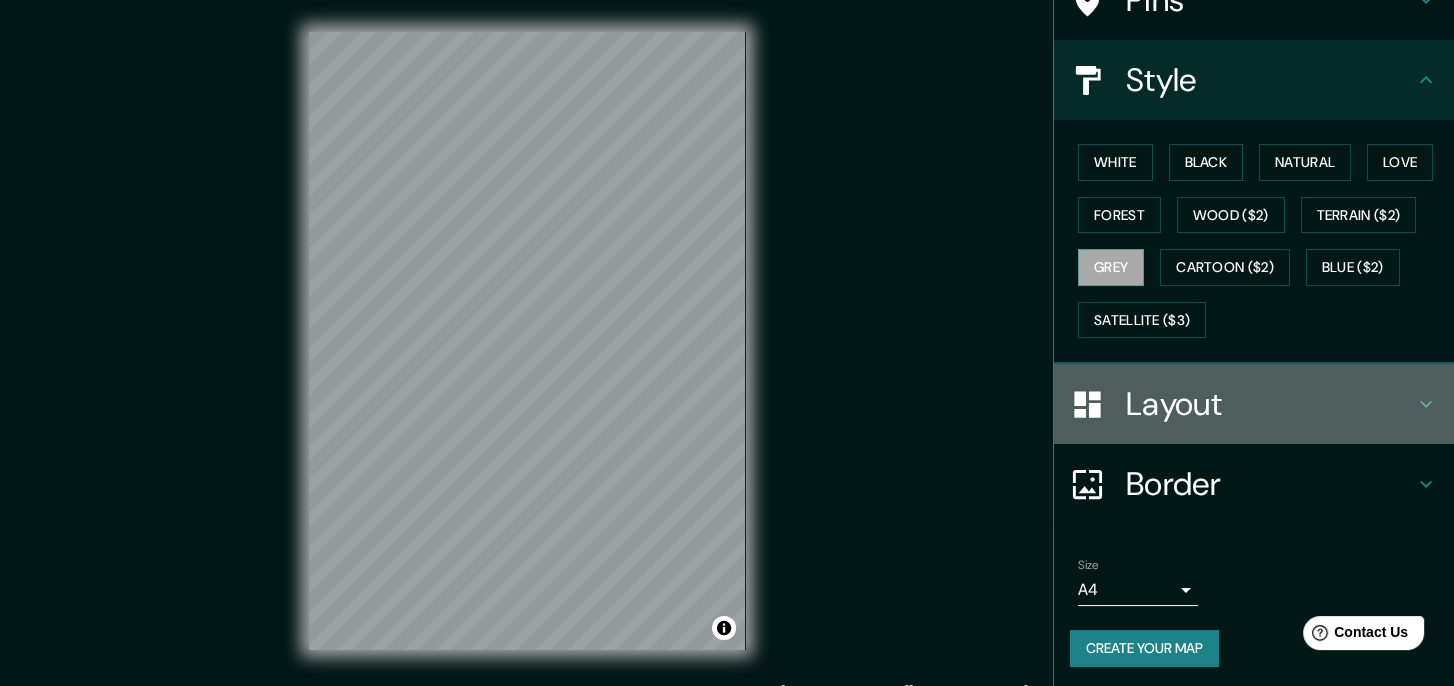 click on "Layout" at bounding box center [1254, 404] 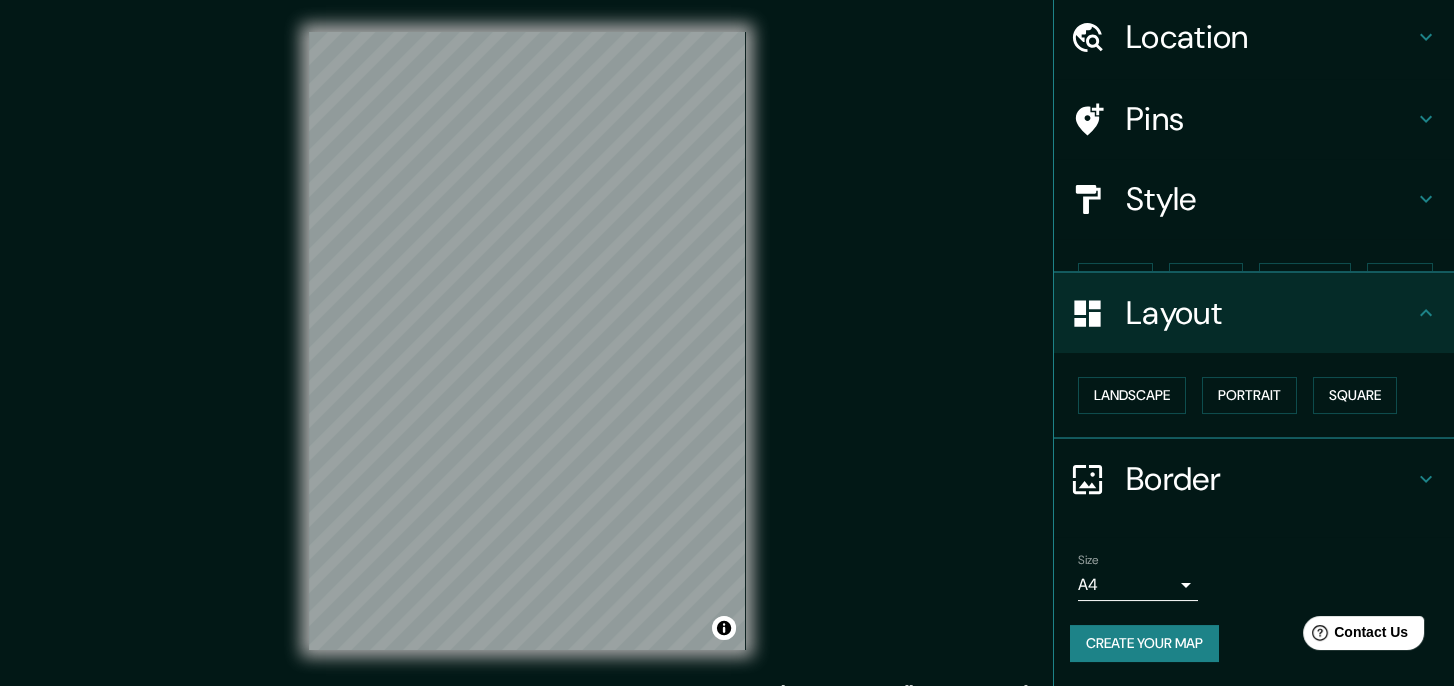 scroll, scrollTop: 30, scrollLeft: 0, axis: vertical 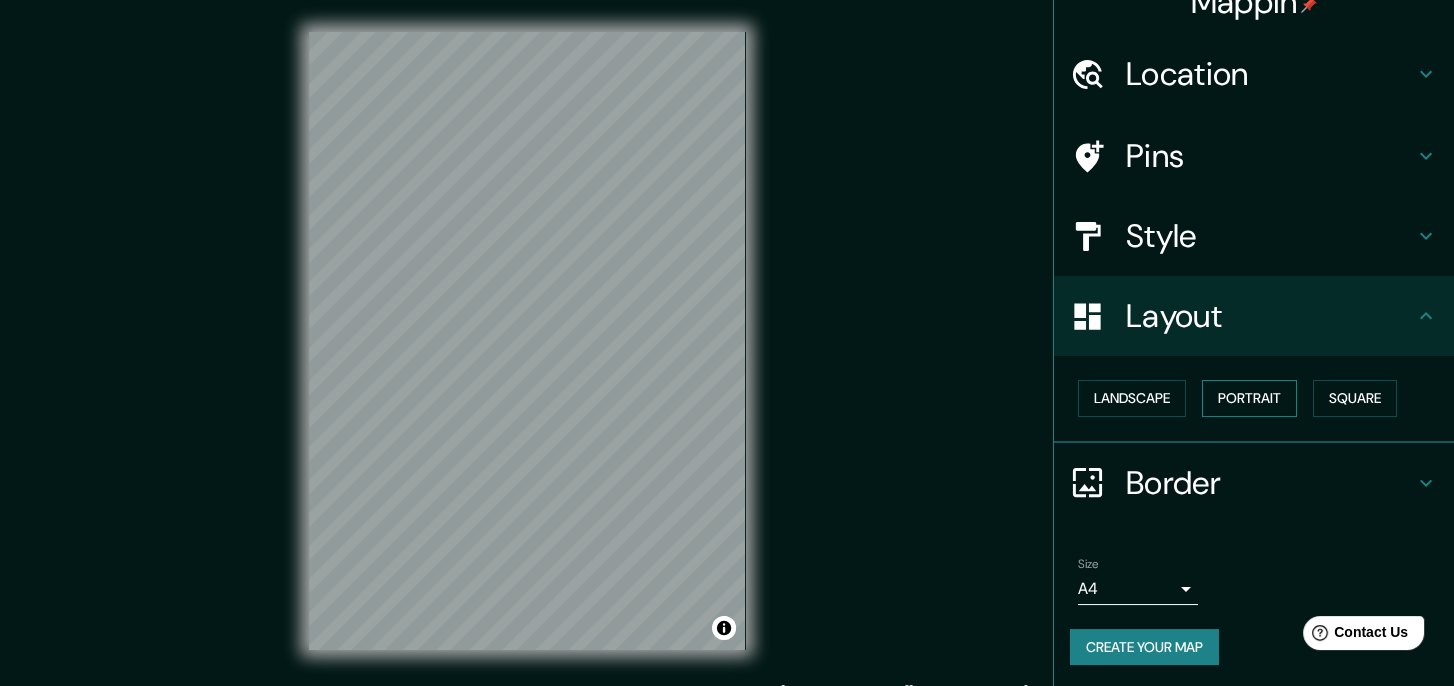 click on "Portrait" at bounding box center (1249, 398) 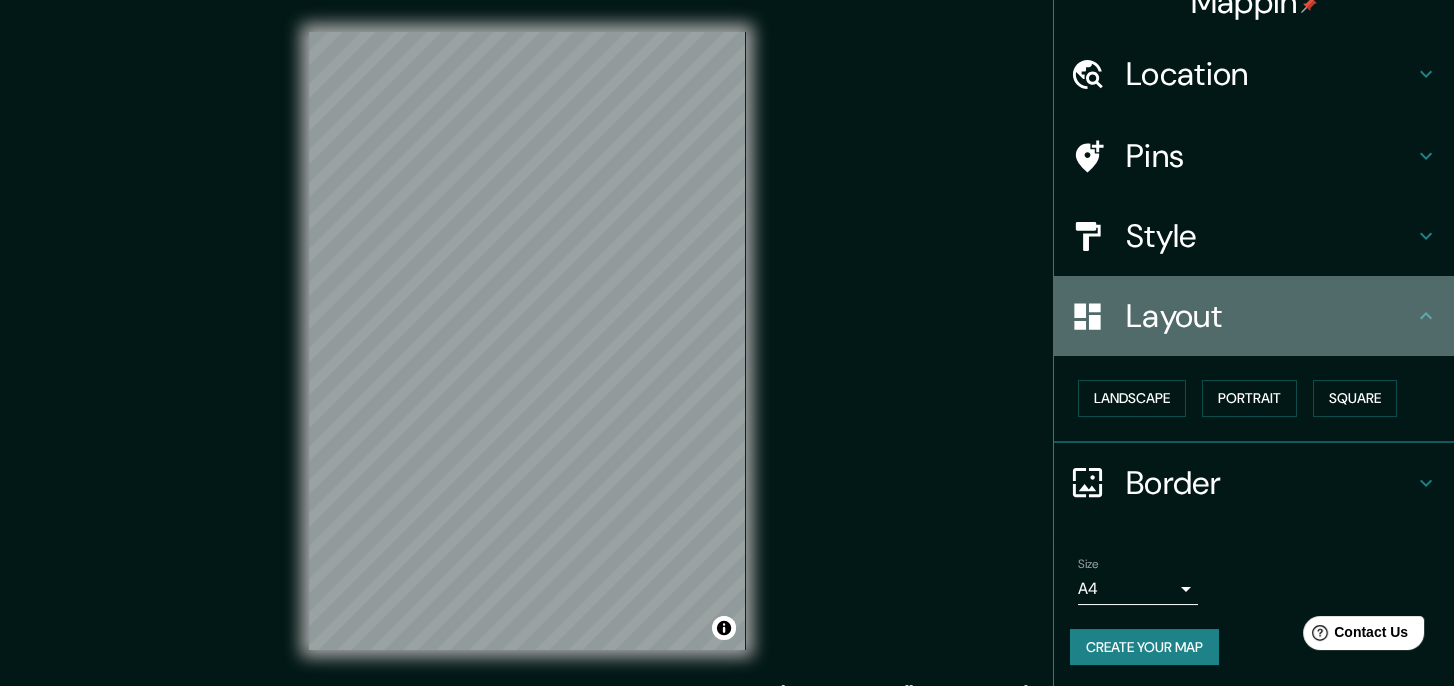 click on "Layout" at bounding box center (1254, 316) 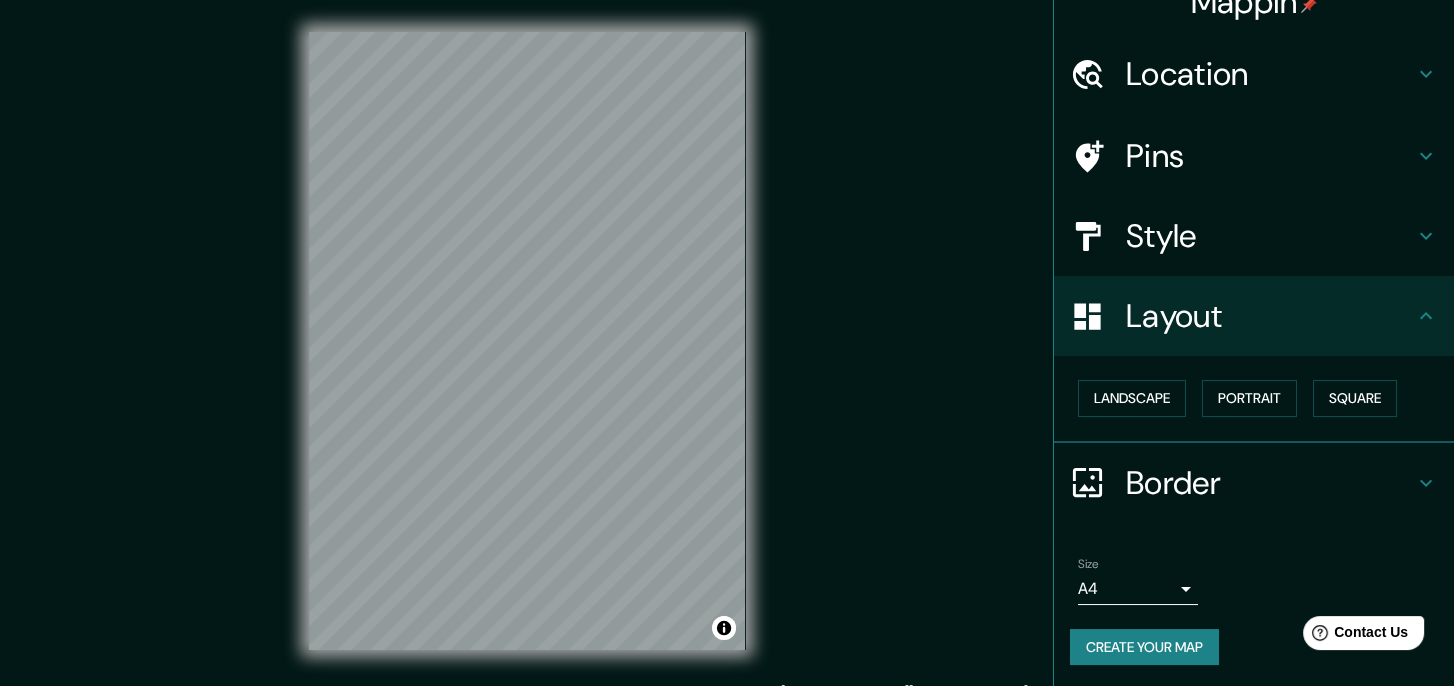click on "Border" at bounding box center [1270, 483] 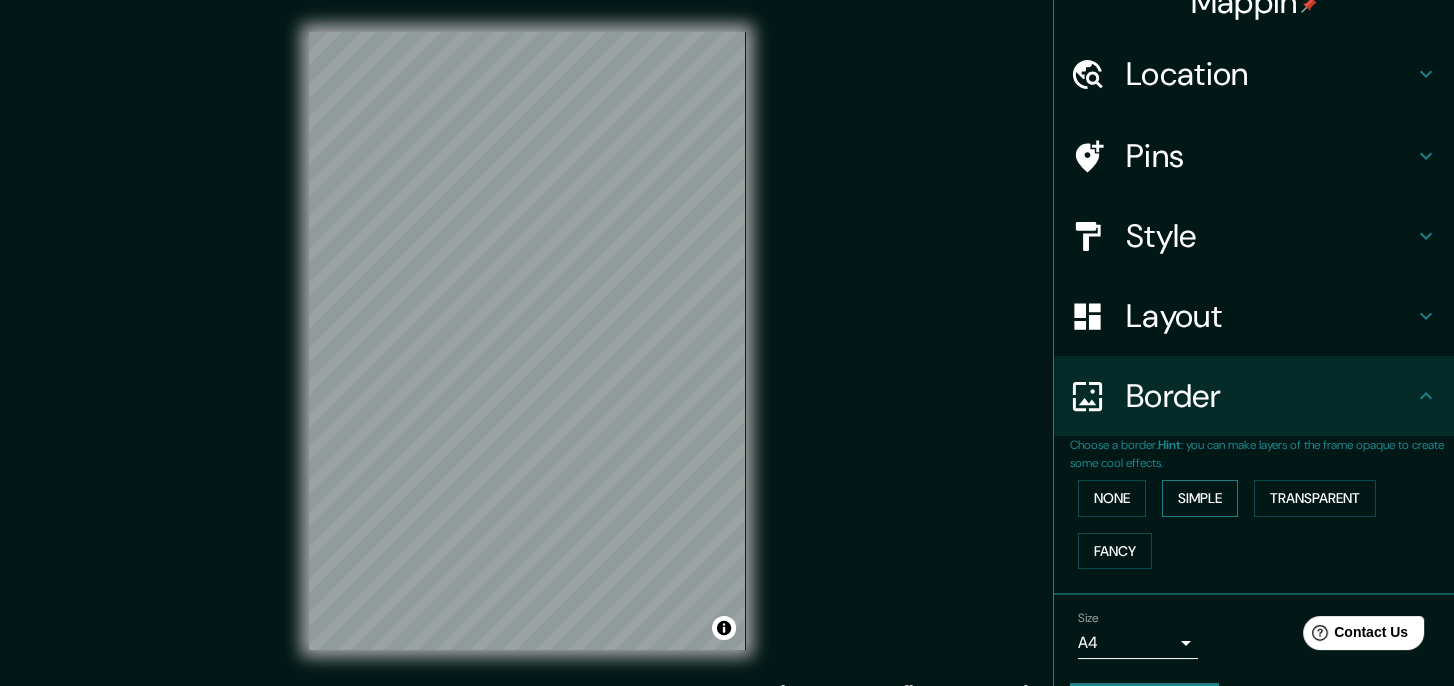 click on "Simple" at bounding box center [1200, 498] 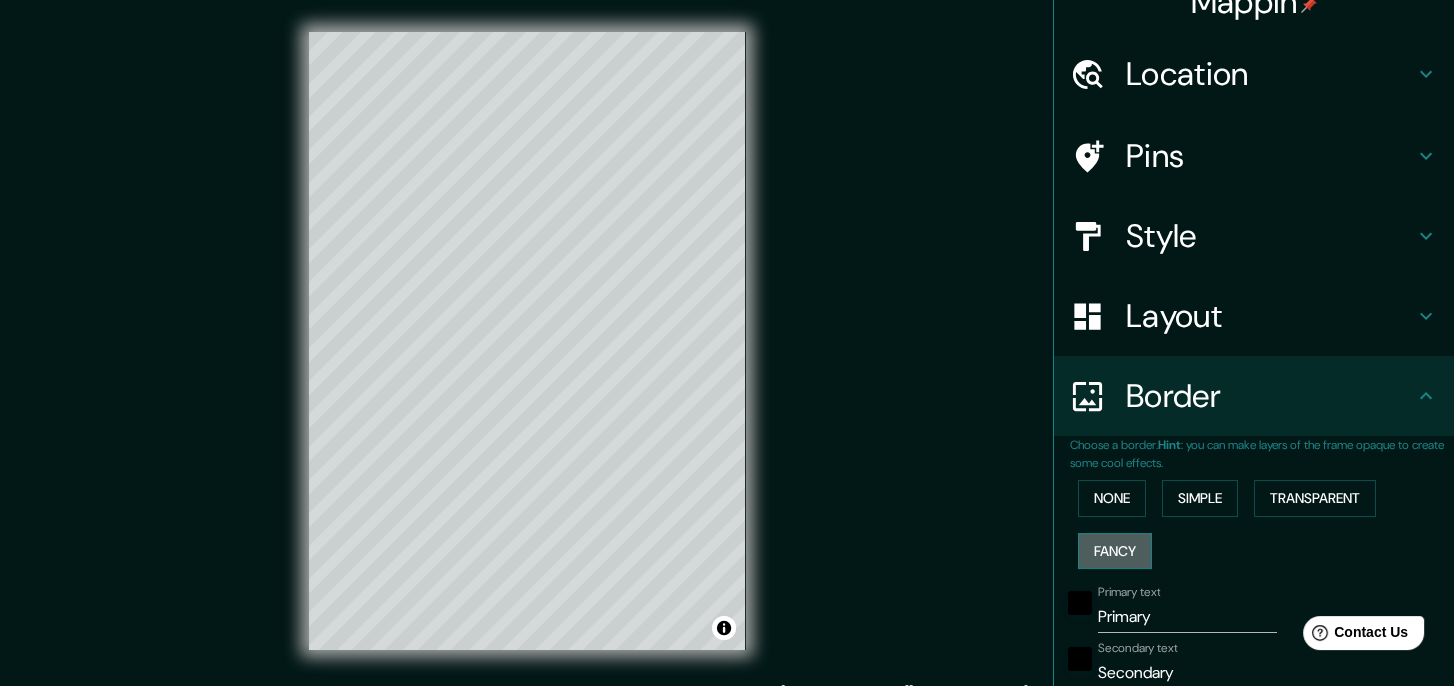click on "Fancy" at bounding box center (1115, 551) 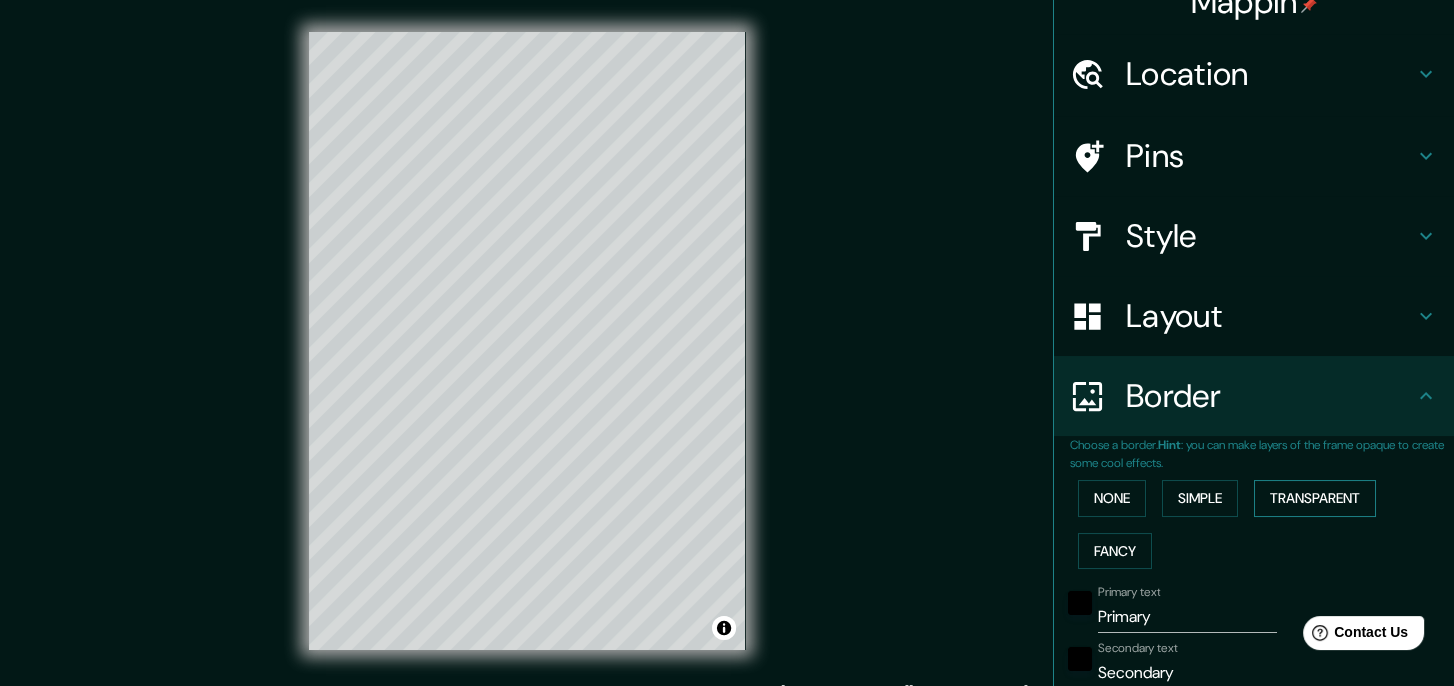 click on "Transparent" at bounding box center (1315, 498) 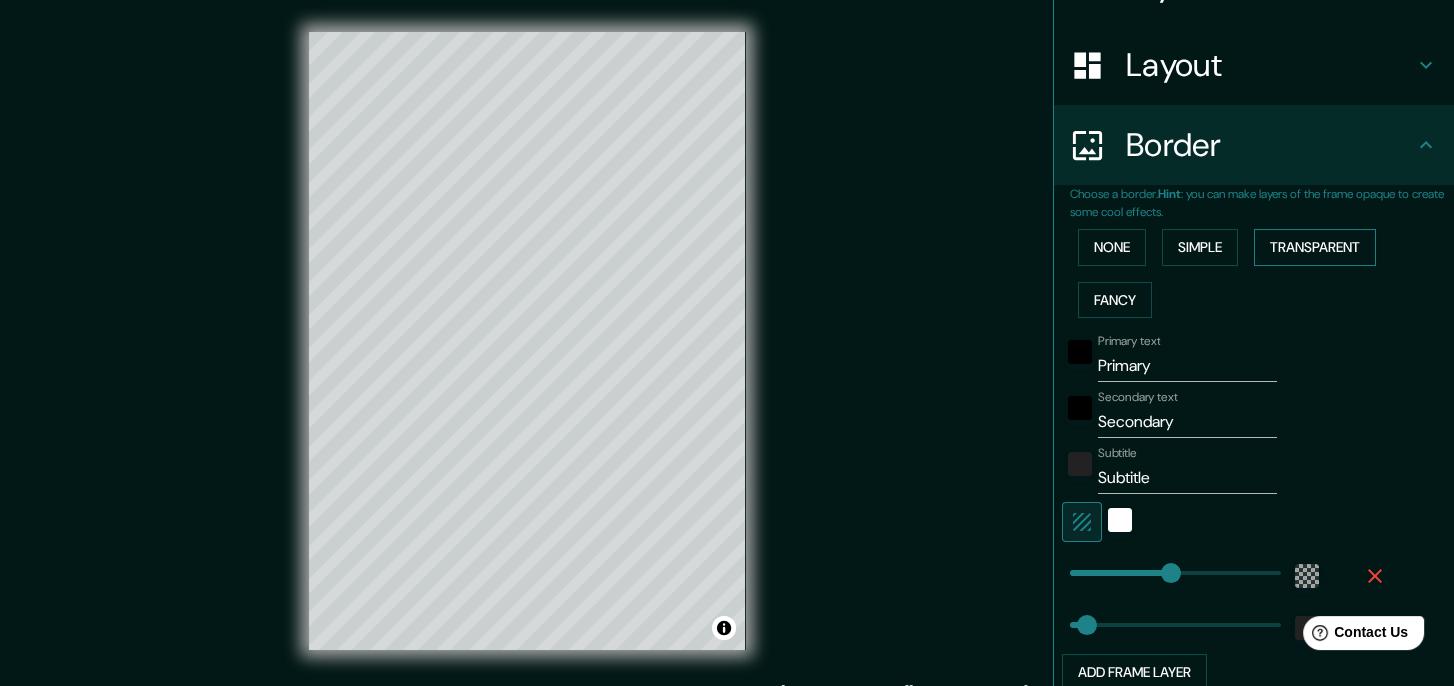 scroll, scrollTop: 330, scrollLeft: 0, axis: vertical 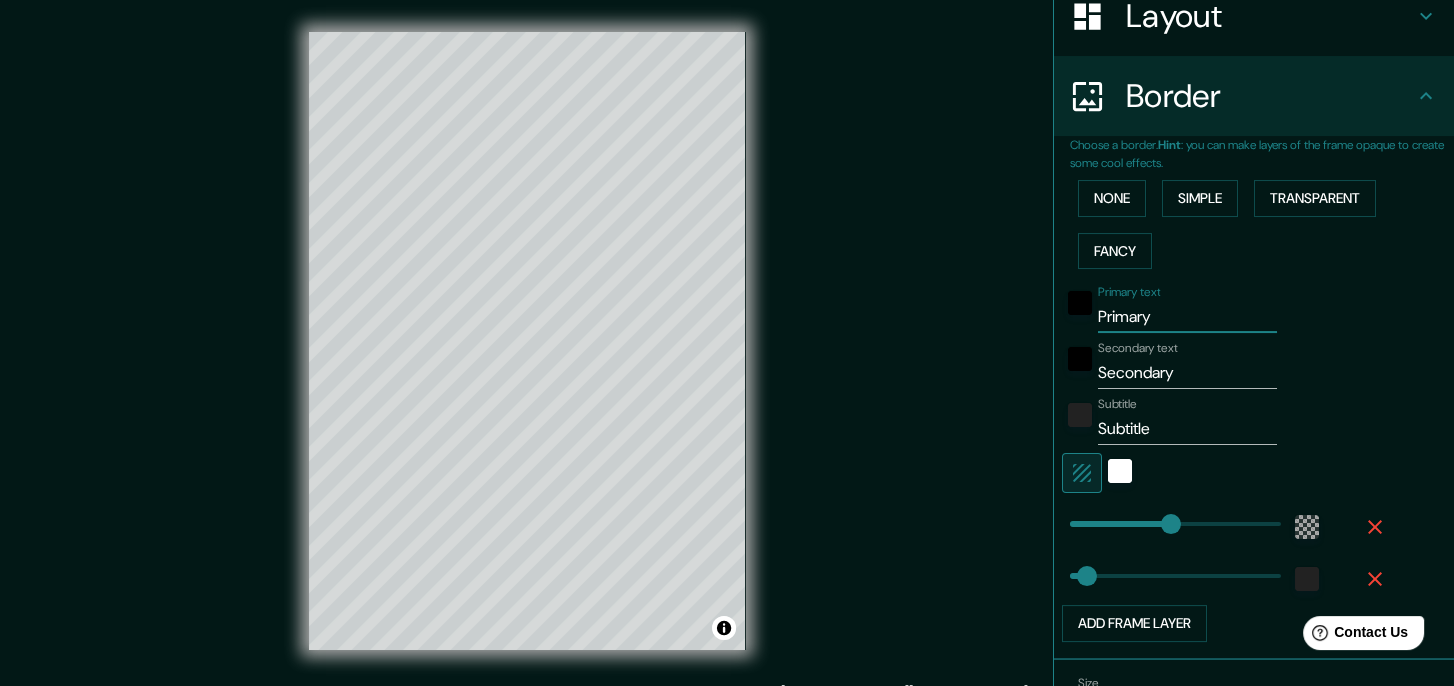 drag, startPoint x: 1165, startPoint y: 310, endPoint x: 1020, endPoint y: 338, distance: 147.67871 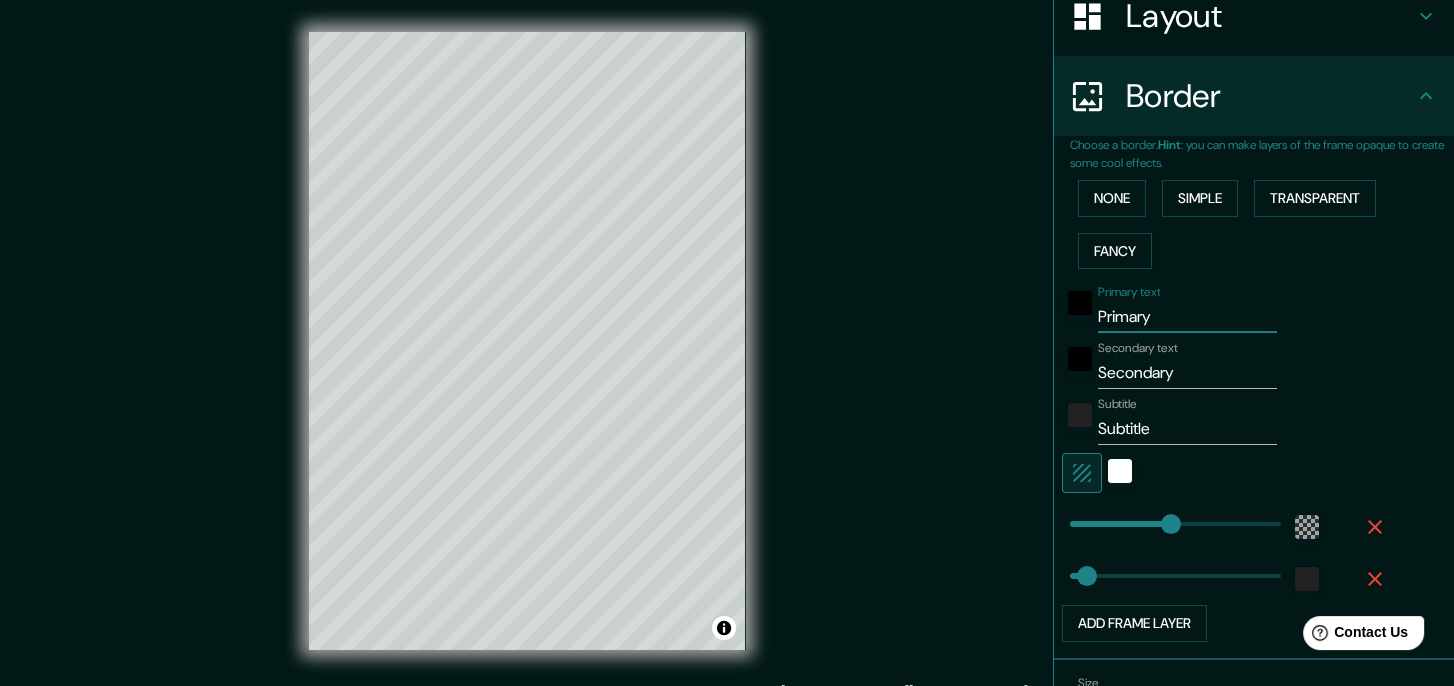 click on "Mappin Location Pins Style Layout Border Choose a border.  Hint : you can make layers of the frame opaque to create some cool effects. None Simple Transparent Fancy Primary text Primary Secondary text Secondary Subtitle Subtitle Add frame layer Size A4 single Create your map © Mapbox   © OpenStreetMap   Improve this map Any problems, suggestions, or concerns please email    [EMAIL_ADDRESS][DOMAIN_NAME] . . ." at bounding box center [727, 356] 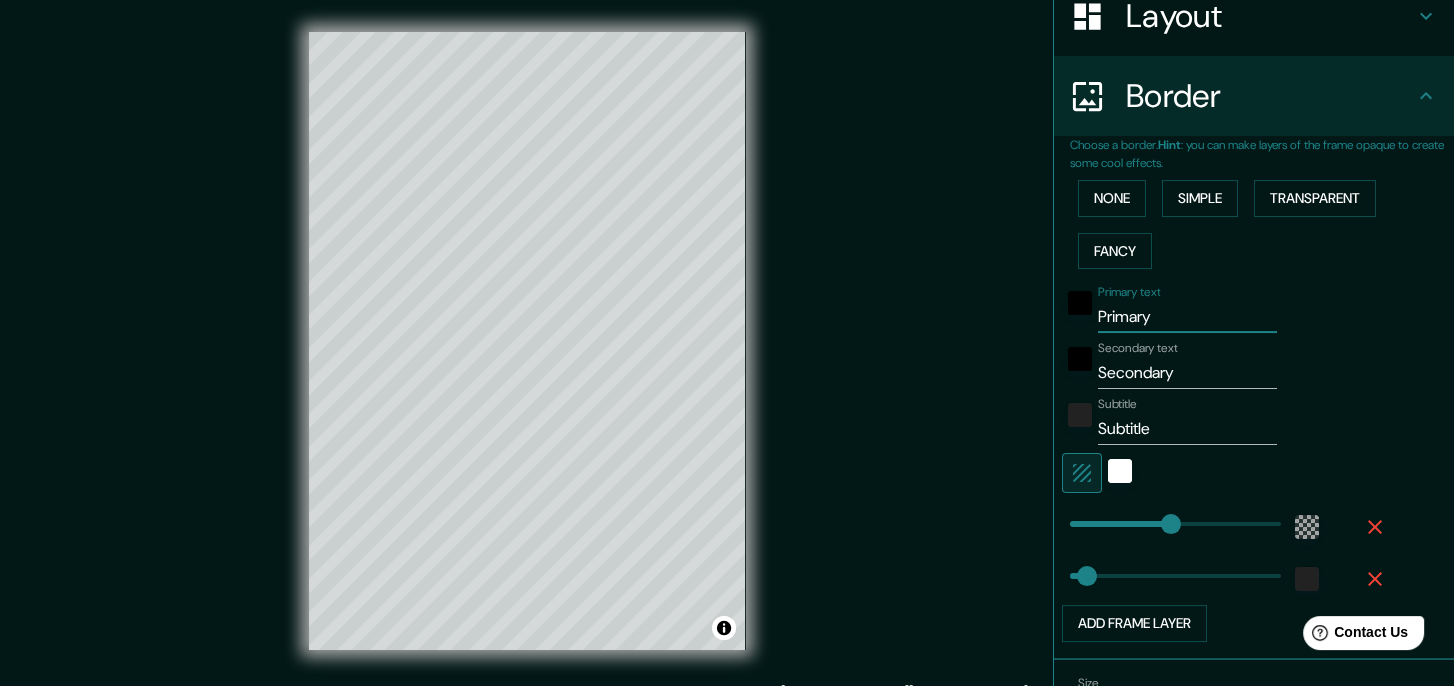 type on "G" 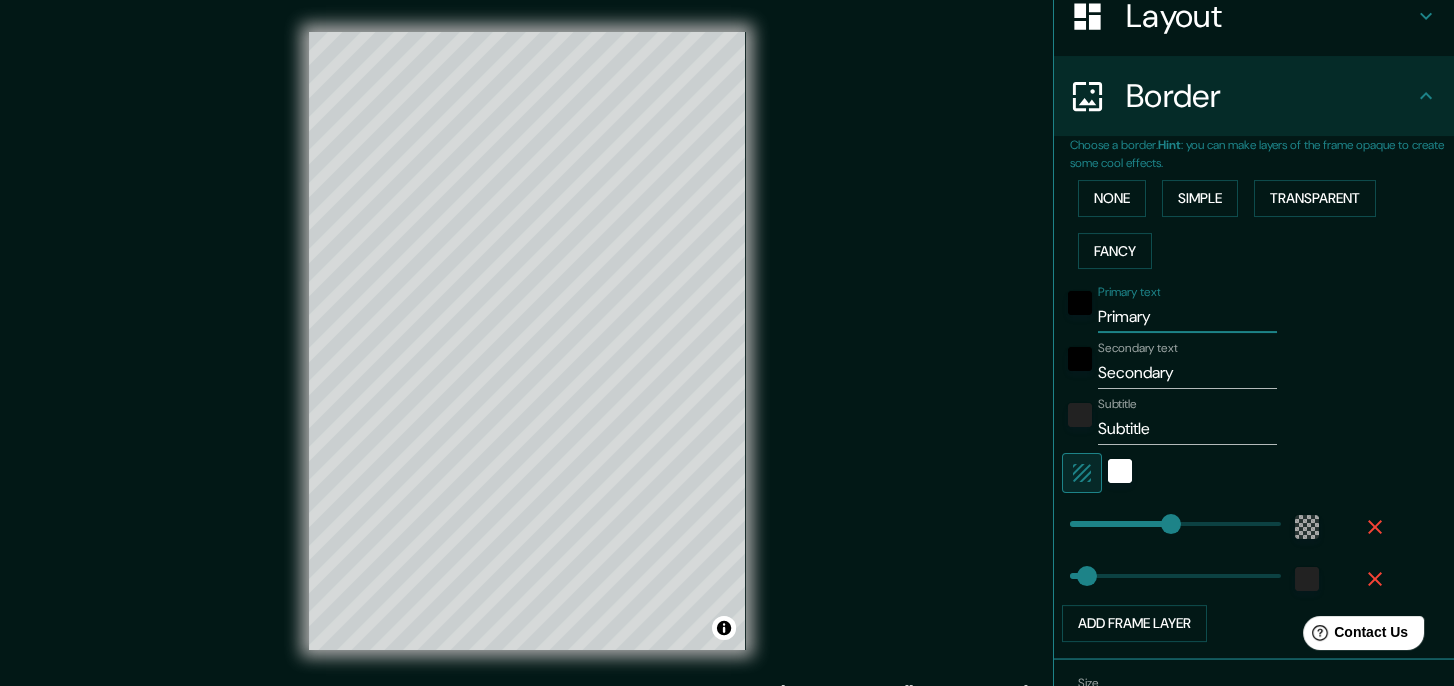 type on "209" 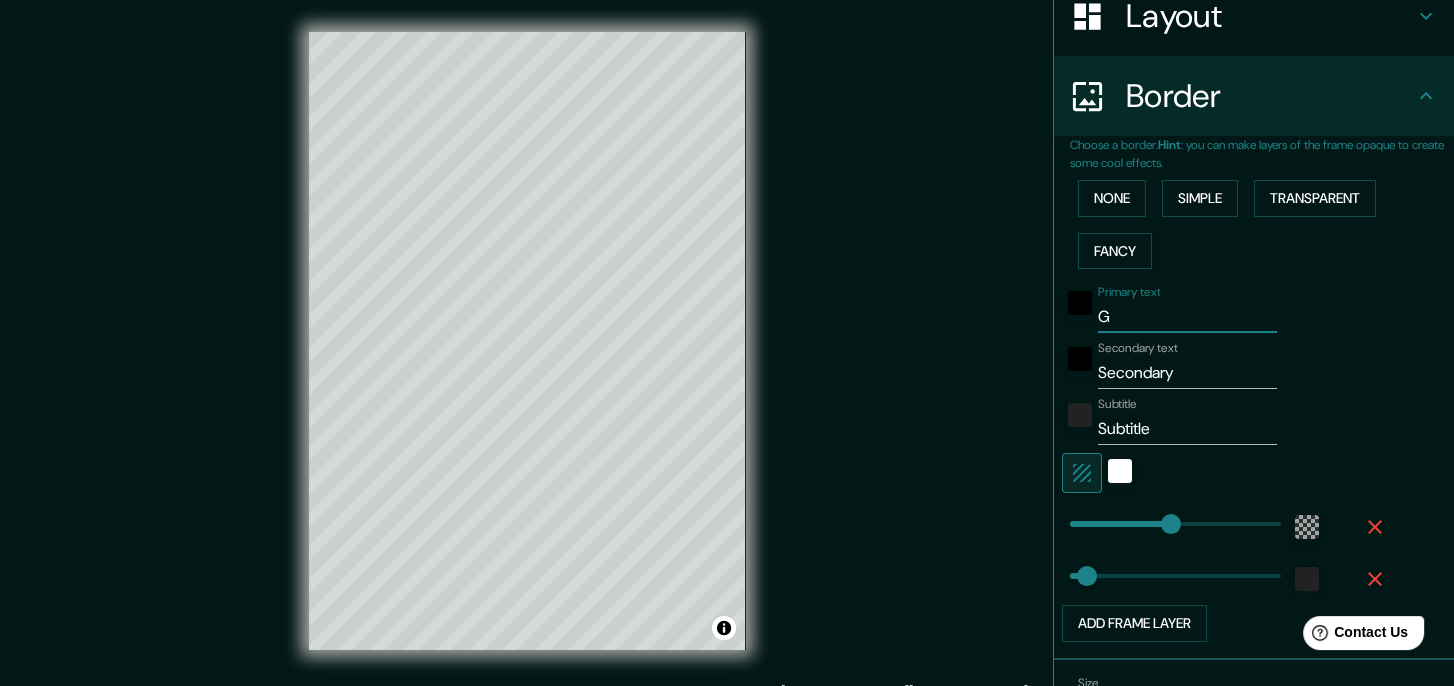 type on "Gu" 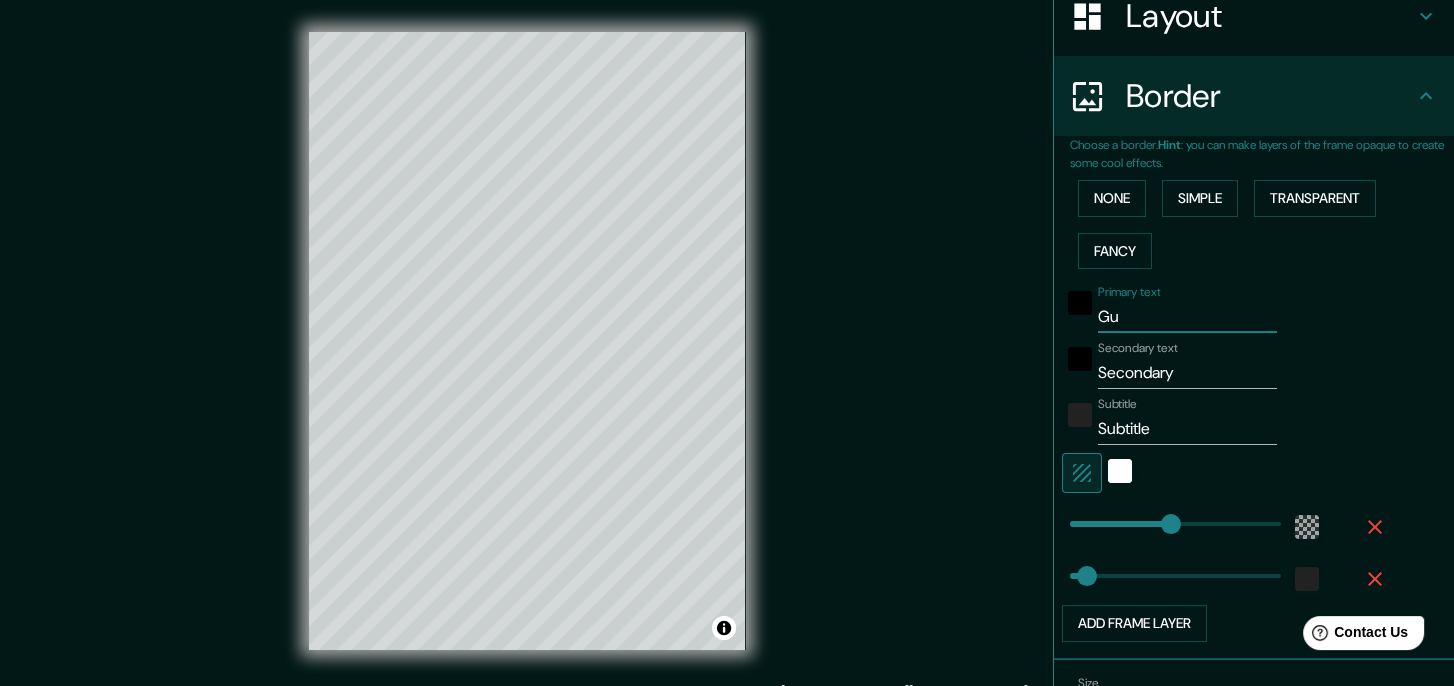 type on "Gua" 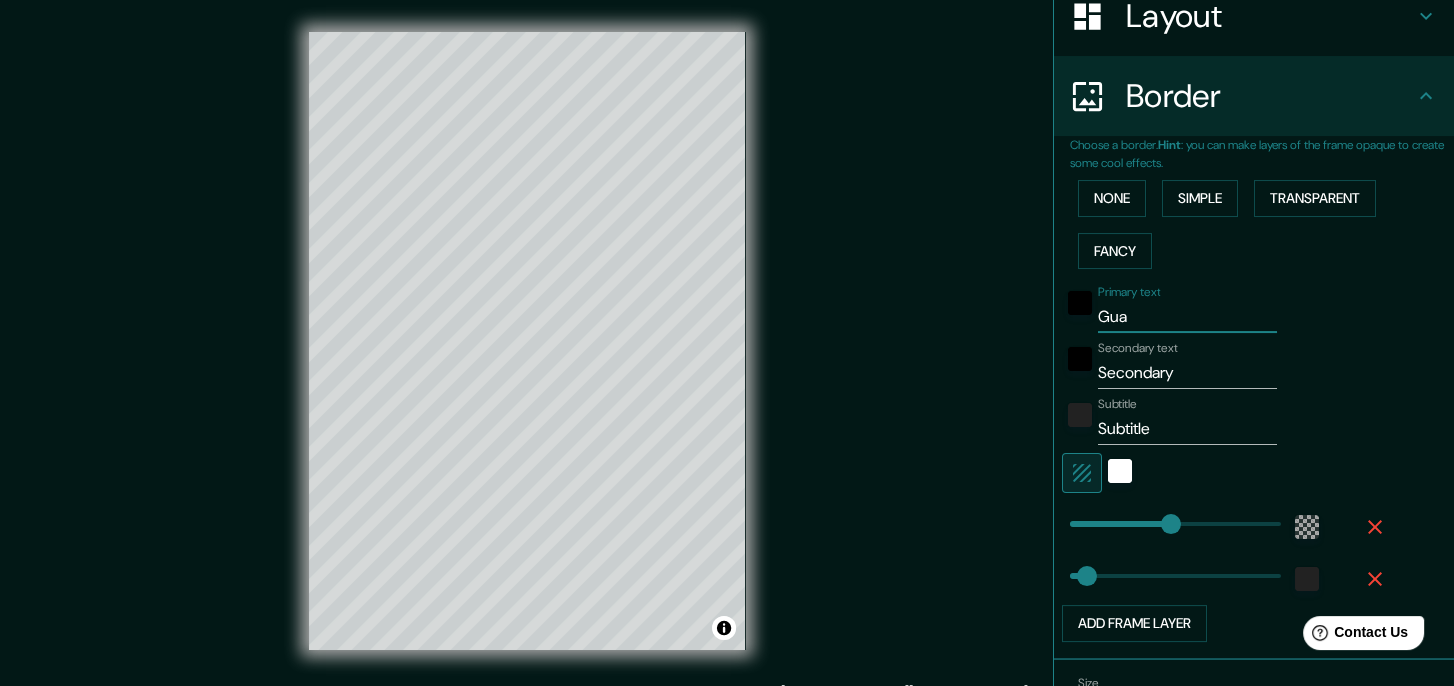 type on "Guay" 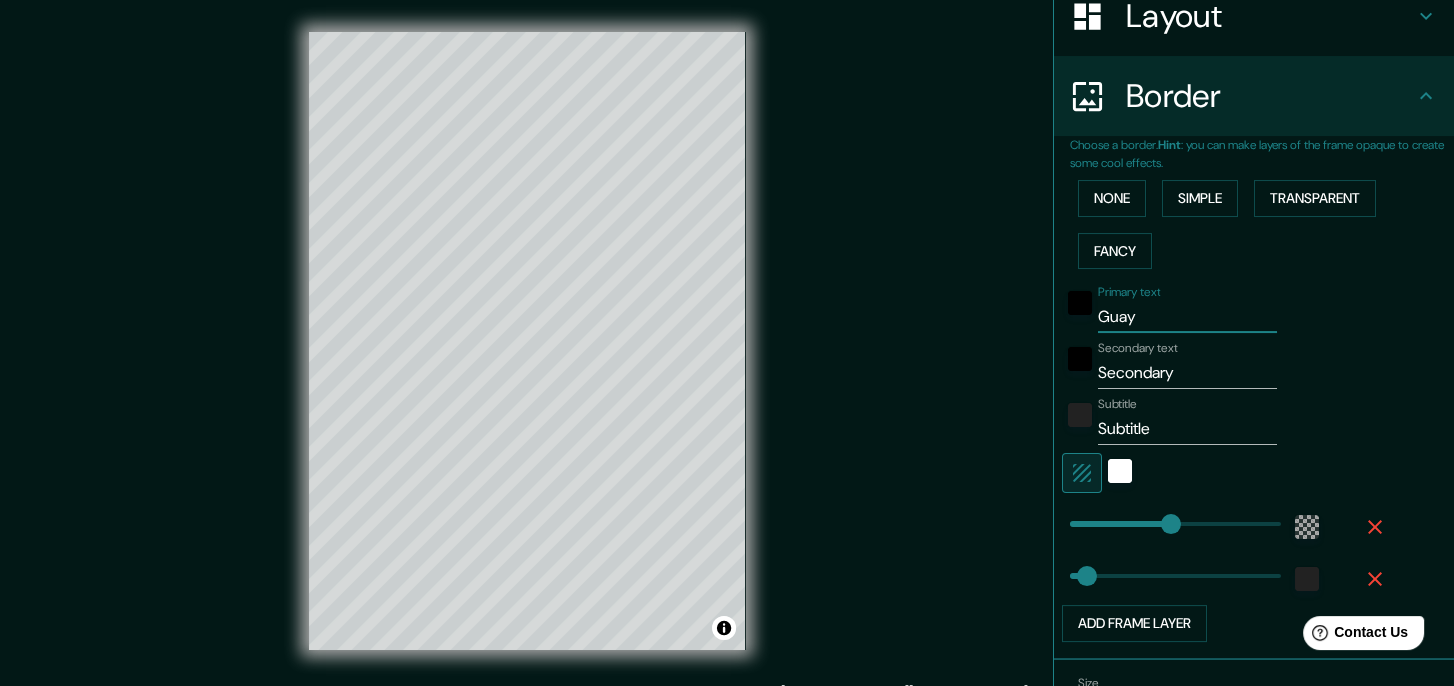 type on "209" 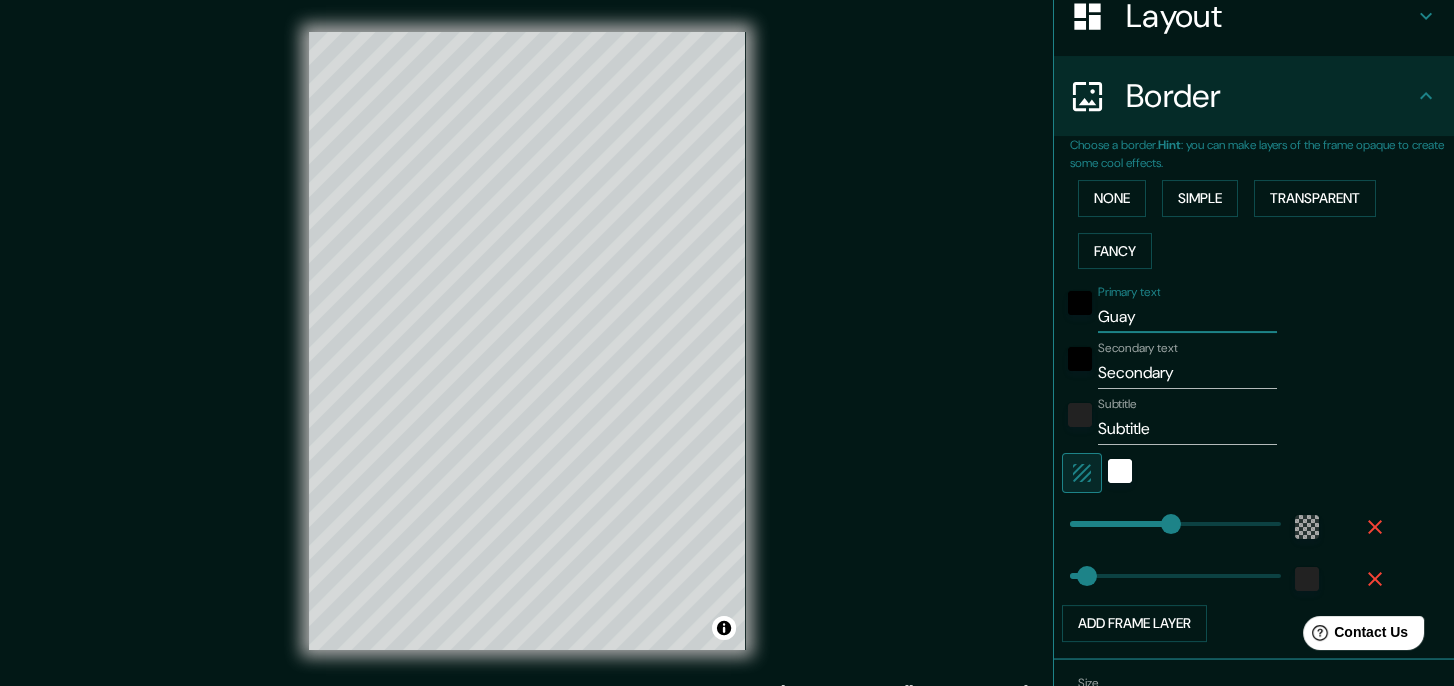 type on "Guaym" 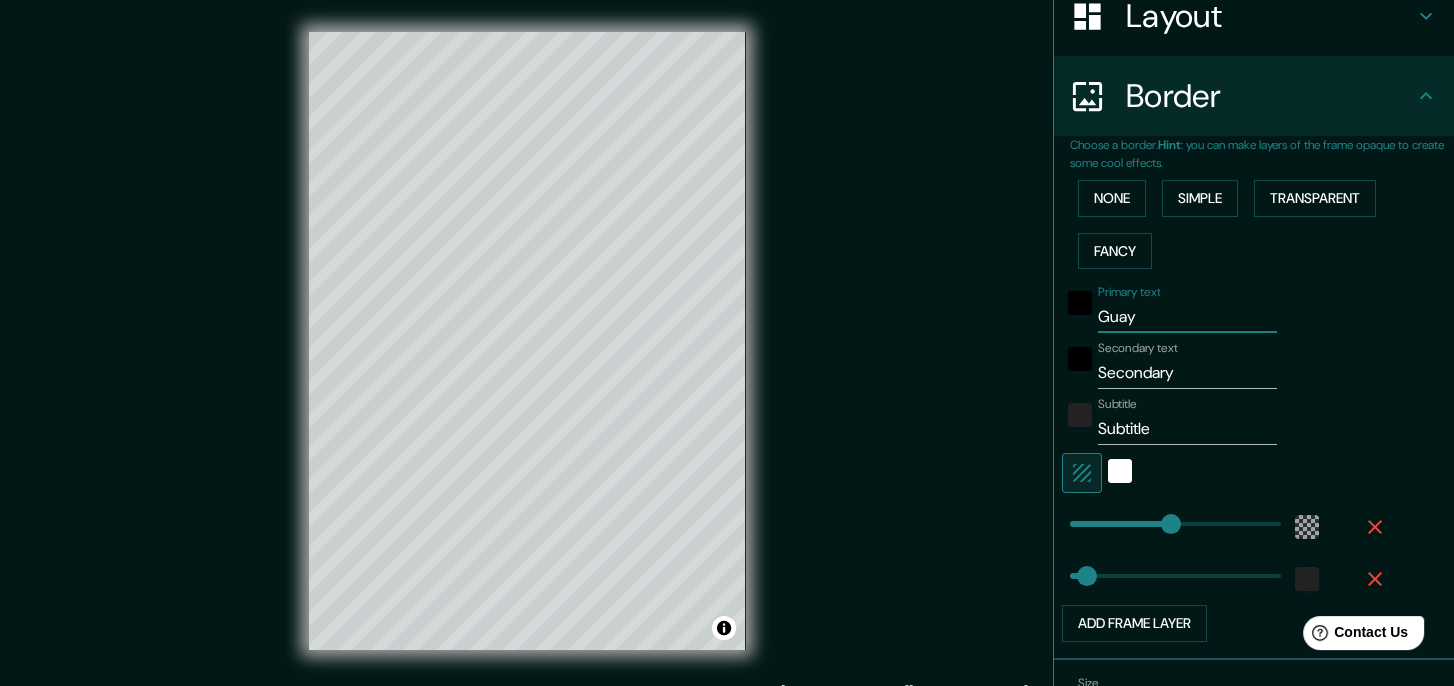 type on "209" 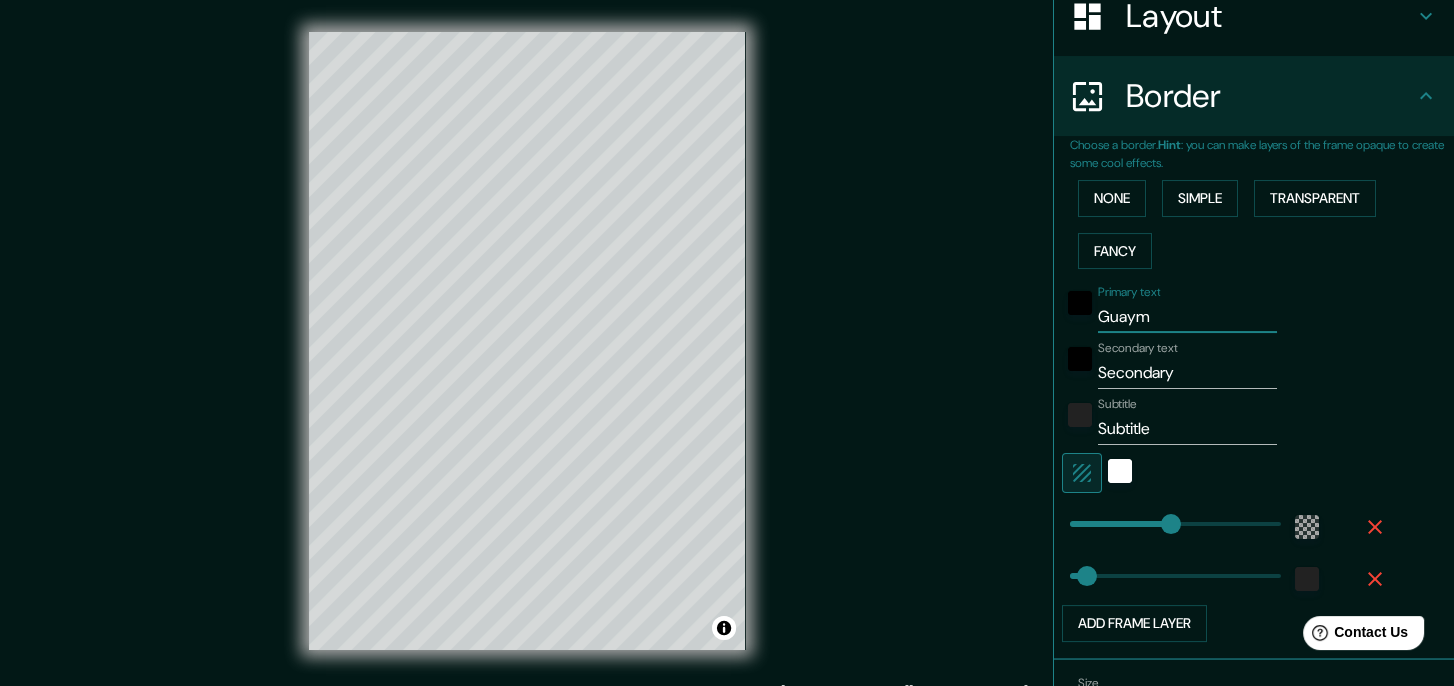 type on "Guayma" 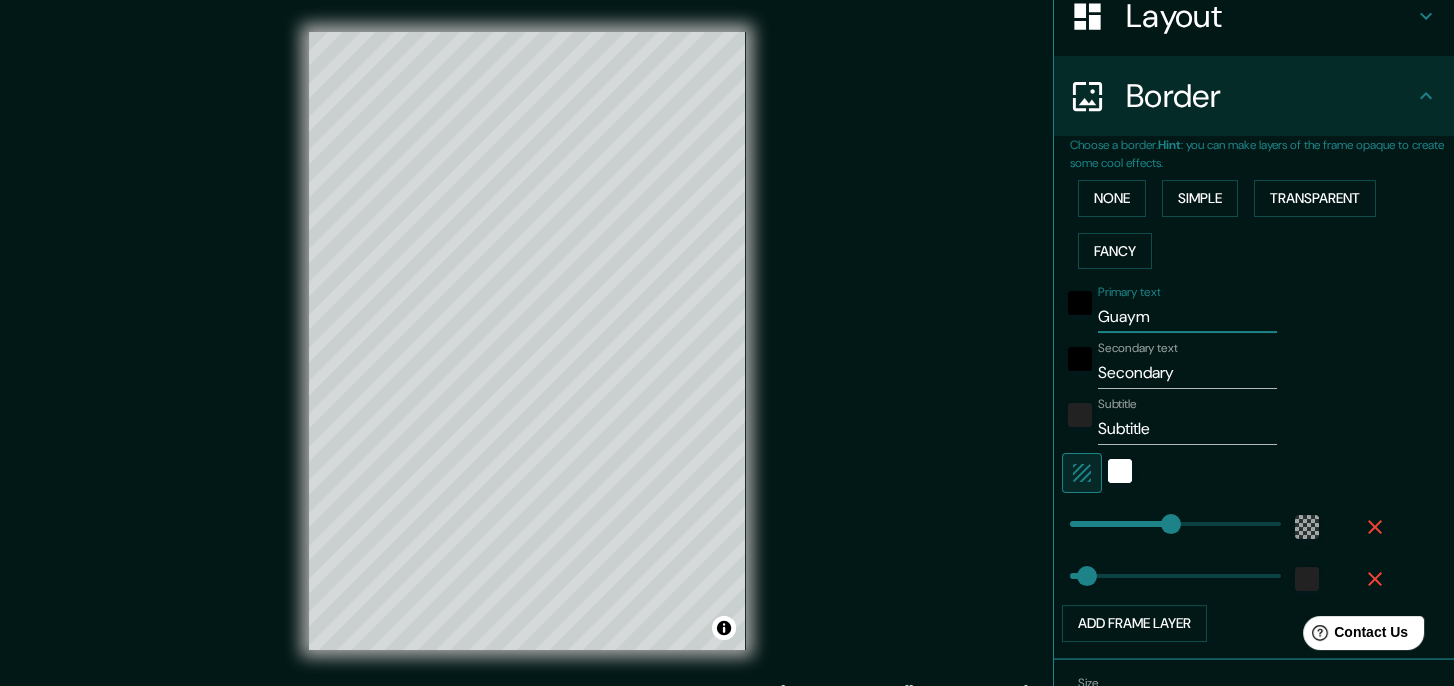 type on "209" 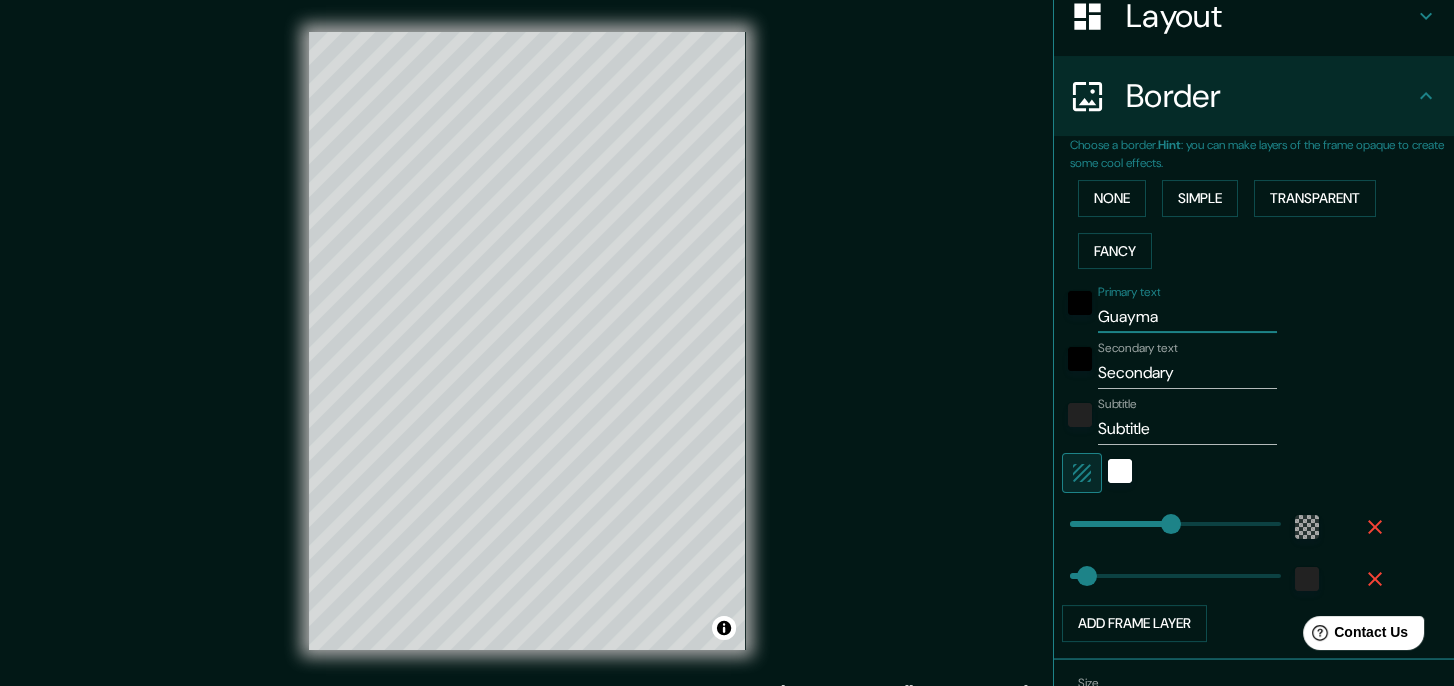 type on "Guaymas" 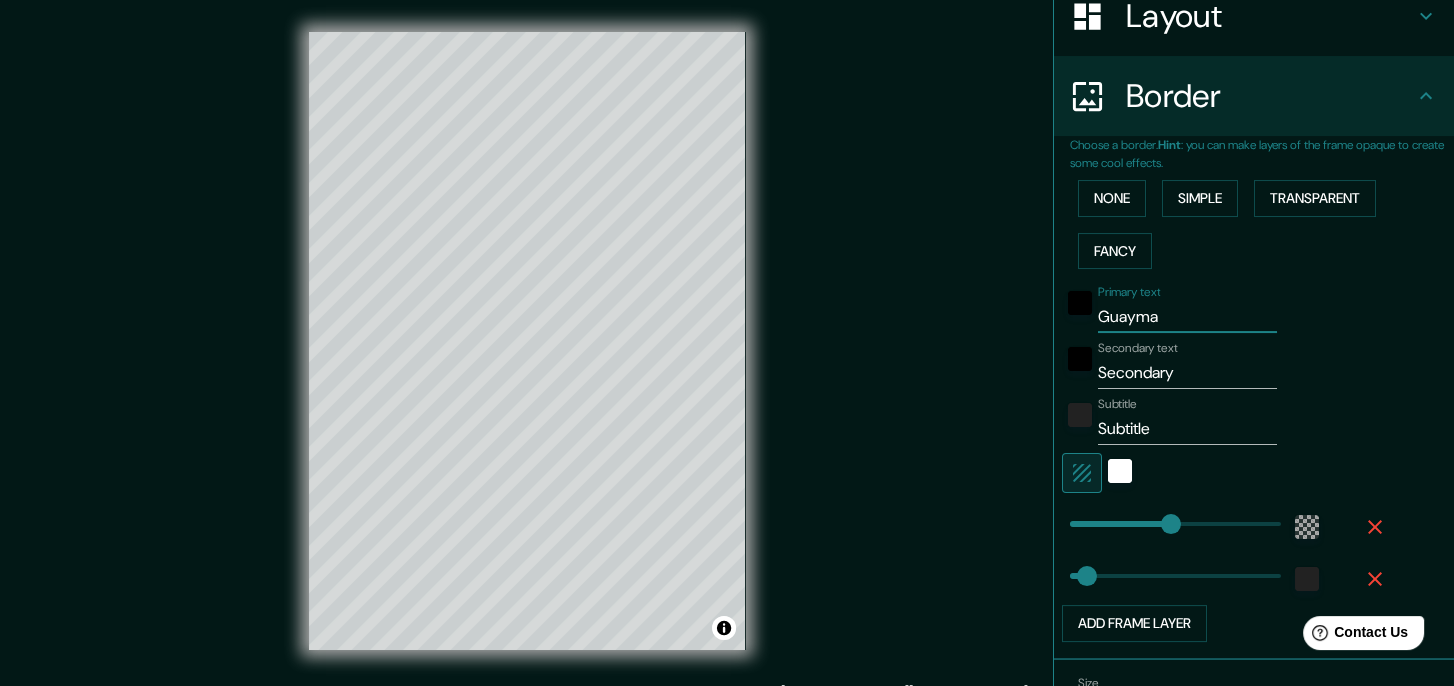 type on "209" 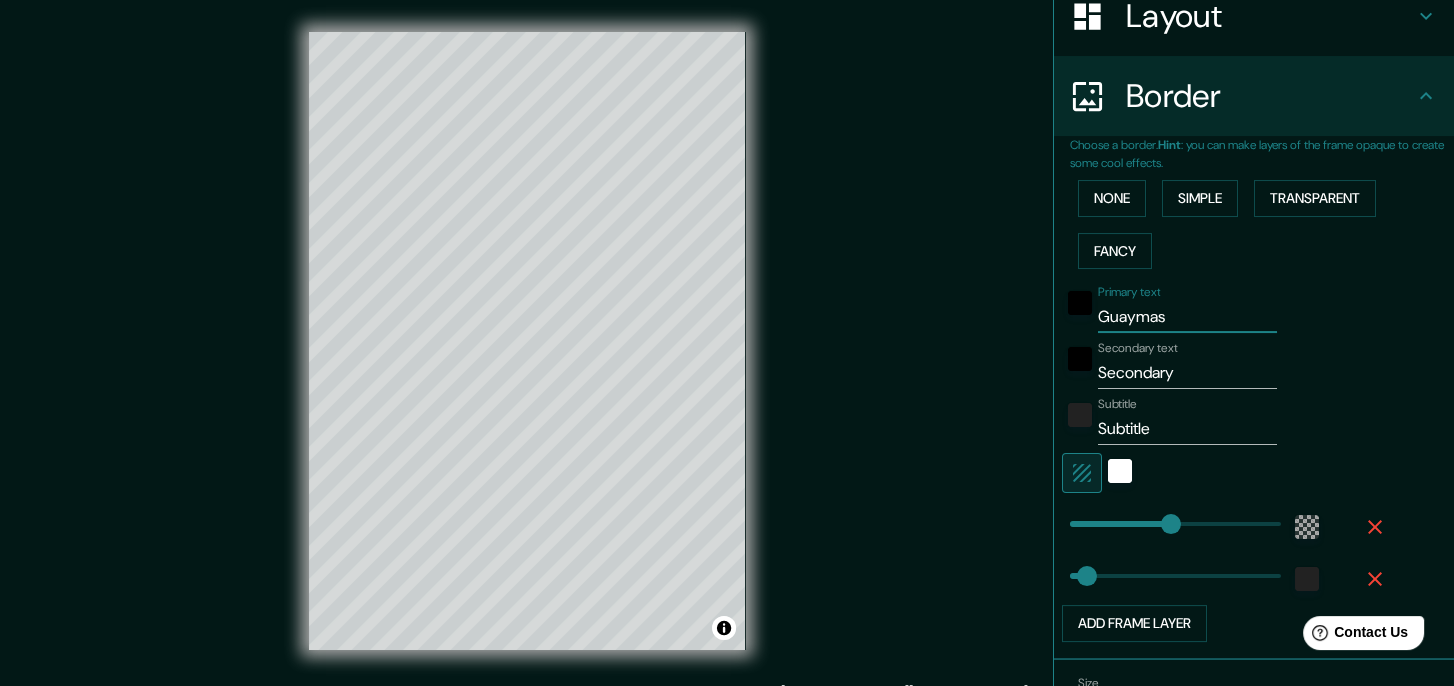 type on "Guaymas" 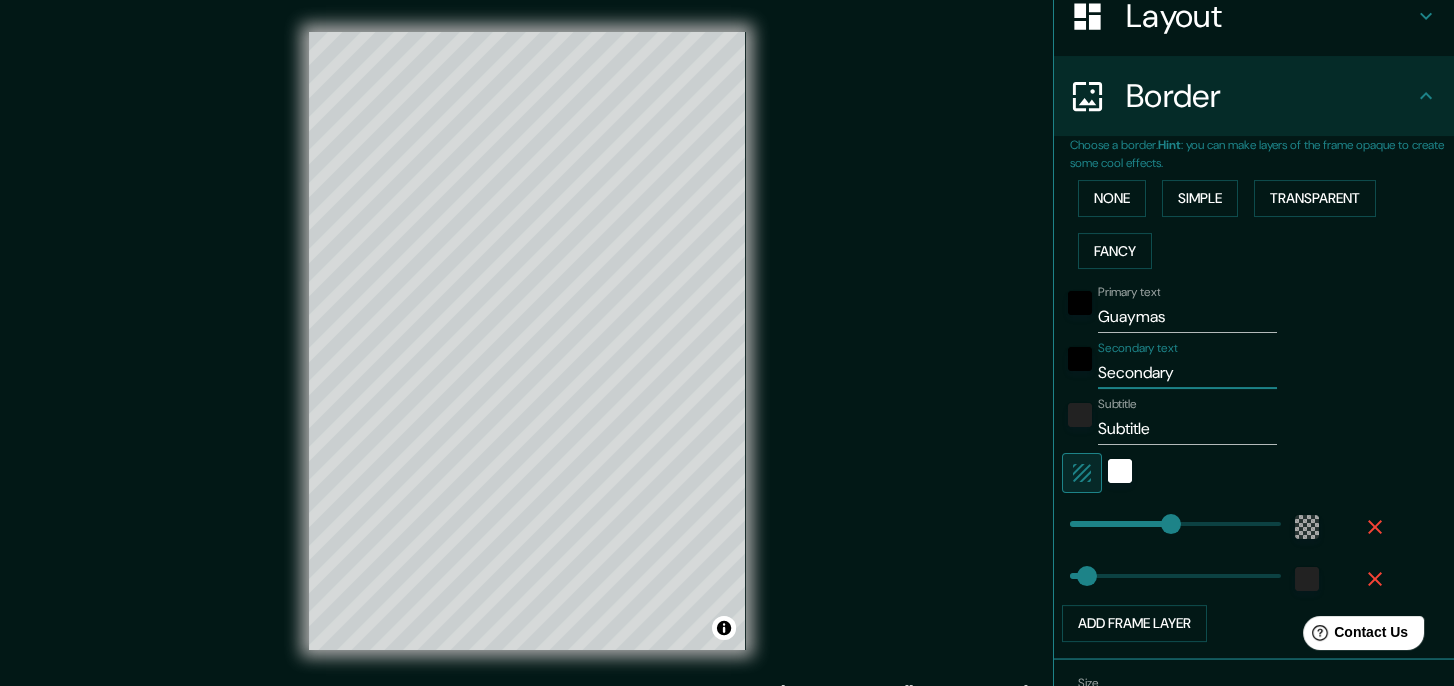 drag, startPoint x: 1193, startPoint y: 378, endPoint x: 999, endPoint y: 348, distance: 196.30588 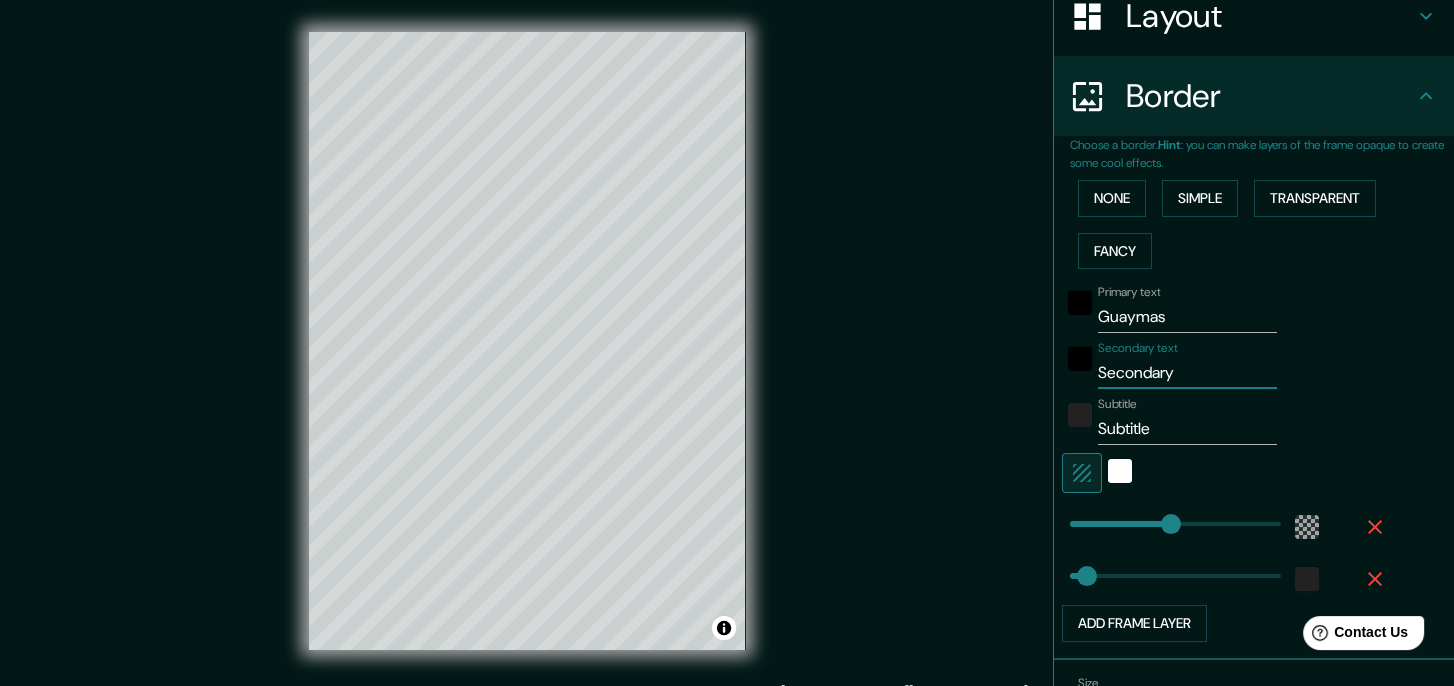 click on "Mappin Location Pins Style Layout Border Choose a border.  Hint : you can make layers of the frame opaque to create some cool effects. None Simple Transparent Fancy Primary text Guaymas Secondary text Secondary Subtitle Subtitle Add frame layer Size A4 single Create your map © Mapbox   © OpenStreetMap   Improve this map Any problems, suggestions, or concerns please email    [EMAIL_ADDRESS][DOMAIN_NAME] . . ." at bounding box center [727, 356] 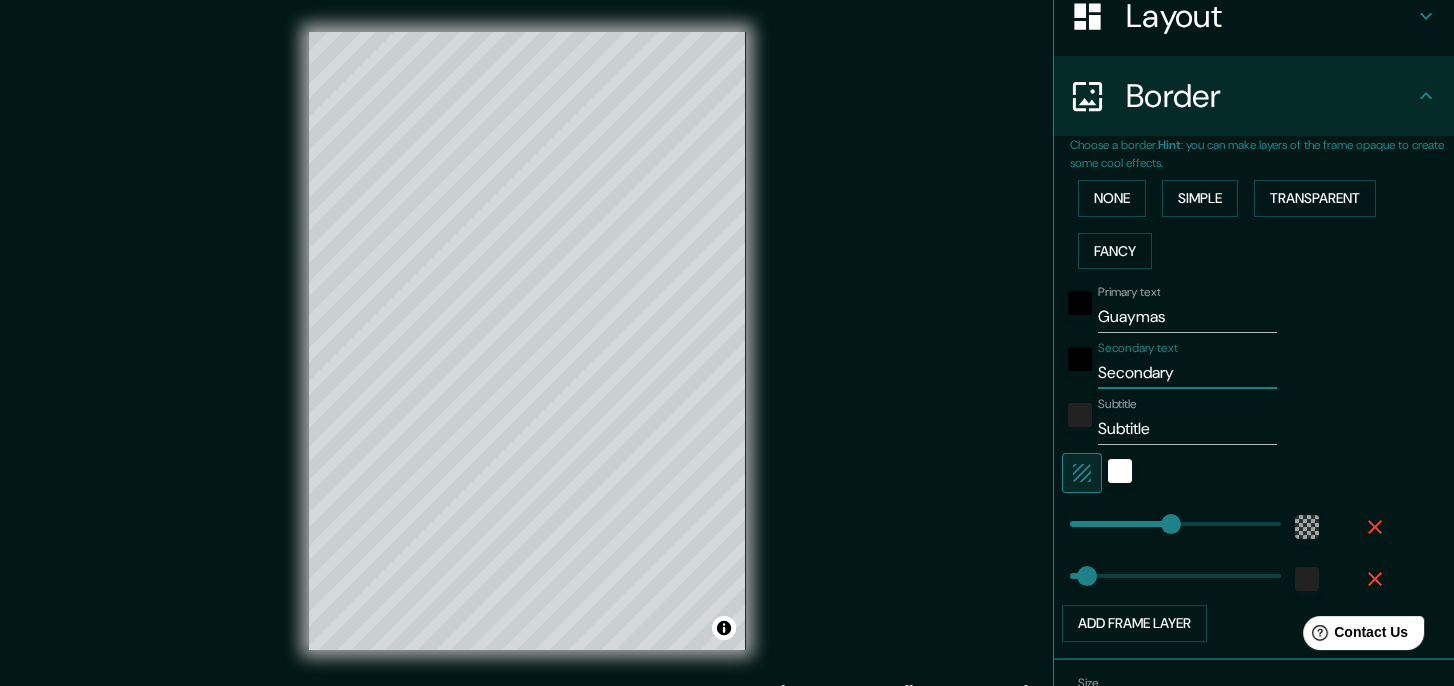 type on "S" 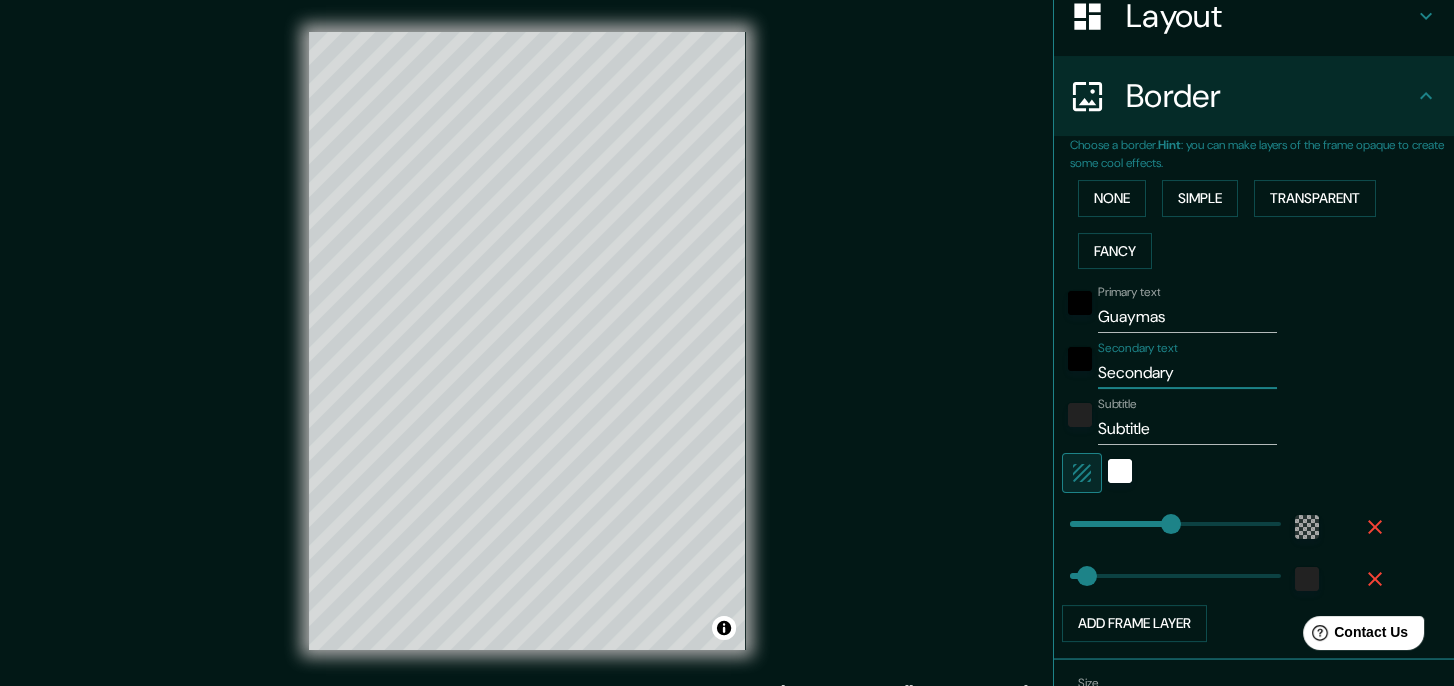 type on "209" 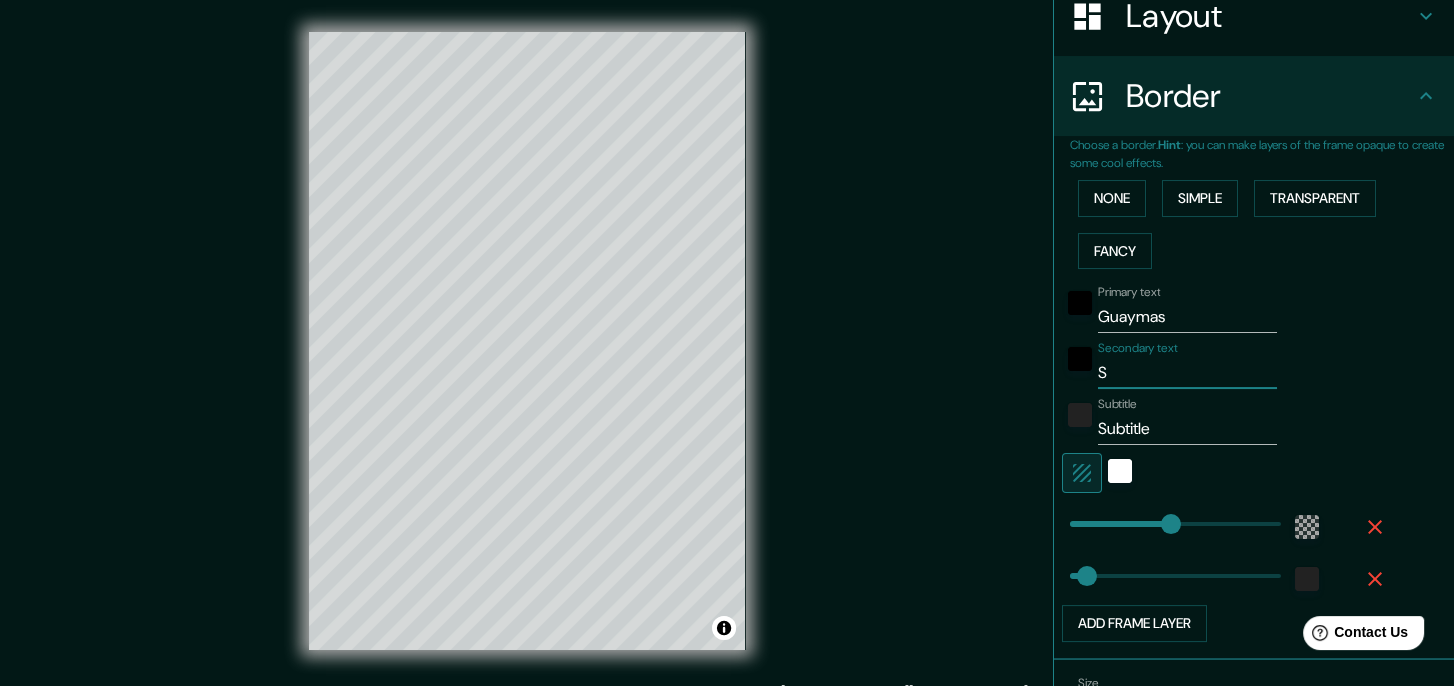 type on "SO" 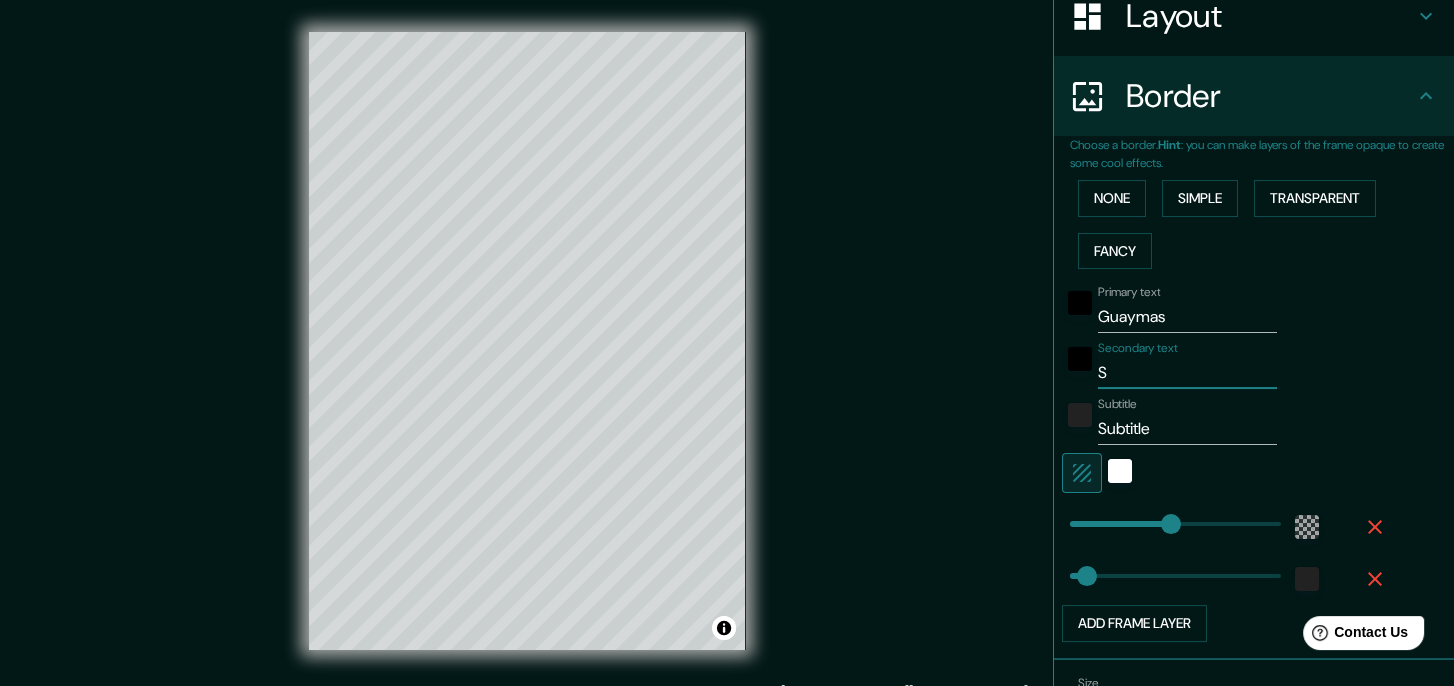 type on "209" 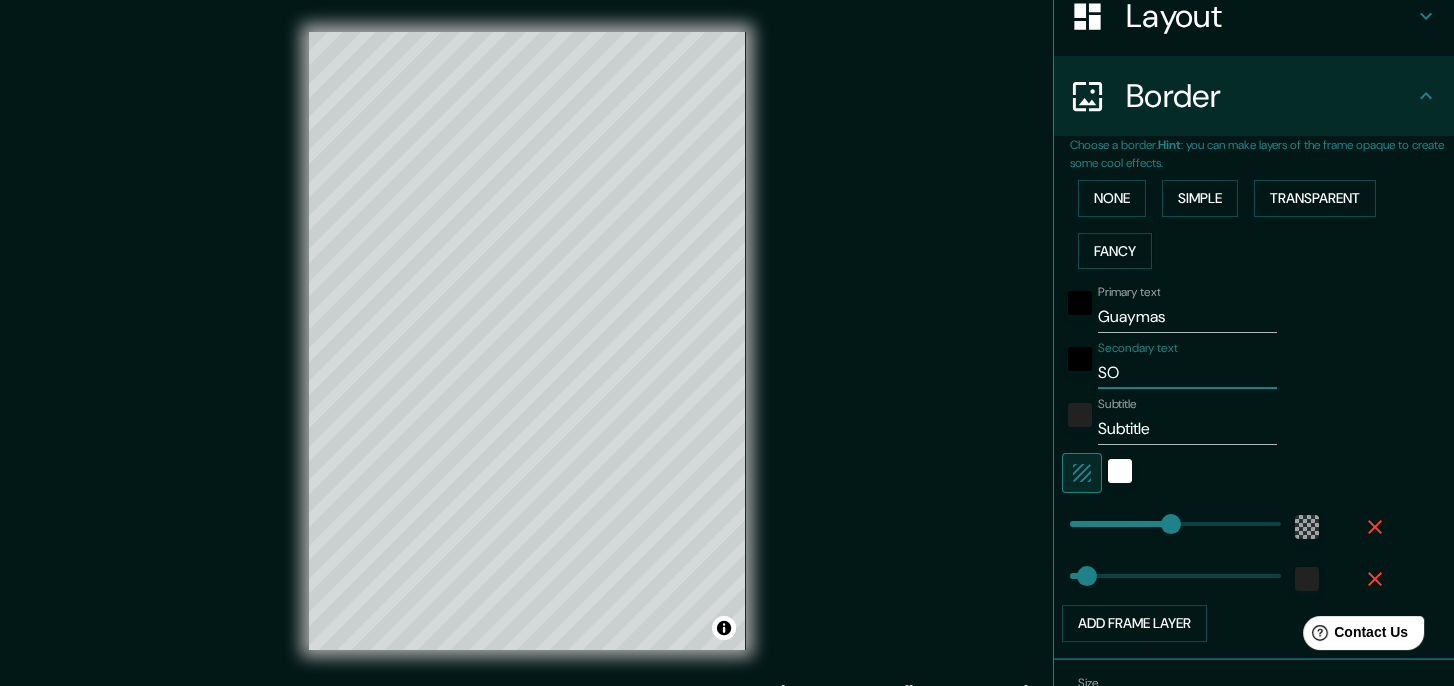 type on "SON" 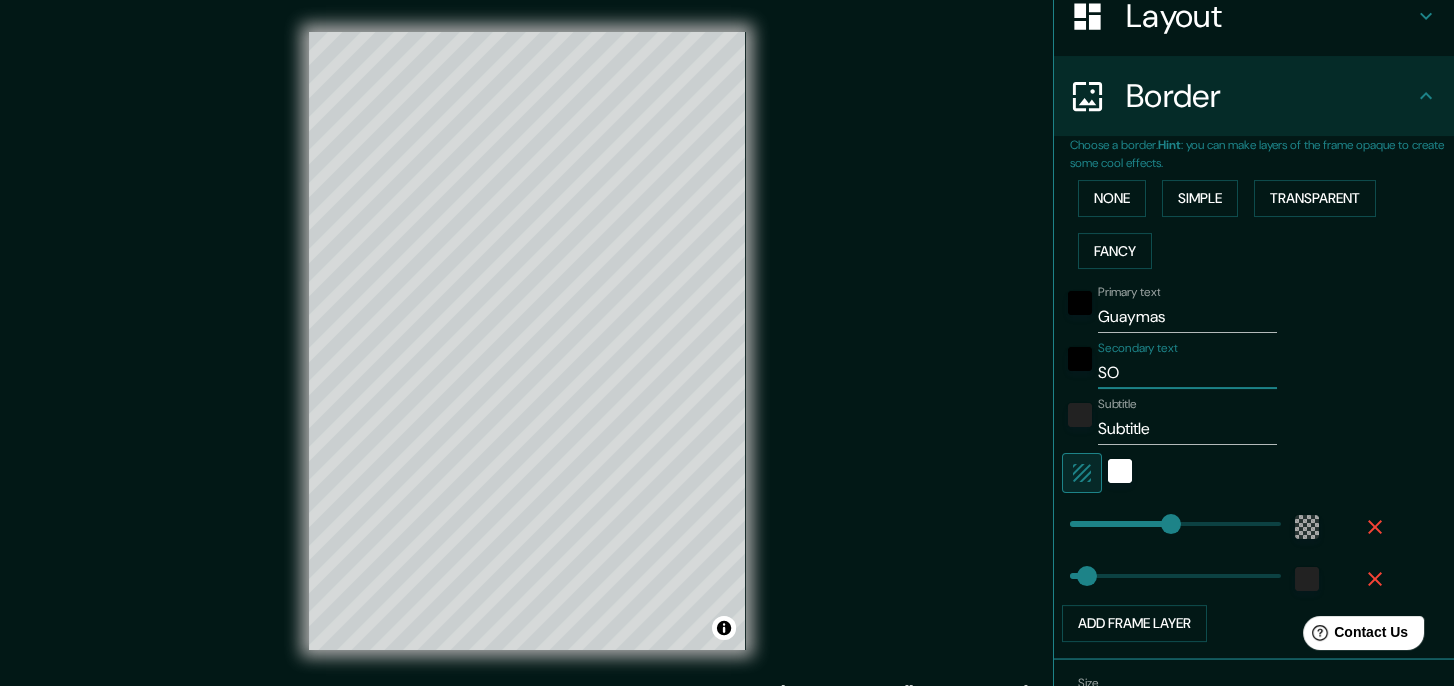 type on "209" 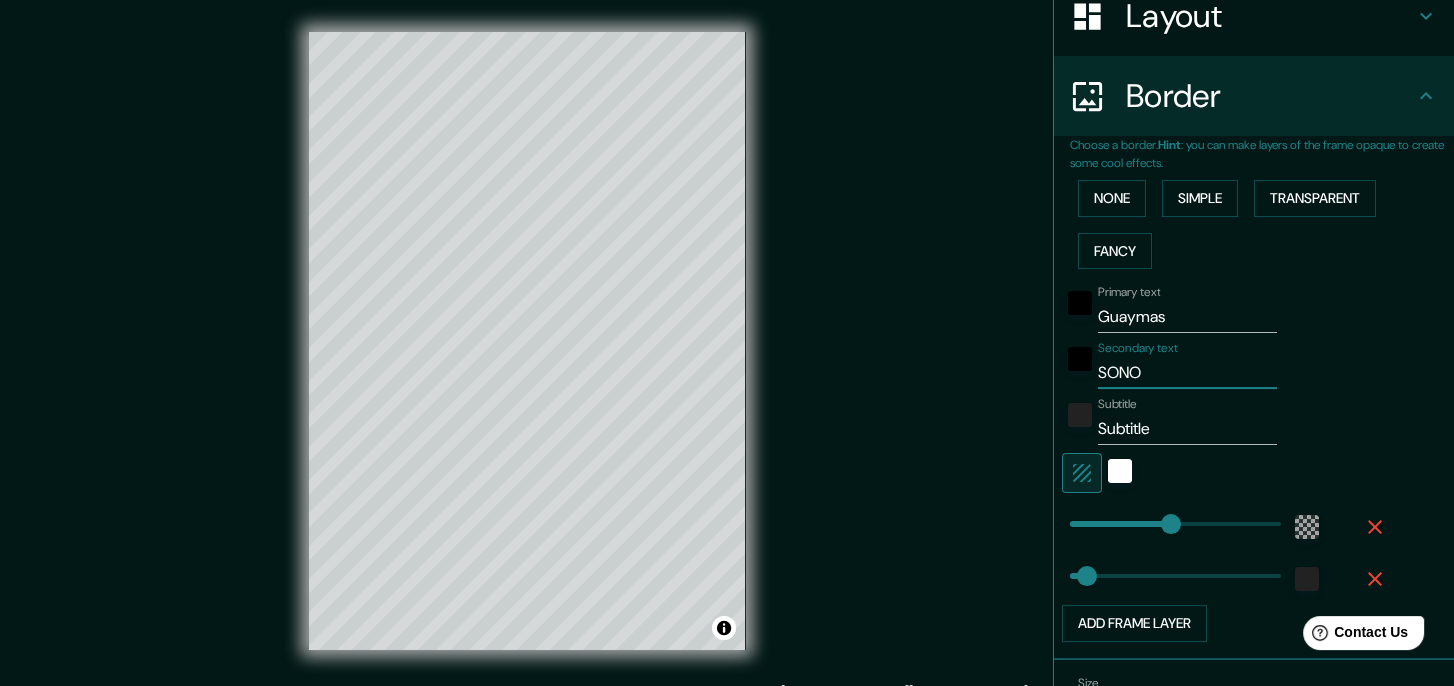 type on "SONOR" 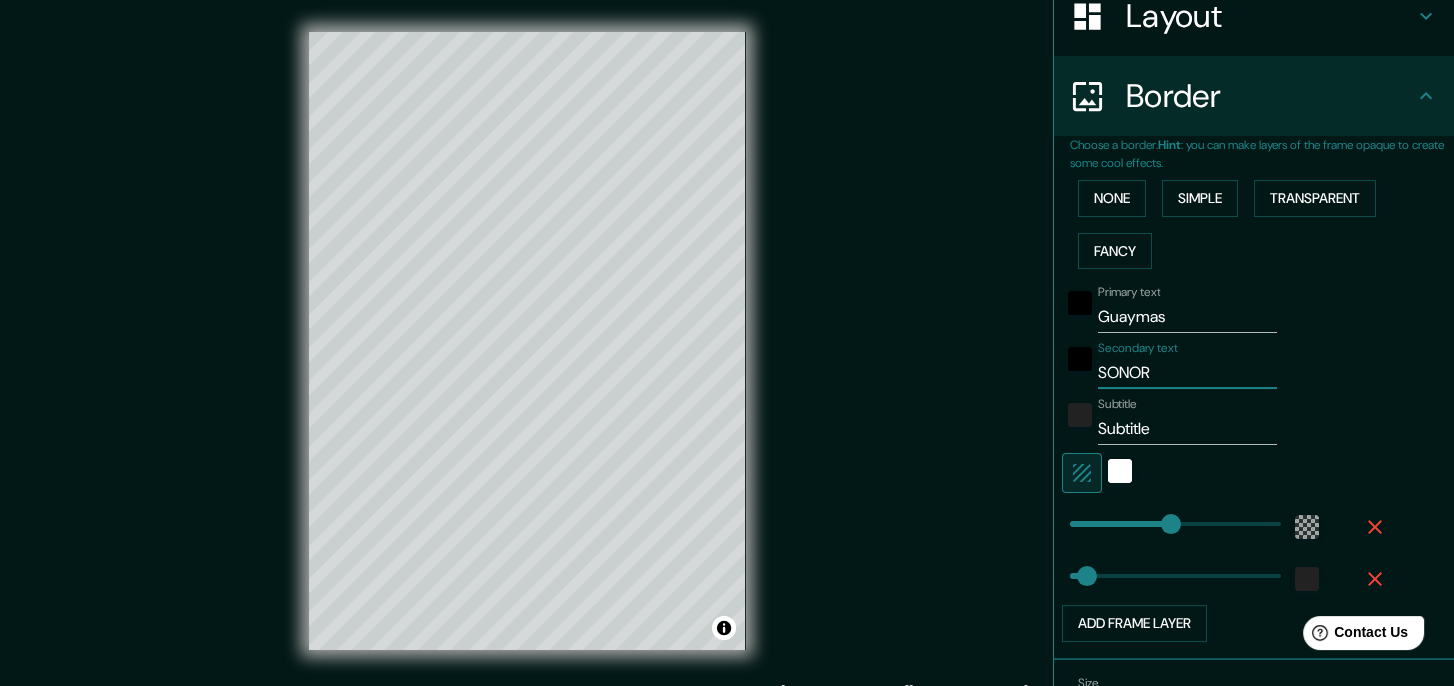 type on "SONORA" 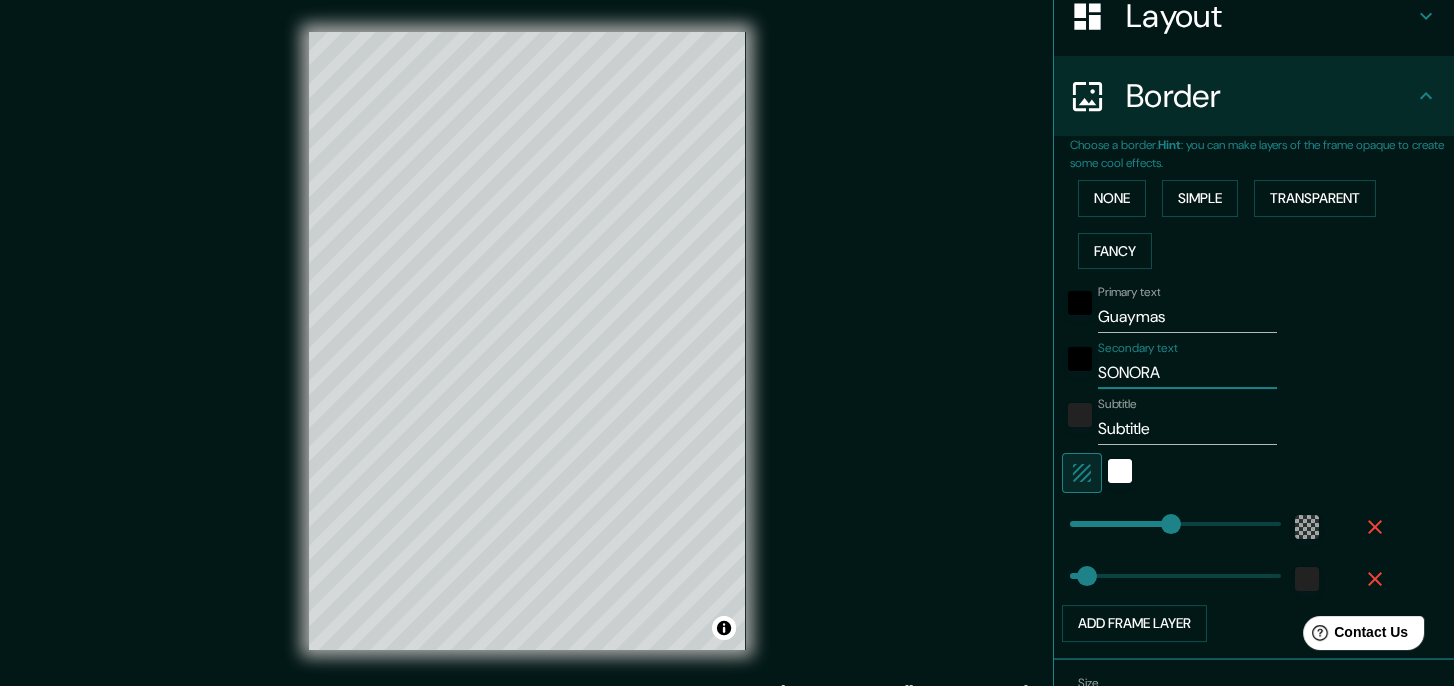 type on "209" 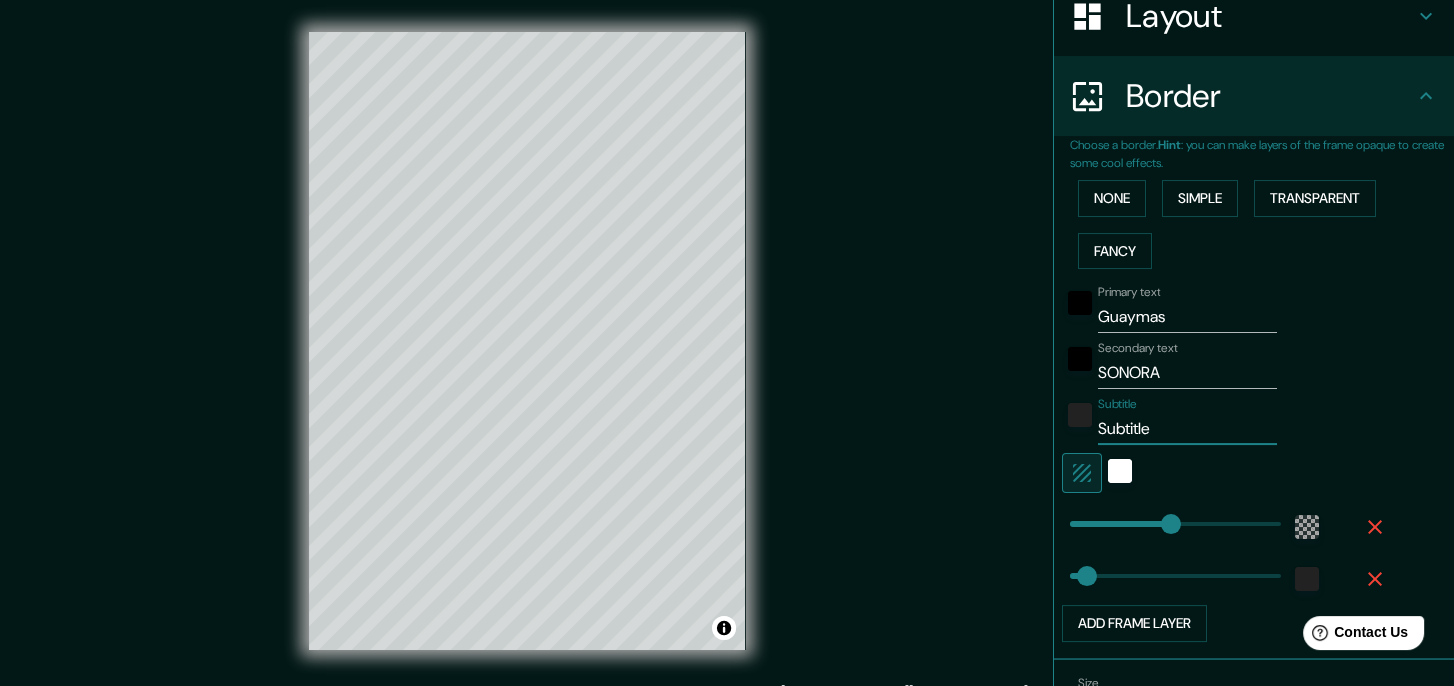 drag, startPoint x: 1146, startPoint y: 431, endPoint x: 1039, endPoint y: 456, distance: 109.88175 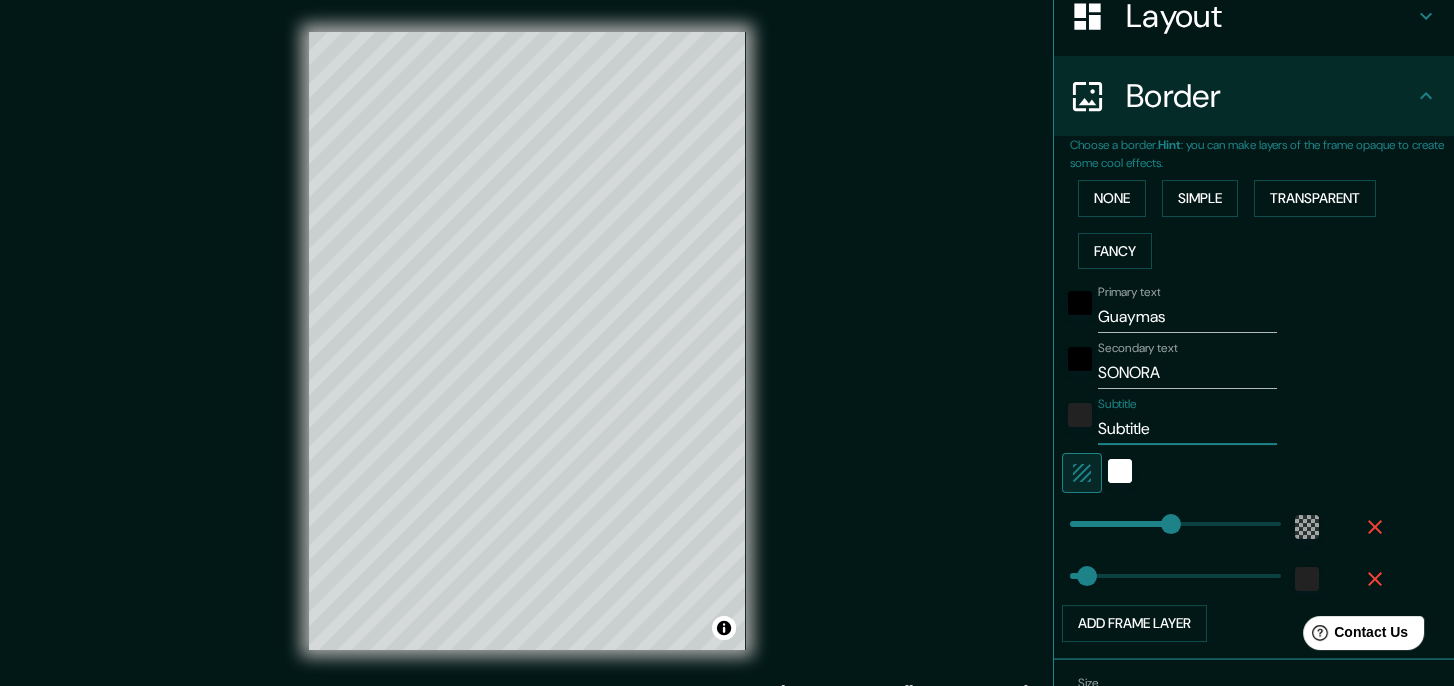 click on "Choose a border.  Hint : you can make layers of the frame opaque to create some cool effects. None Simple Transparent Fancy Primary text Guaymas Secondary text SONORA Subtitle Subtitle Add frame layer" at bounding box center (1254, 398) 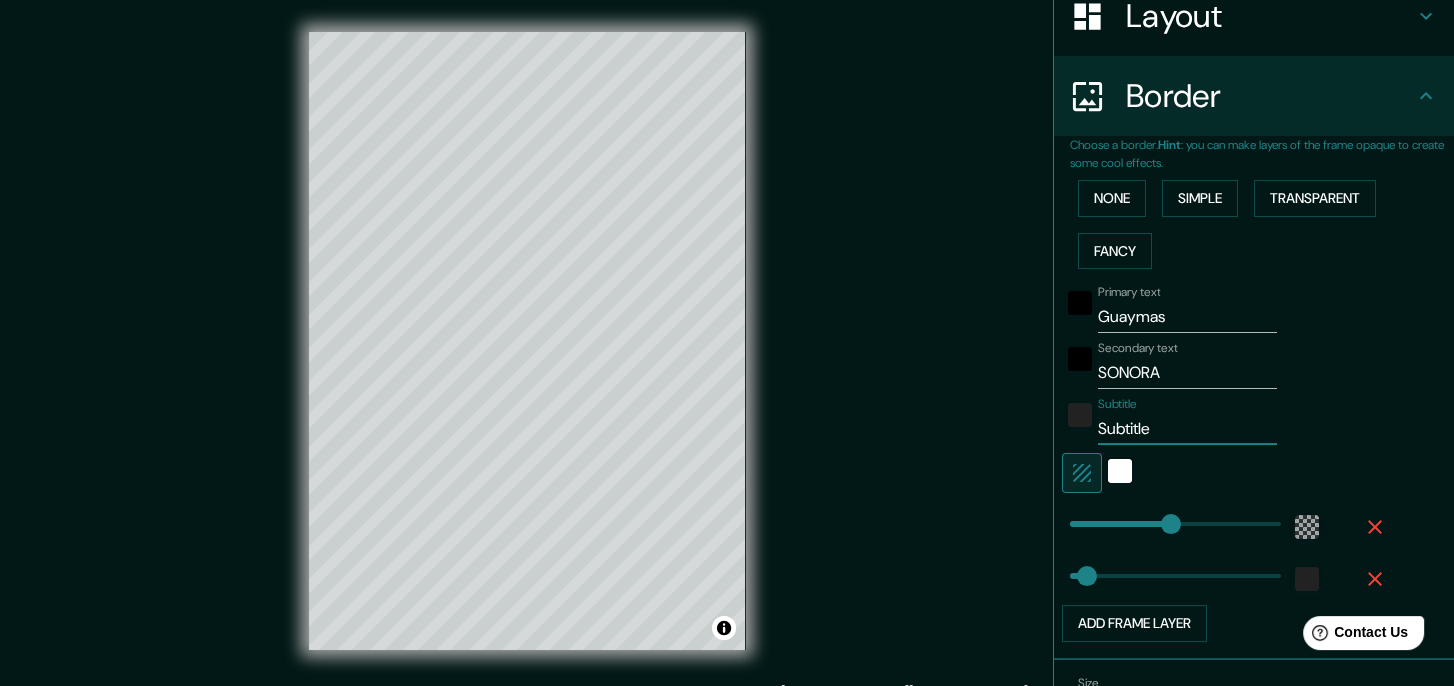 type on "m" 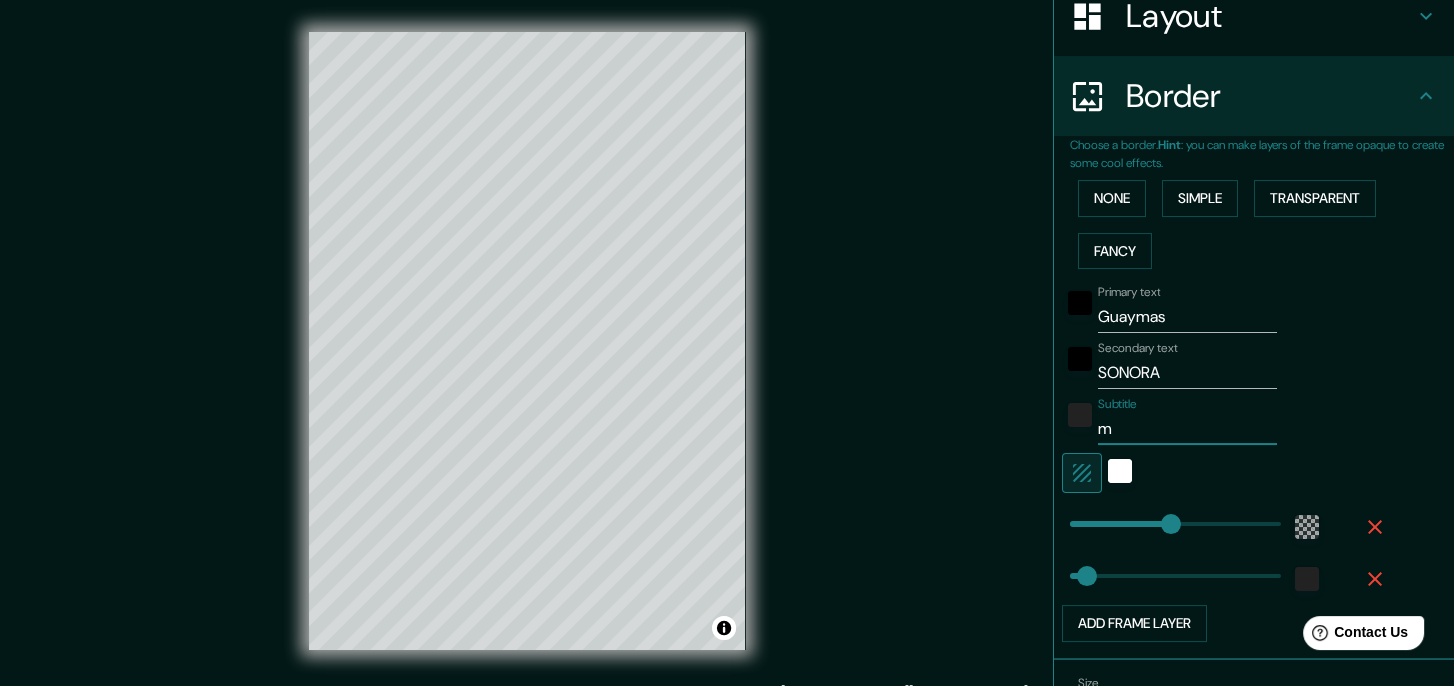 type on "209" 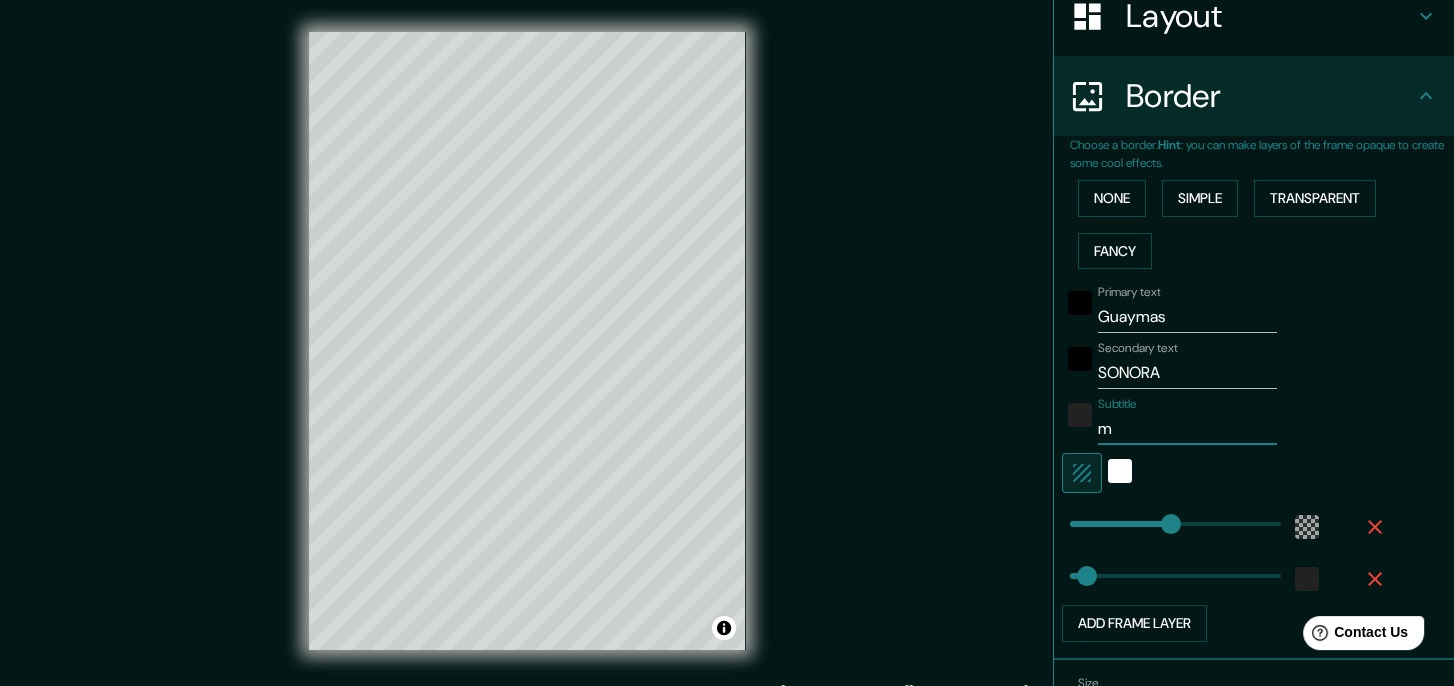 type 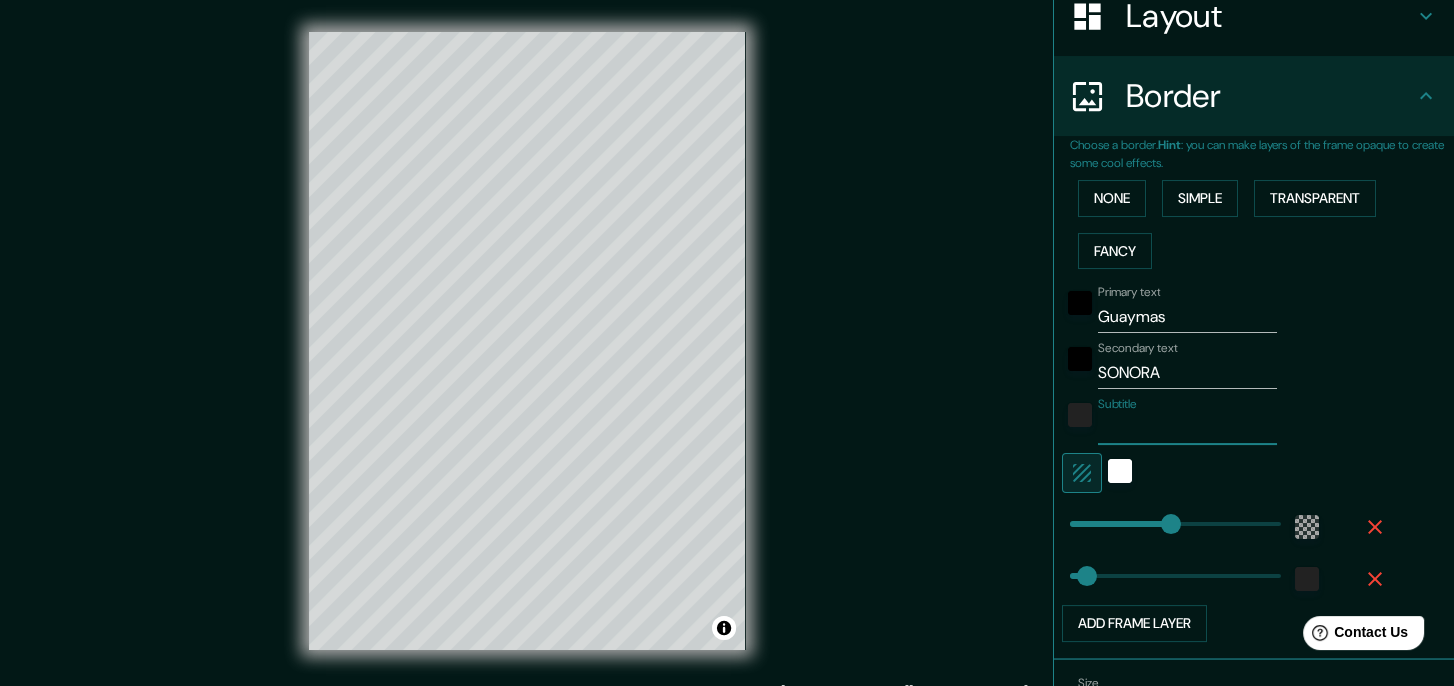 type on "M" 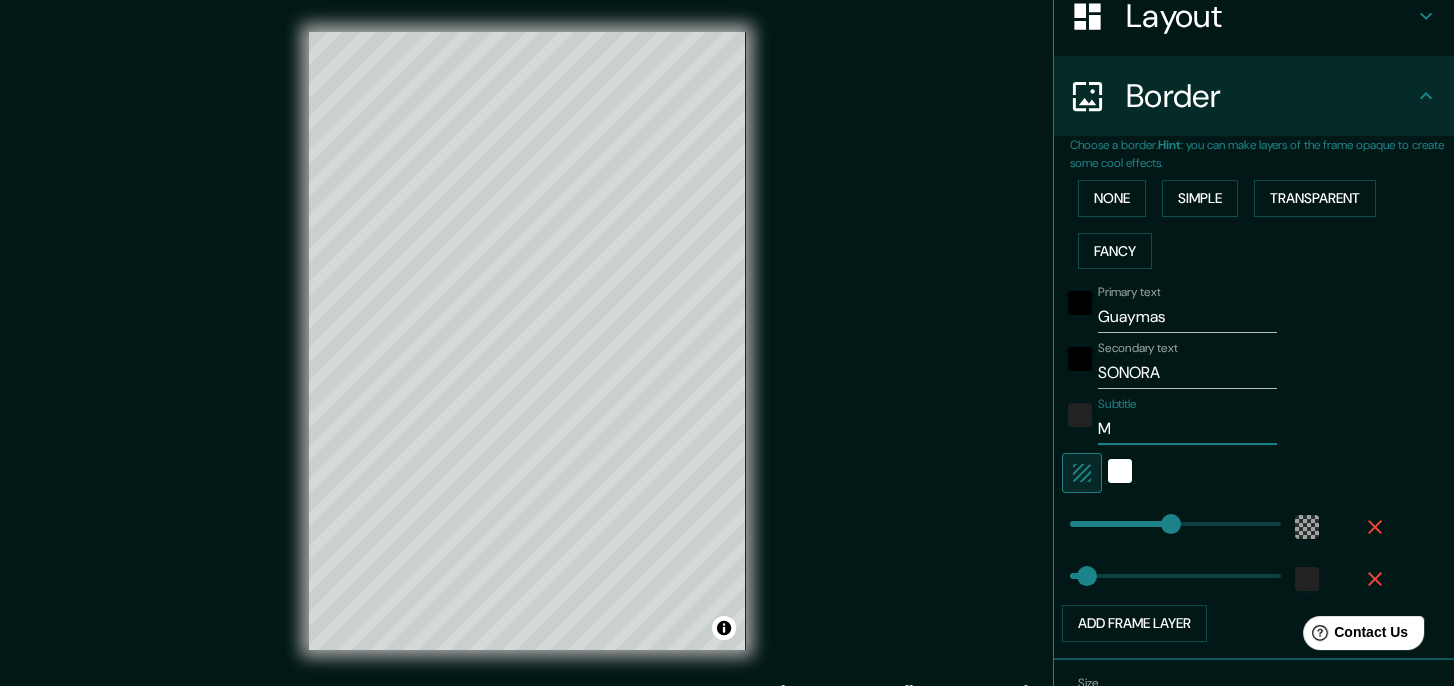 type on "MÉ" 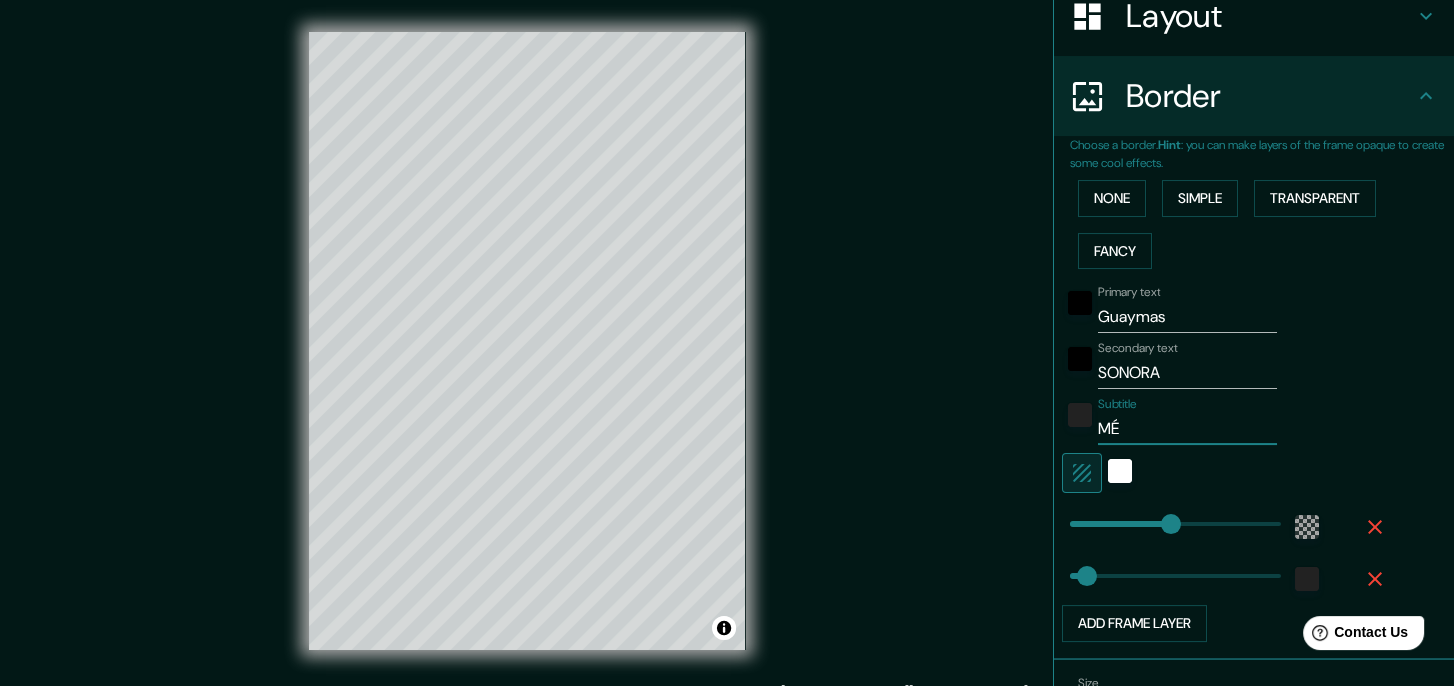 type on "MÉX" 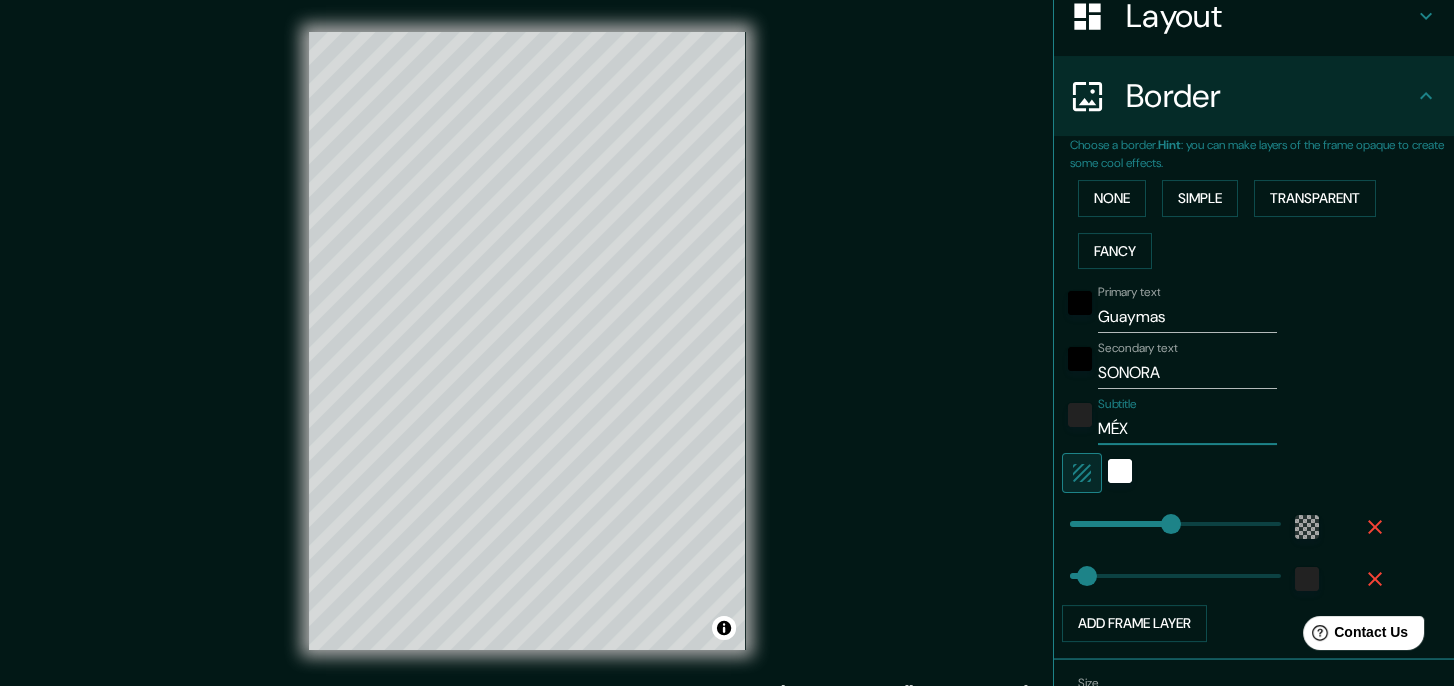 type on "MÉXI" 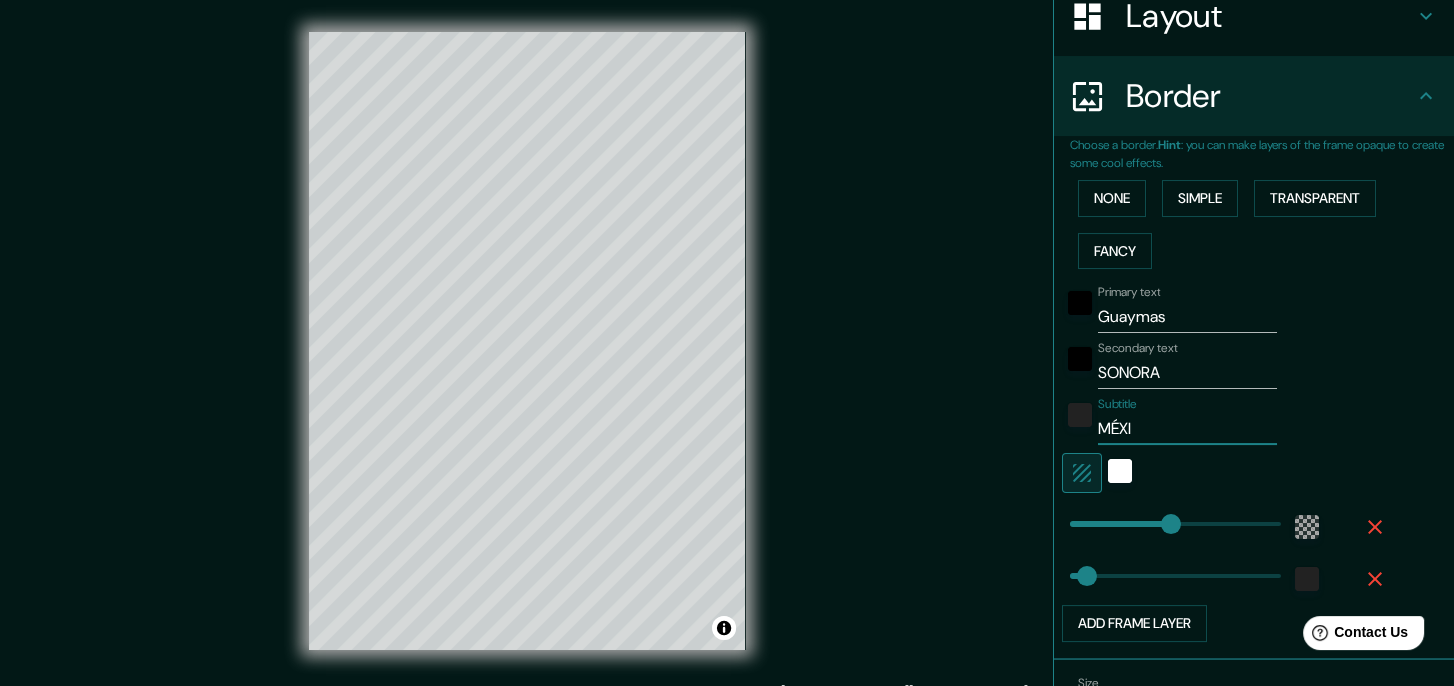 type on "MÉXIC" 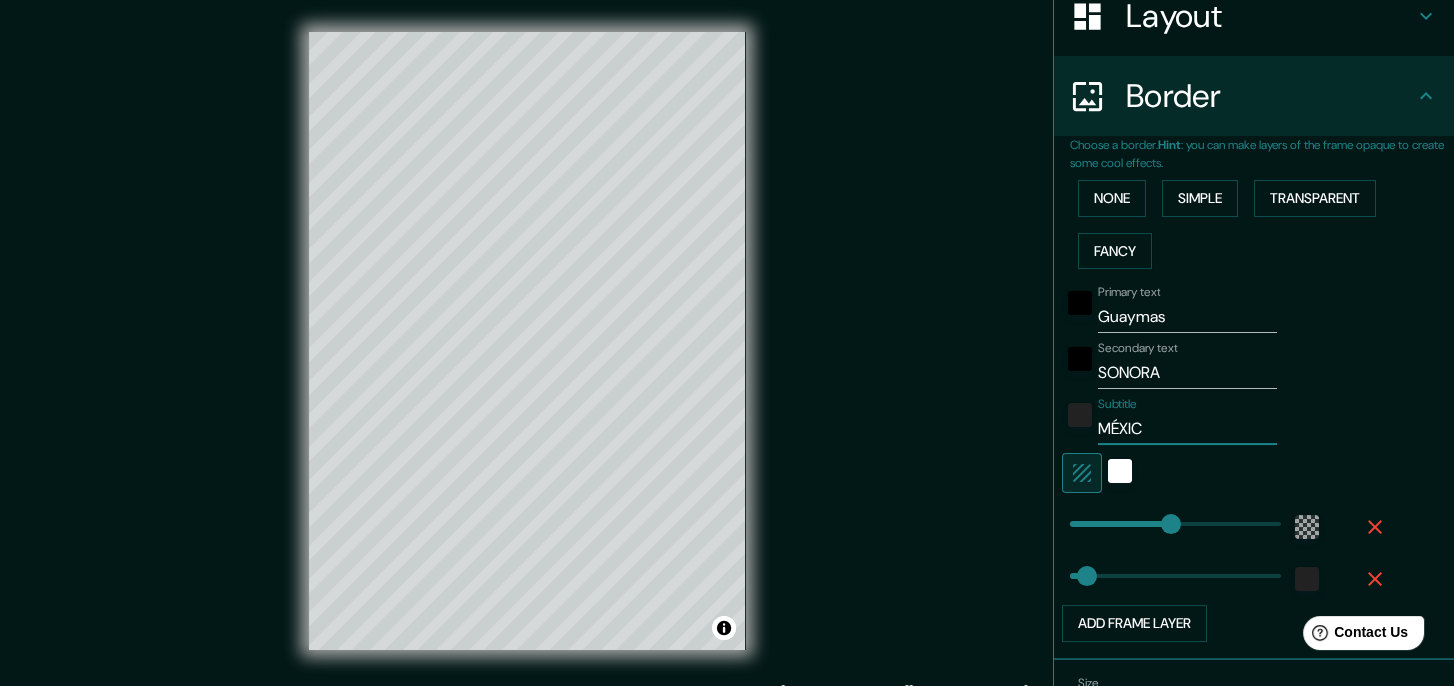 type on "209" 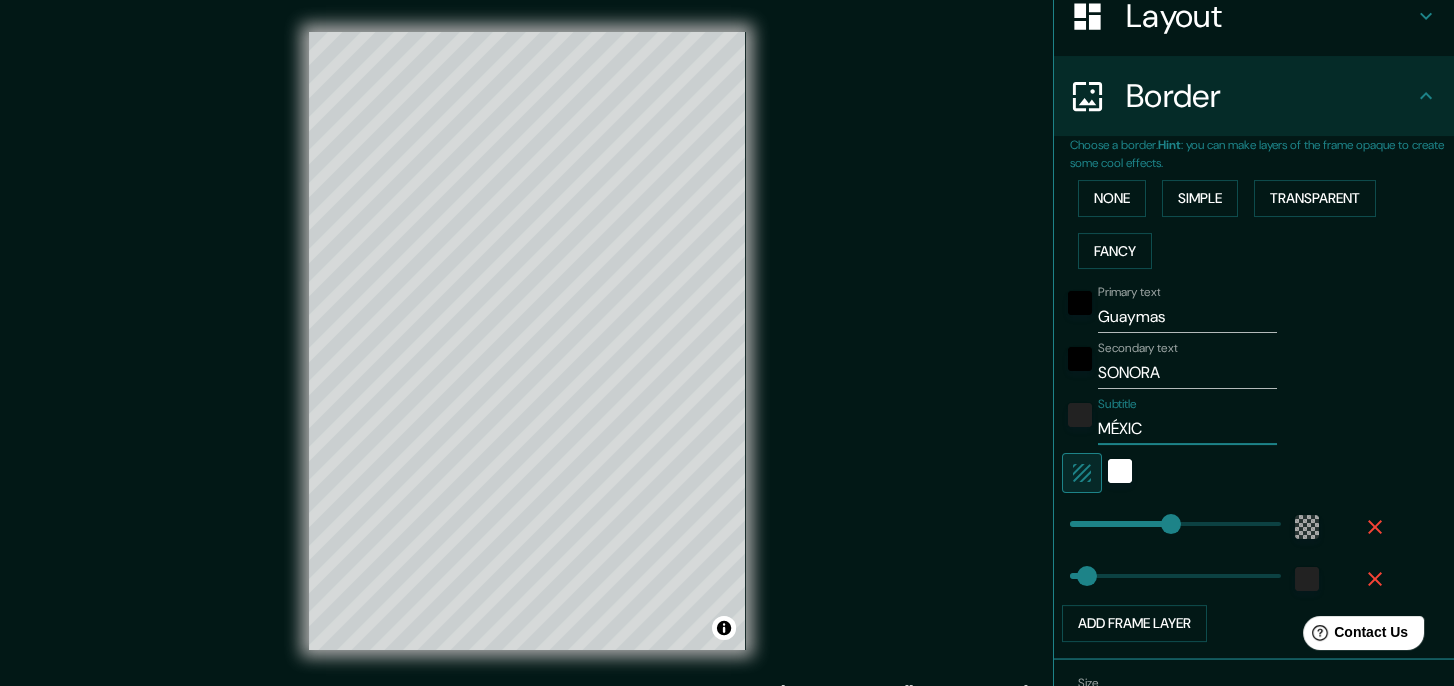 type on "[GEOGRAPHIC_DATA]" 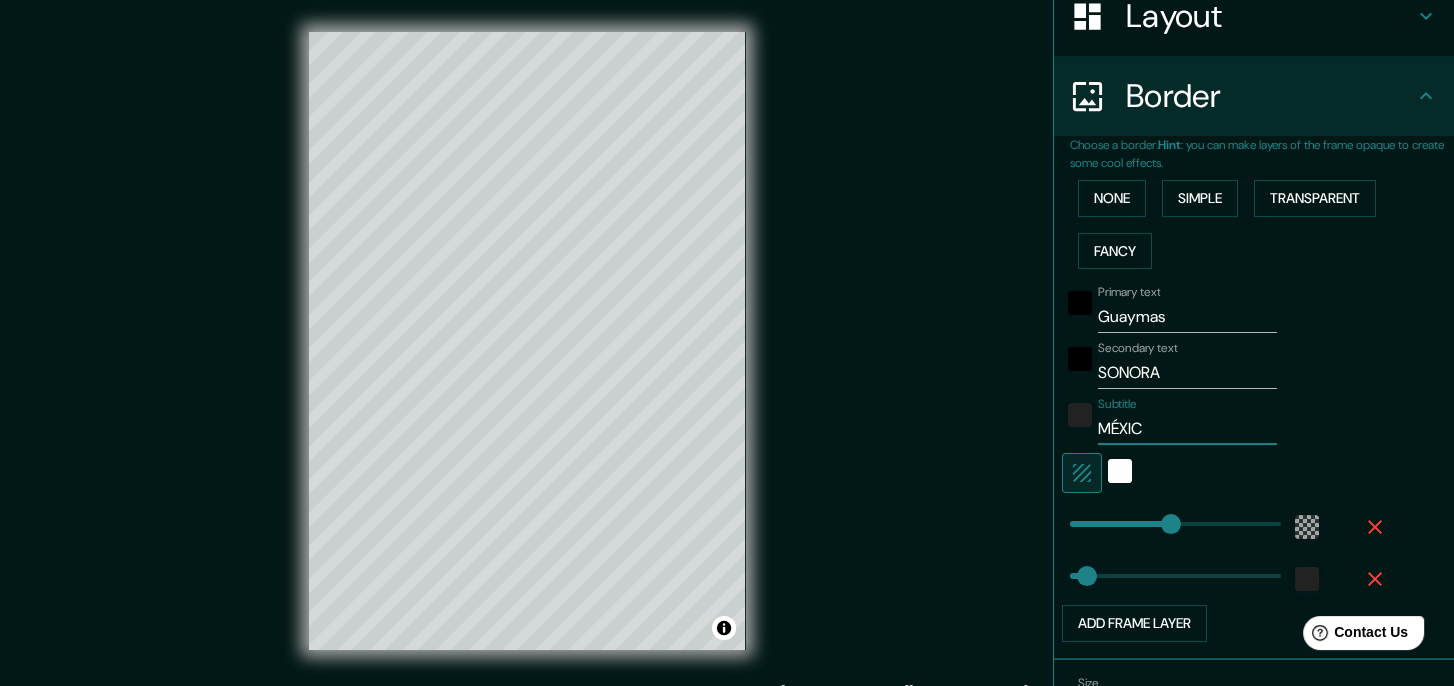 type on "209" 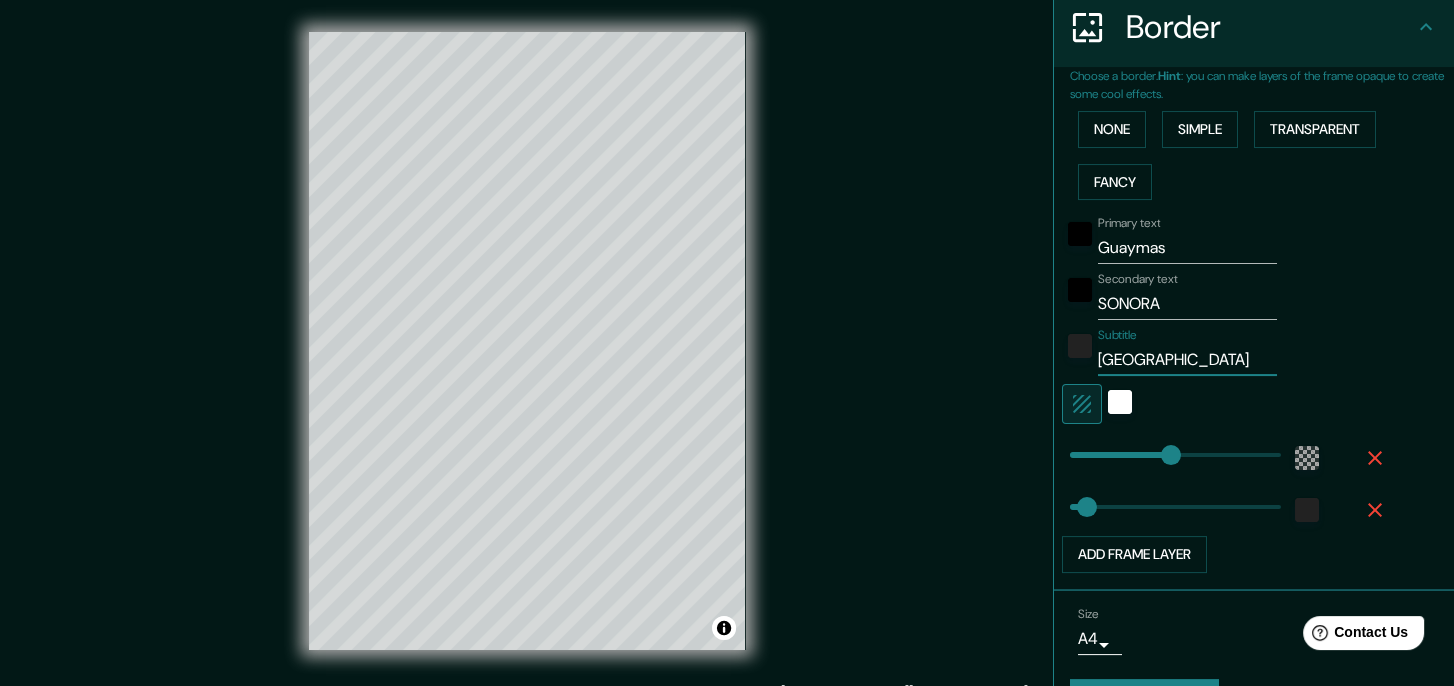 scroll, scrollTop: 448, scrollLeft: 0, axis: vertical 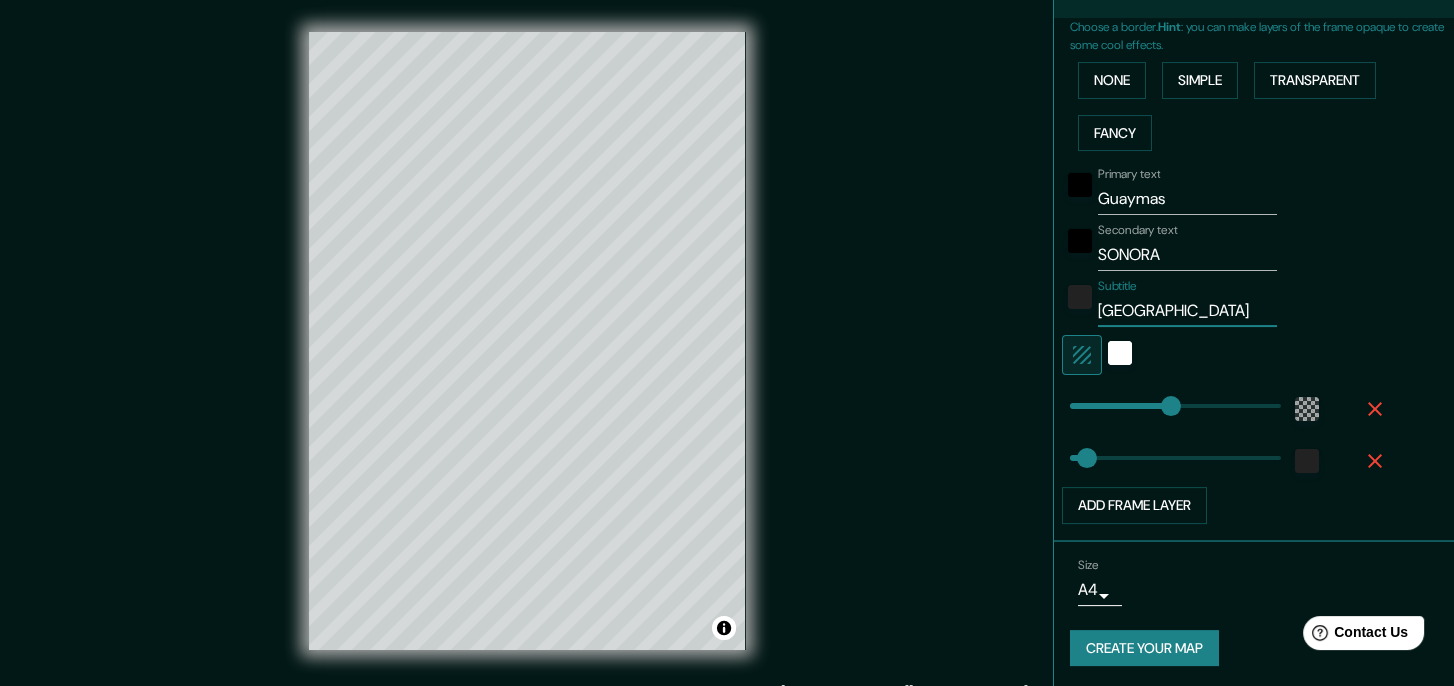 type on "[GEOGRAPHIC_DATA]" 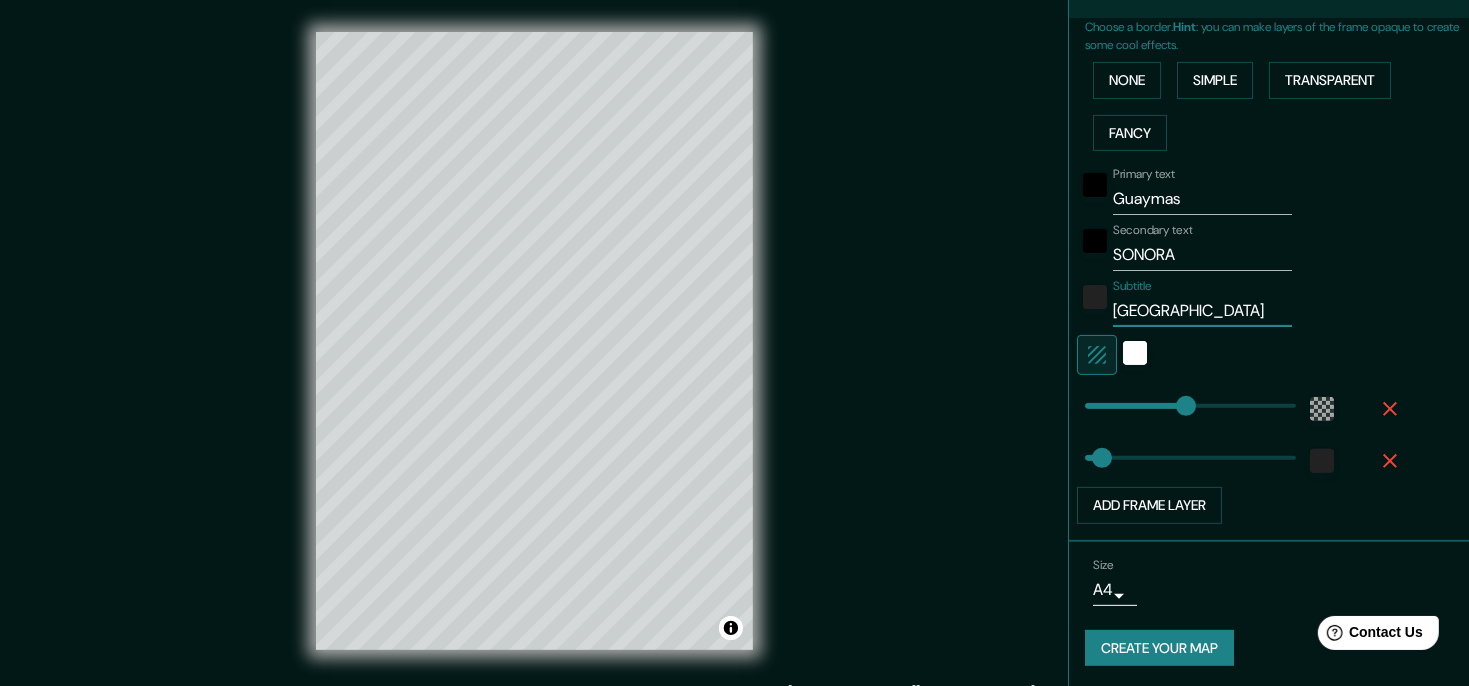 click on "Mappin Location Pins Style Layout Border Choose a border.  Hint : you can make layers of the frame opaque to create some cool effects. None Simple Transparent Fancy Primary text Guaymas Secondary text SONORA Subtitle [GEOGRAPHIC_DATA] Add frame layer Size A4 single Create your map © Mapbox   © OpenStreetMap   Improve this map Any problems, suggestions, or concerns please email    [EMAIL_ADDRESS][DOMAIN_NAME] . . ." at bounding box center (734, 343) 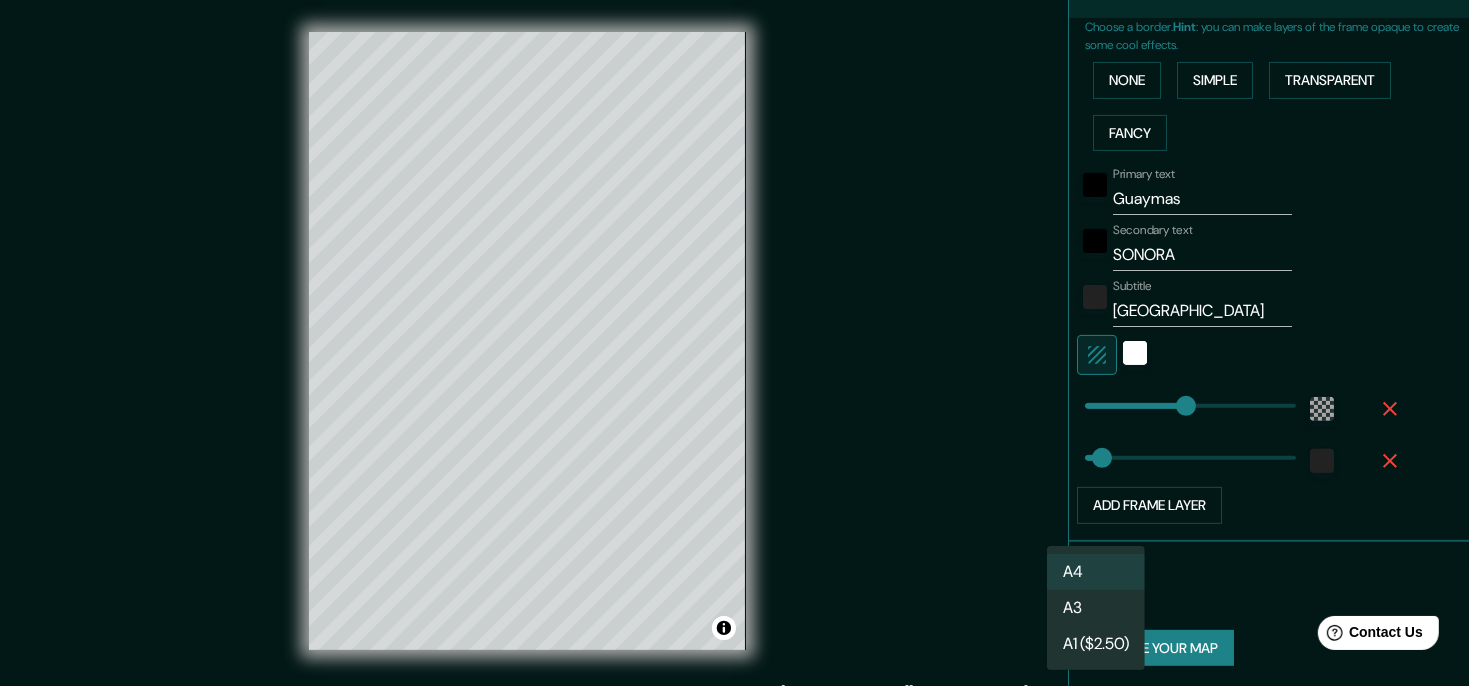 click at bounding box center (734, 343) 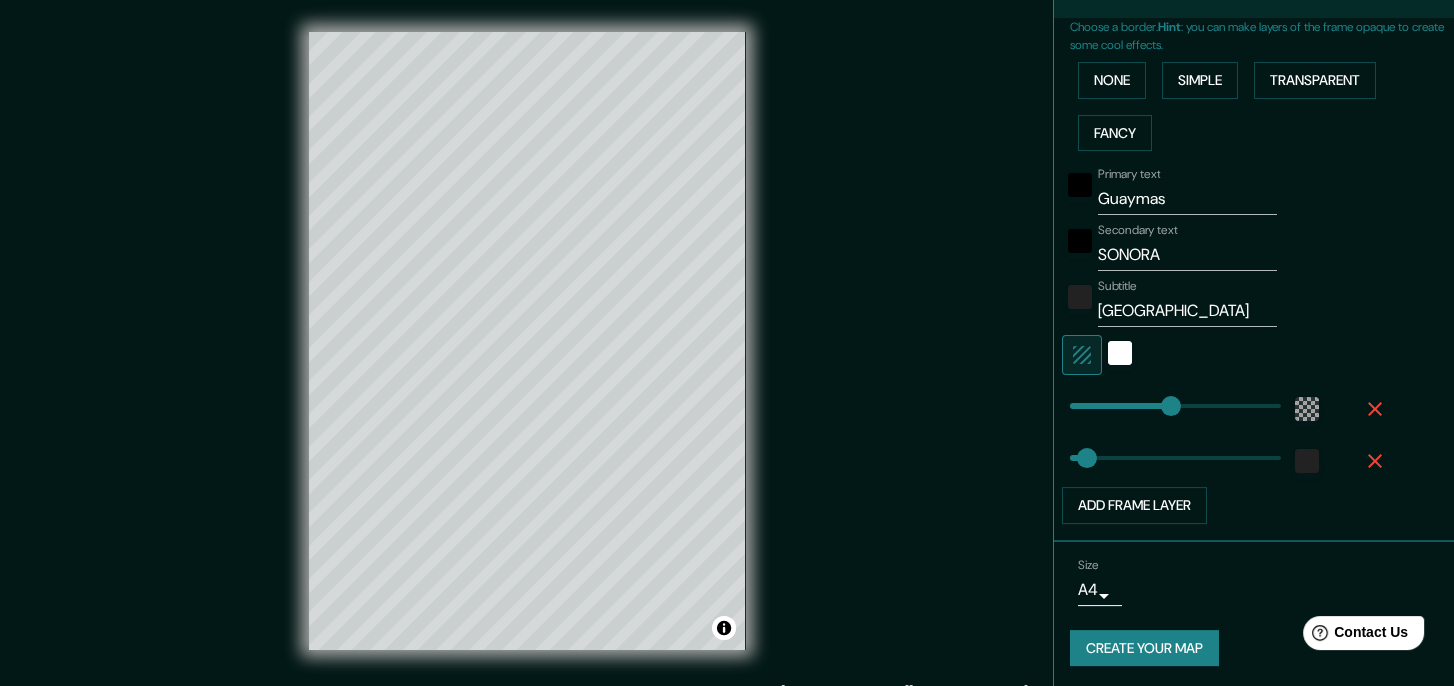 click on "Create your map" at bounding box center (1144, 648) 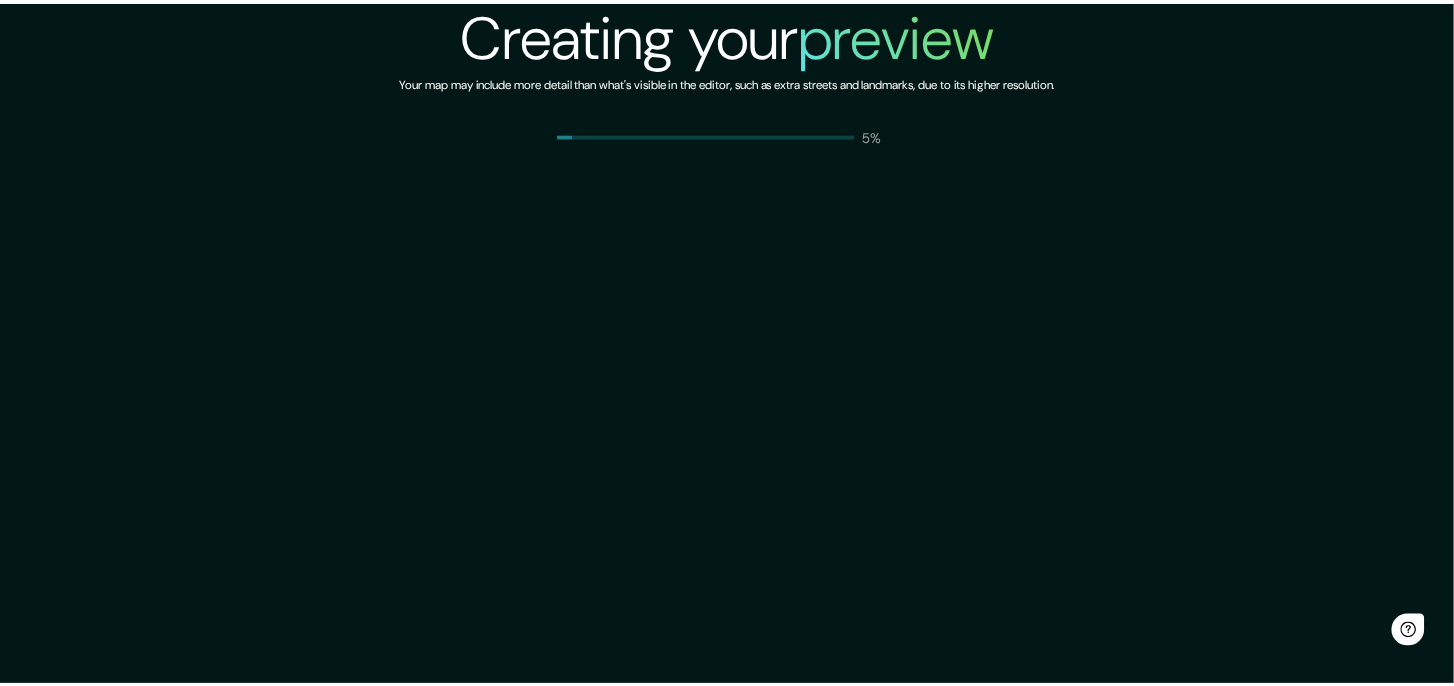 scroll, scrollTop: 0, scrollLeft: 0, axis: both 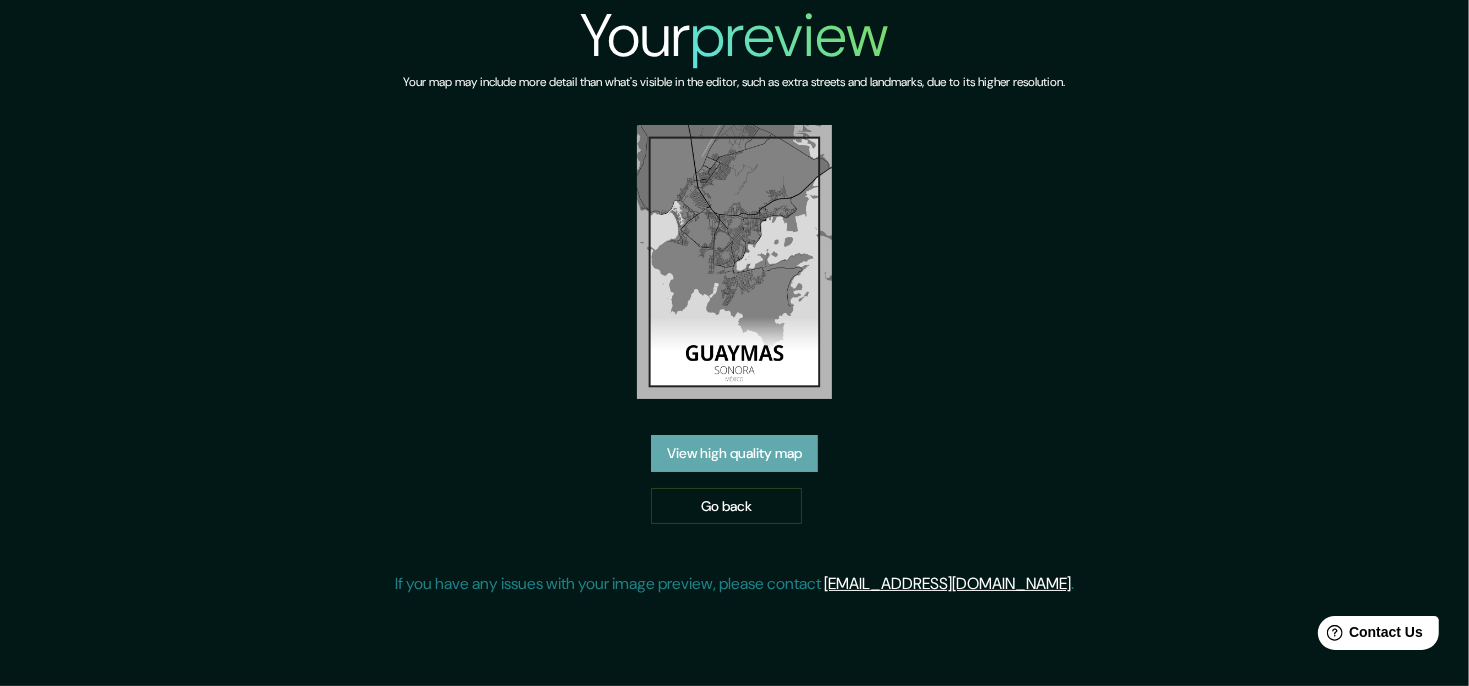 click on "View high quality map" at bounding box center (734, 453) 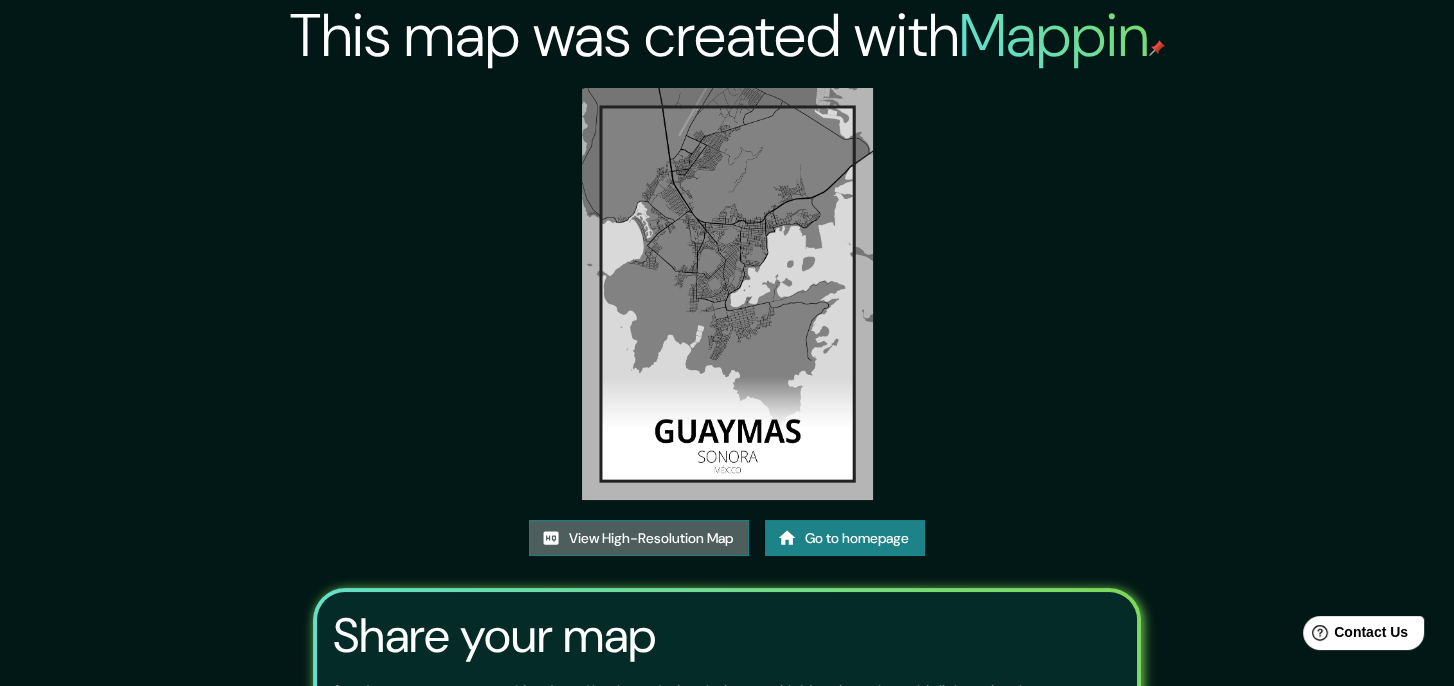 click on "View High-Resolution Map" at bounding box center [639, 538] 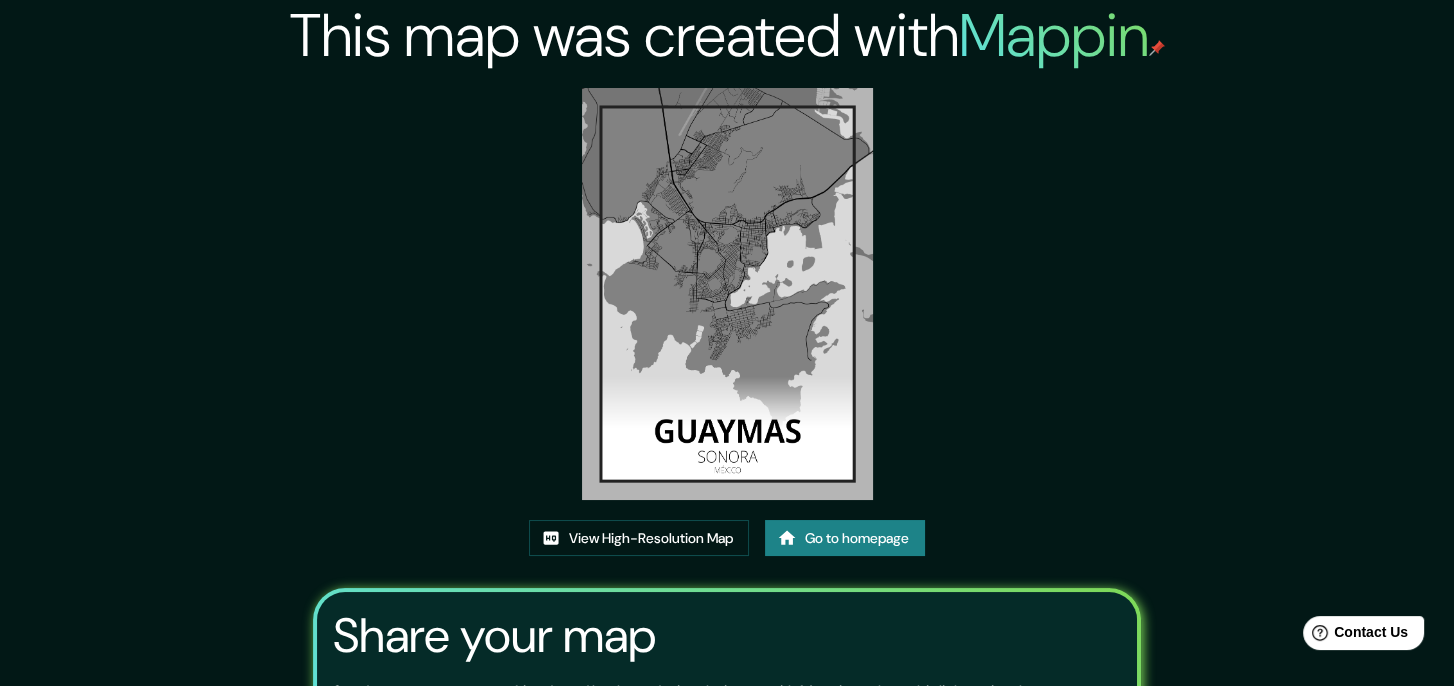 click on "Go to homepage" at bounding box center (845, 538) 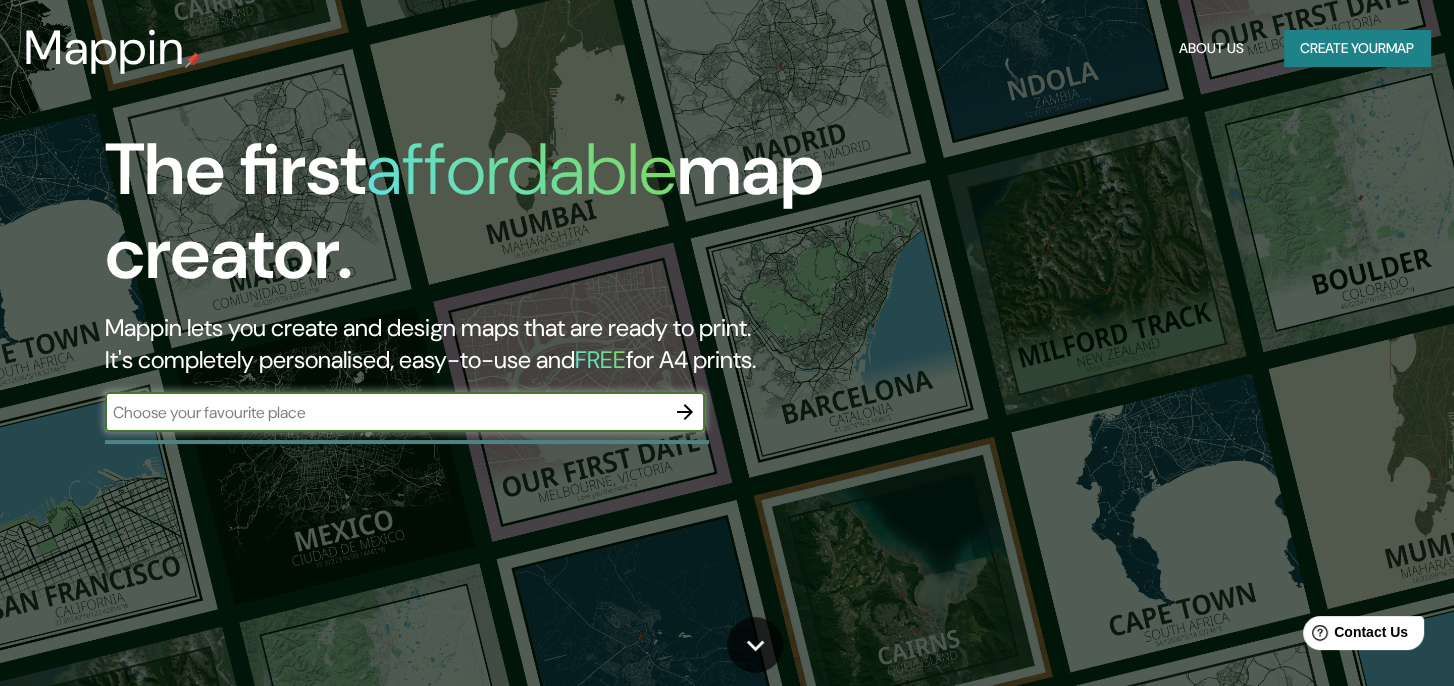 click at bounding box center (385, 412) 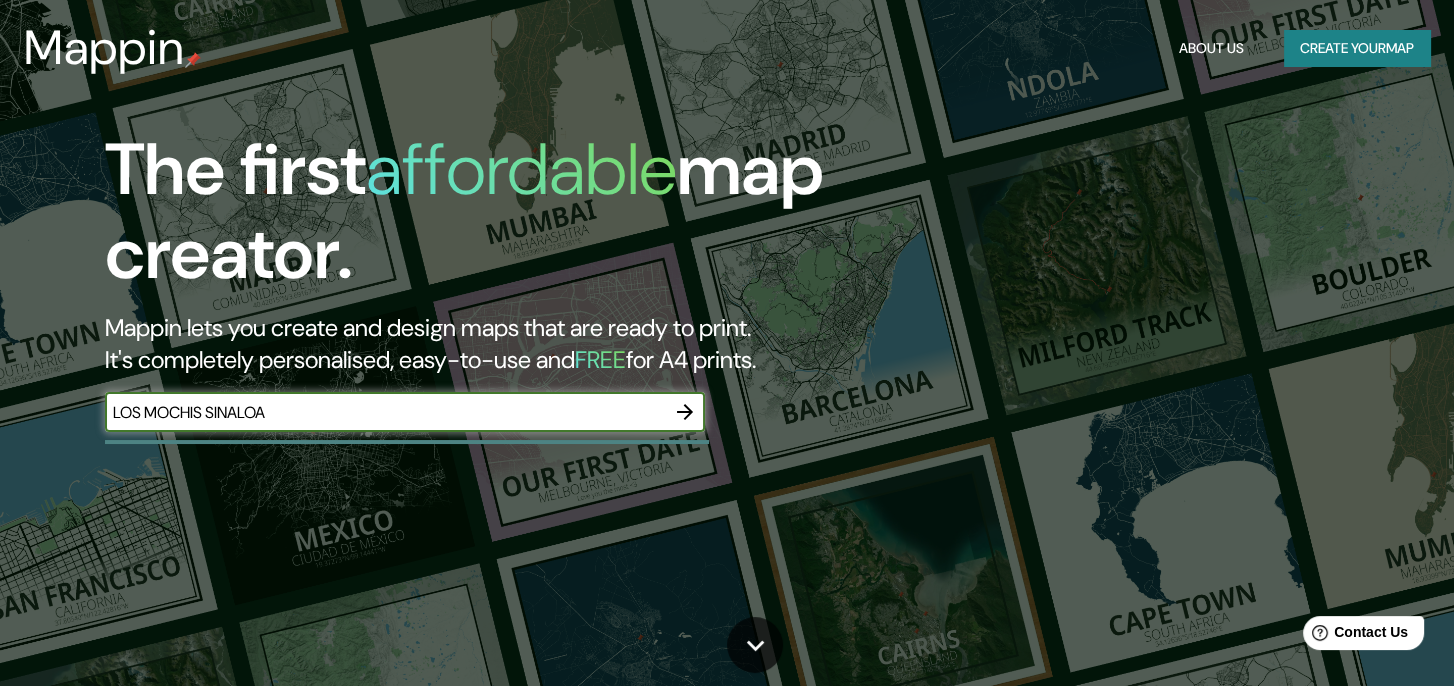 type on "LOS MOCHIS SINALOA" 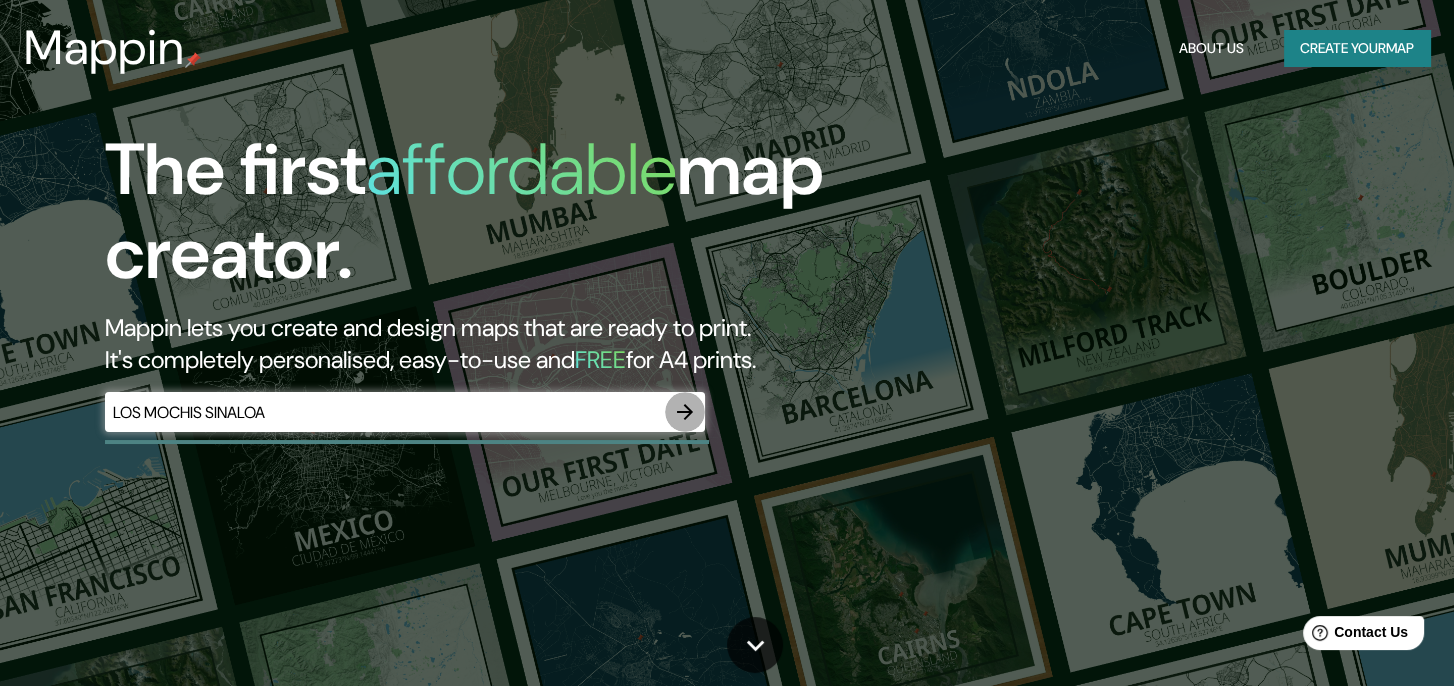 click 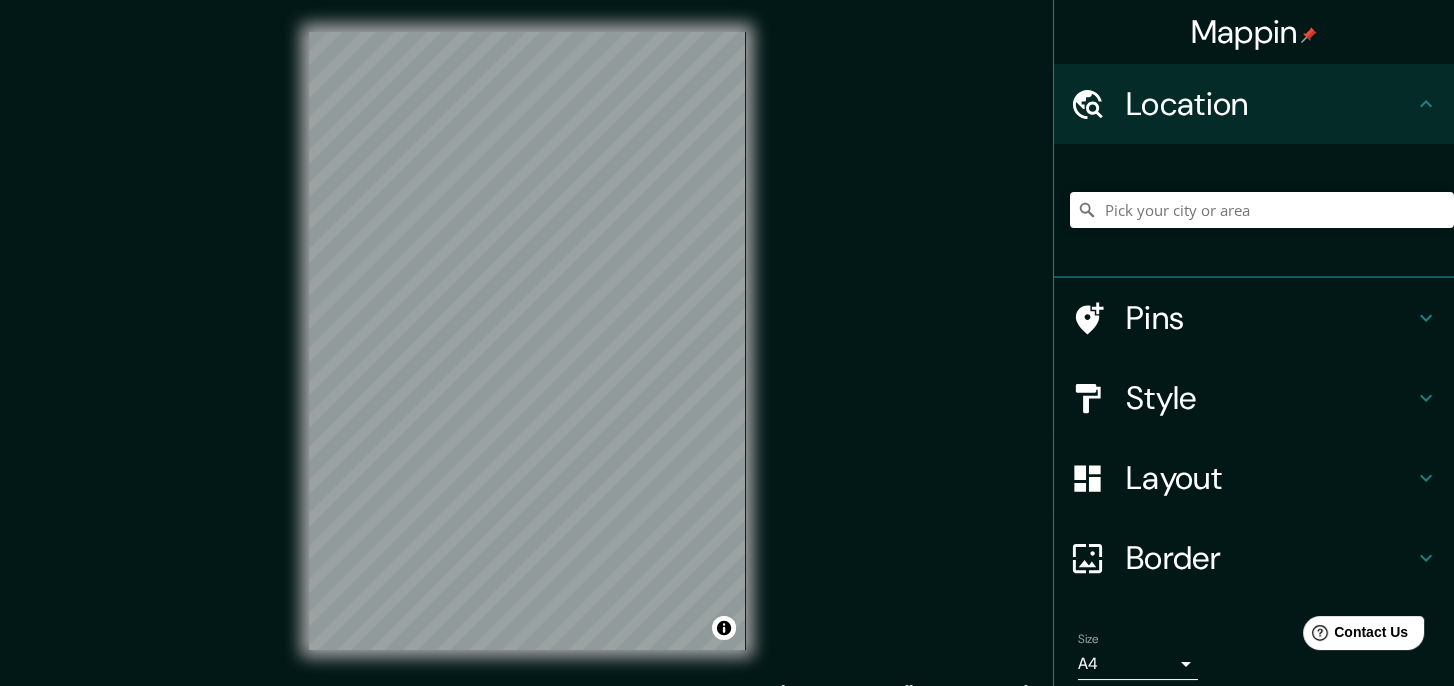 click on "© Mapbox   © OpenStreetMap   Improve this map" at bounding box center [527, 340] 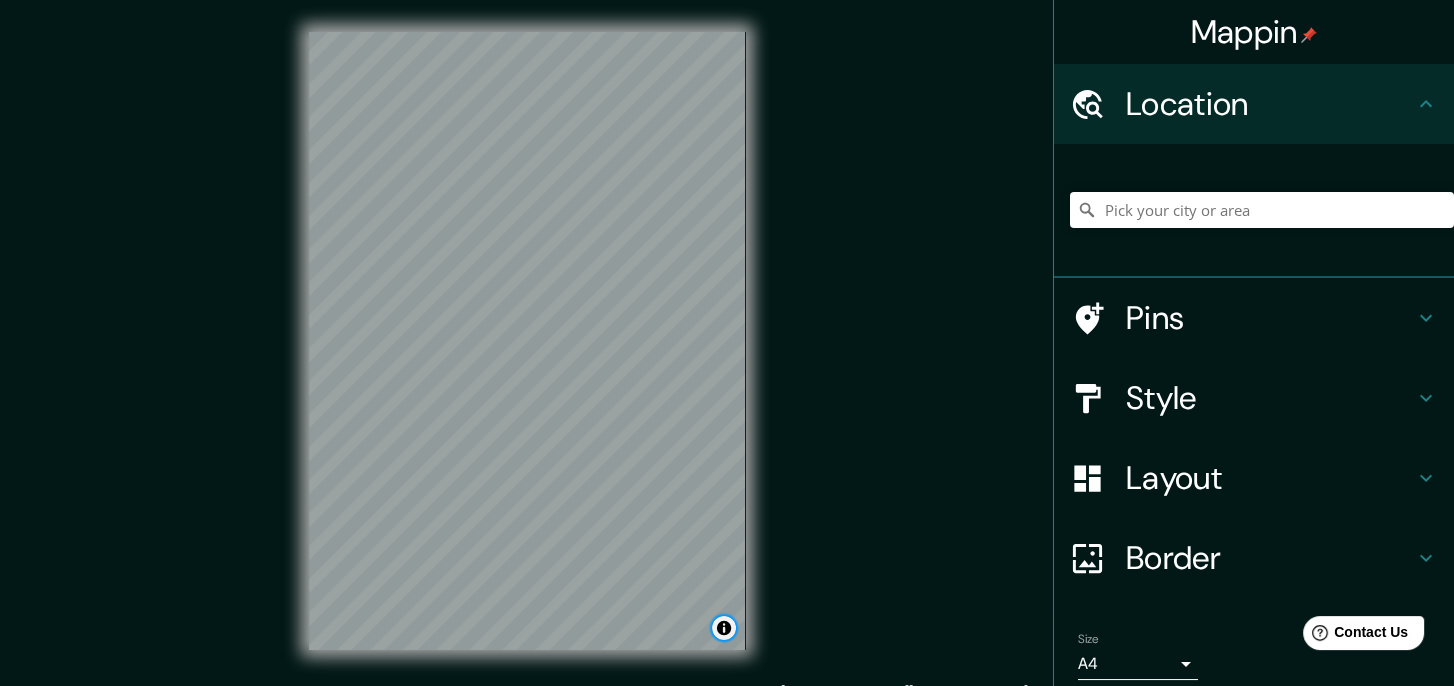 click at bounding box center (724, 628) 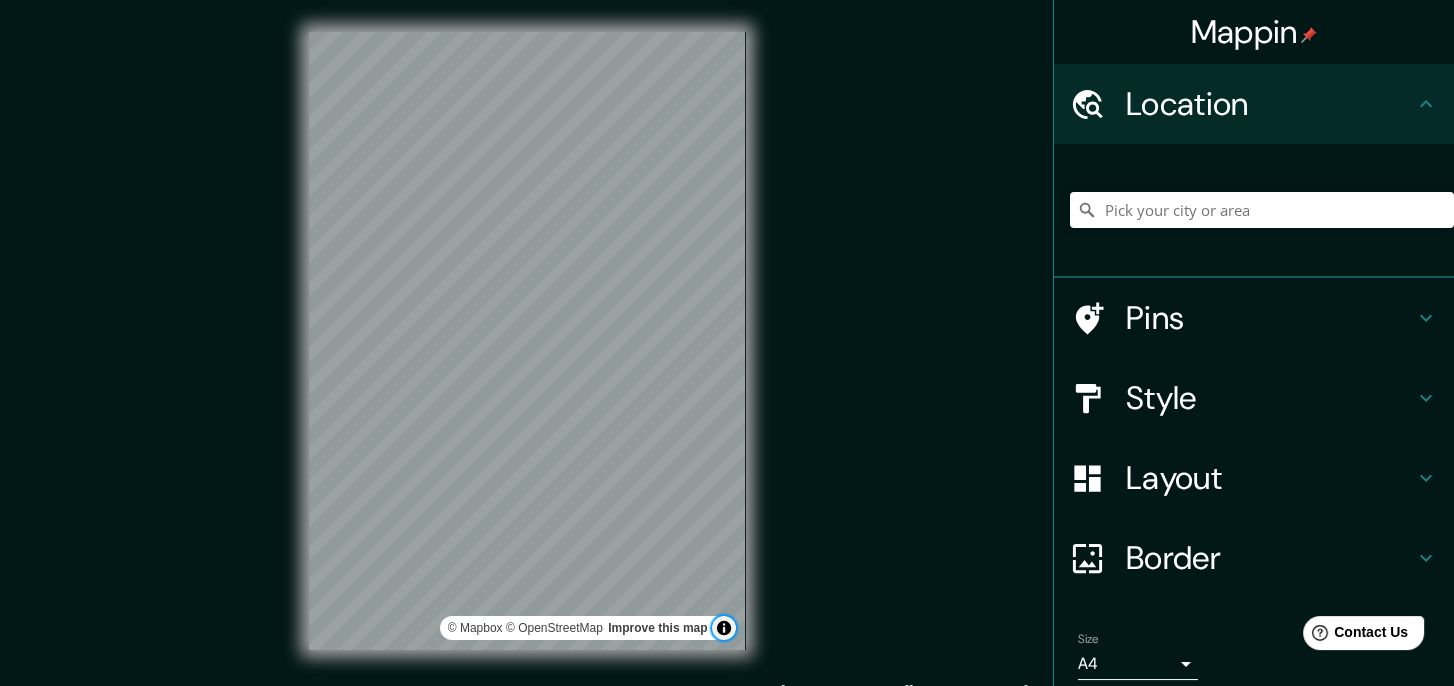 click at bounding box center [724, 628] 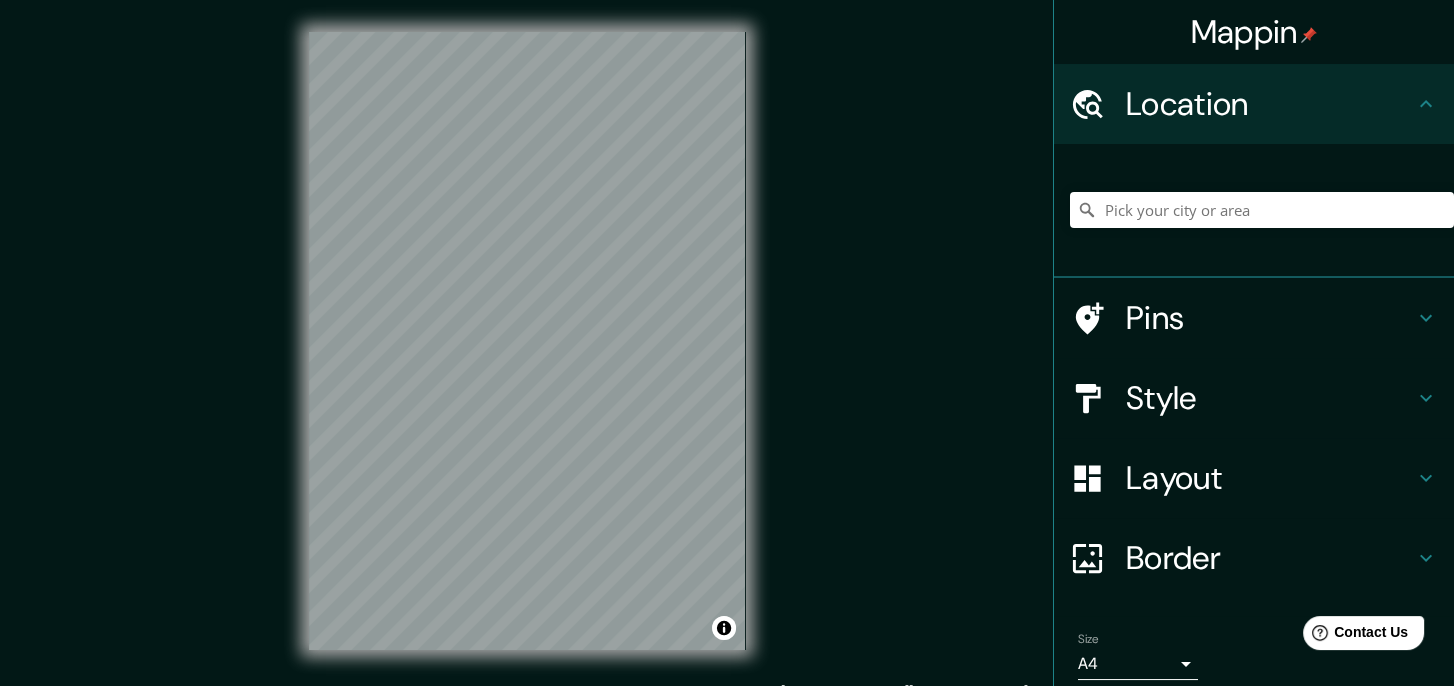 click on "Pins" at bounding box center [1270, 318] 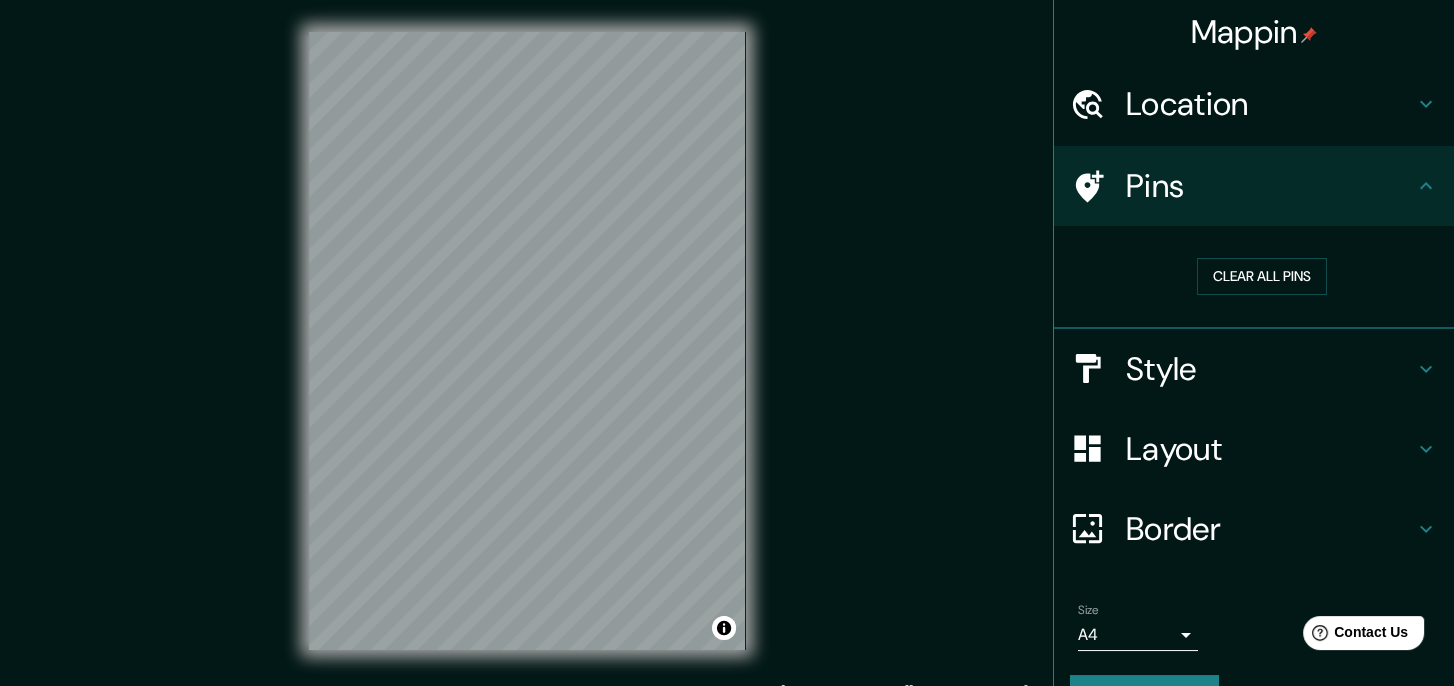 click on "Pins" at bounding box center [1270, 186] 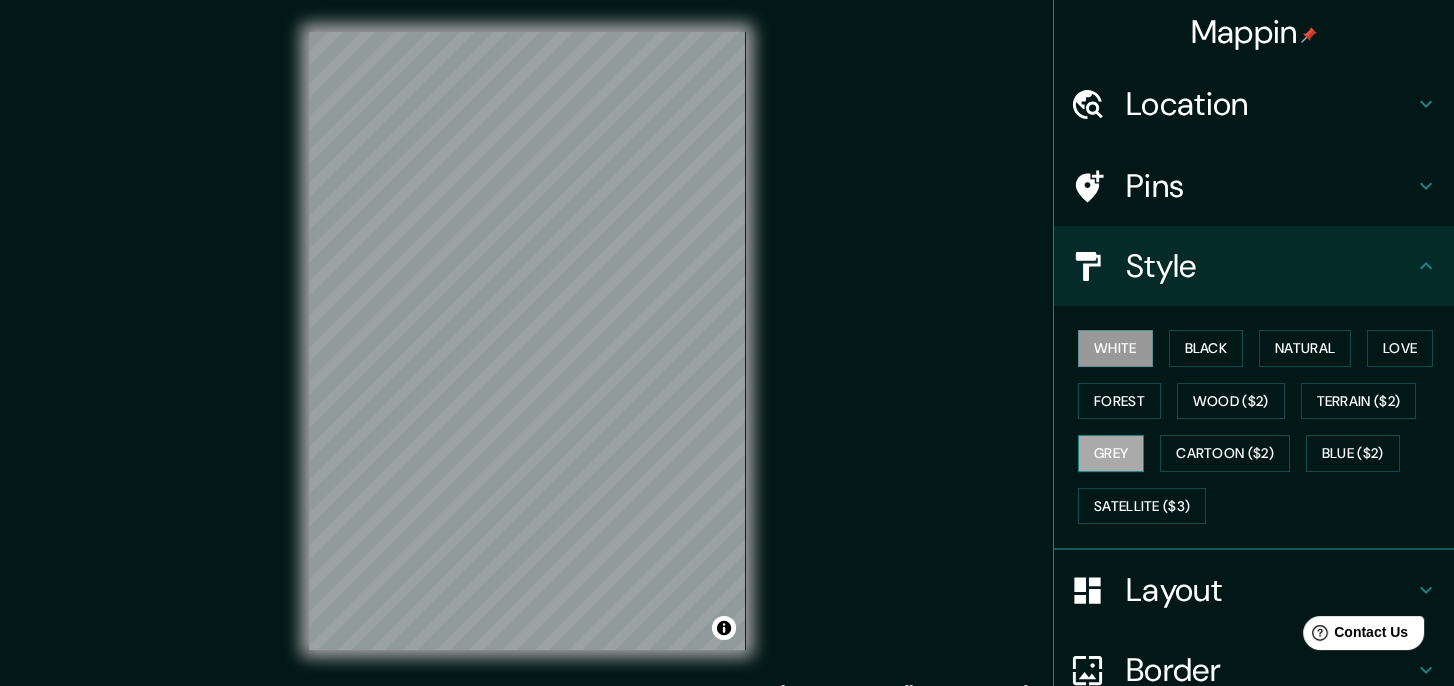 click on "Grey" at bounding box center (1111, 453) 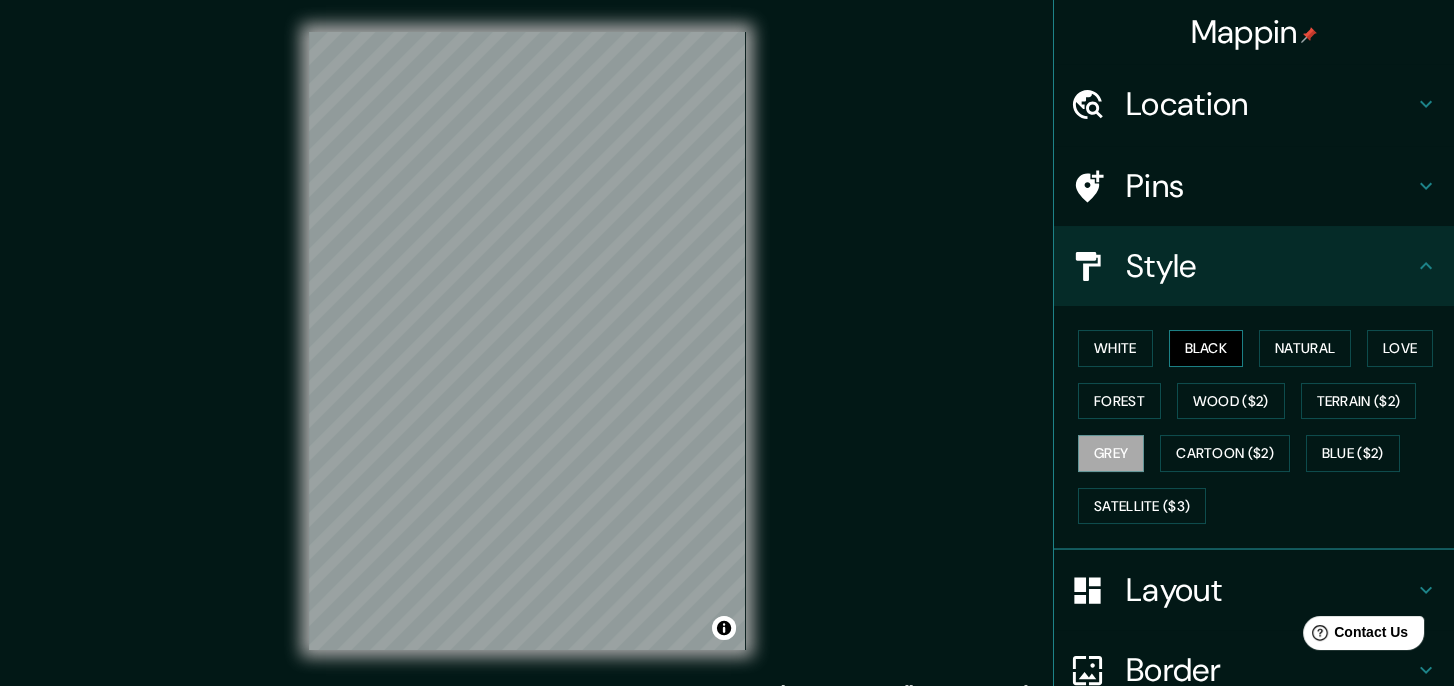 click on "Black" at bounding box center (1206, 348) 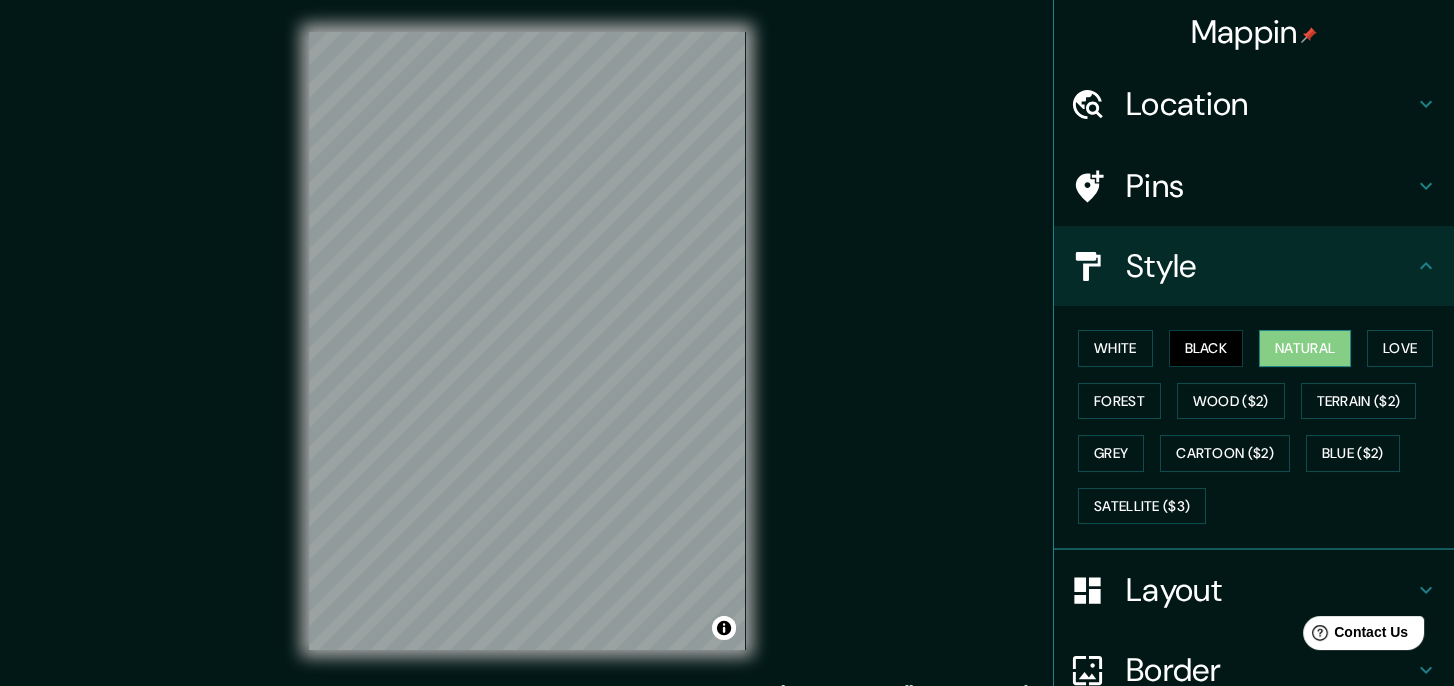 click on "Natural" at bounding box center [1305, 348] 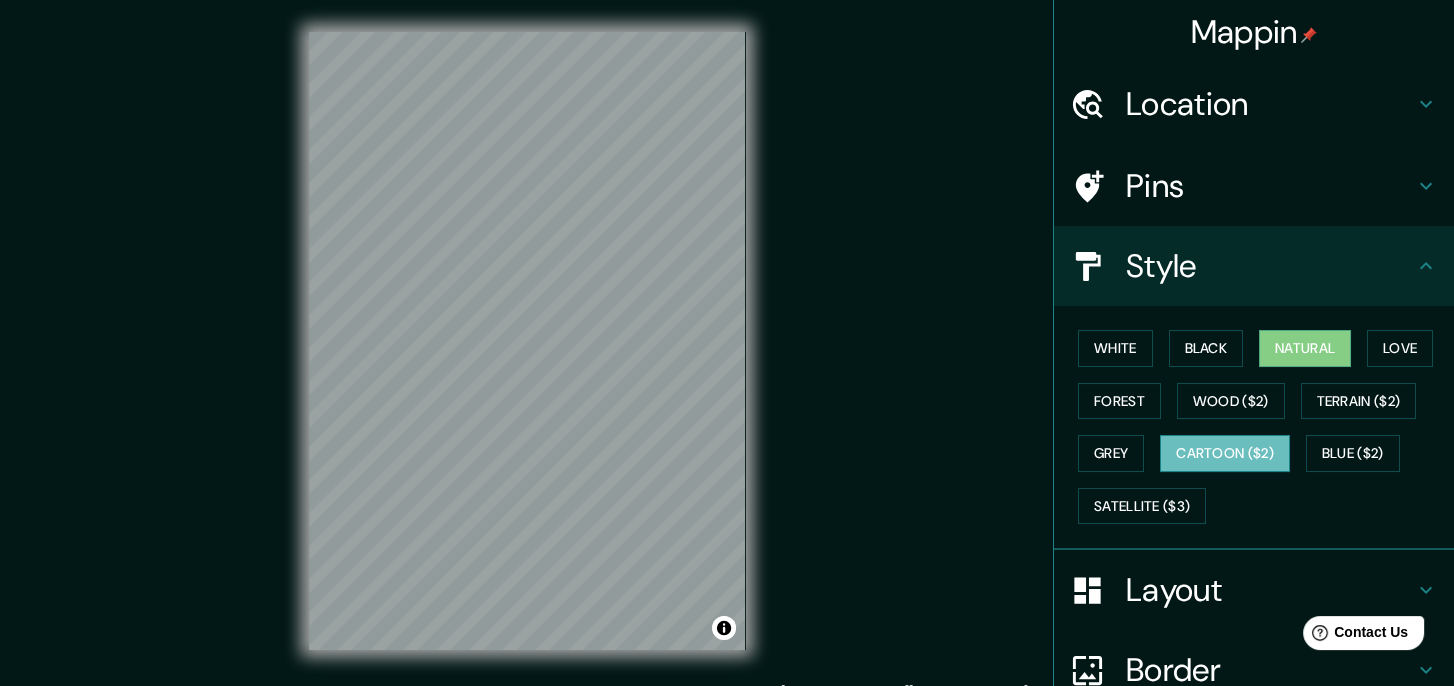 scroll, scrollTop: 186, scrollLeft: 0, axis: vertical 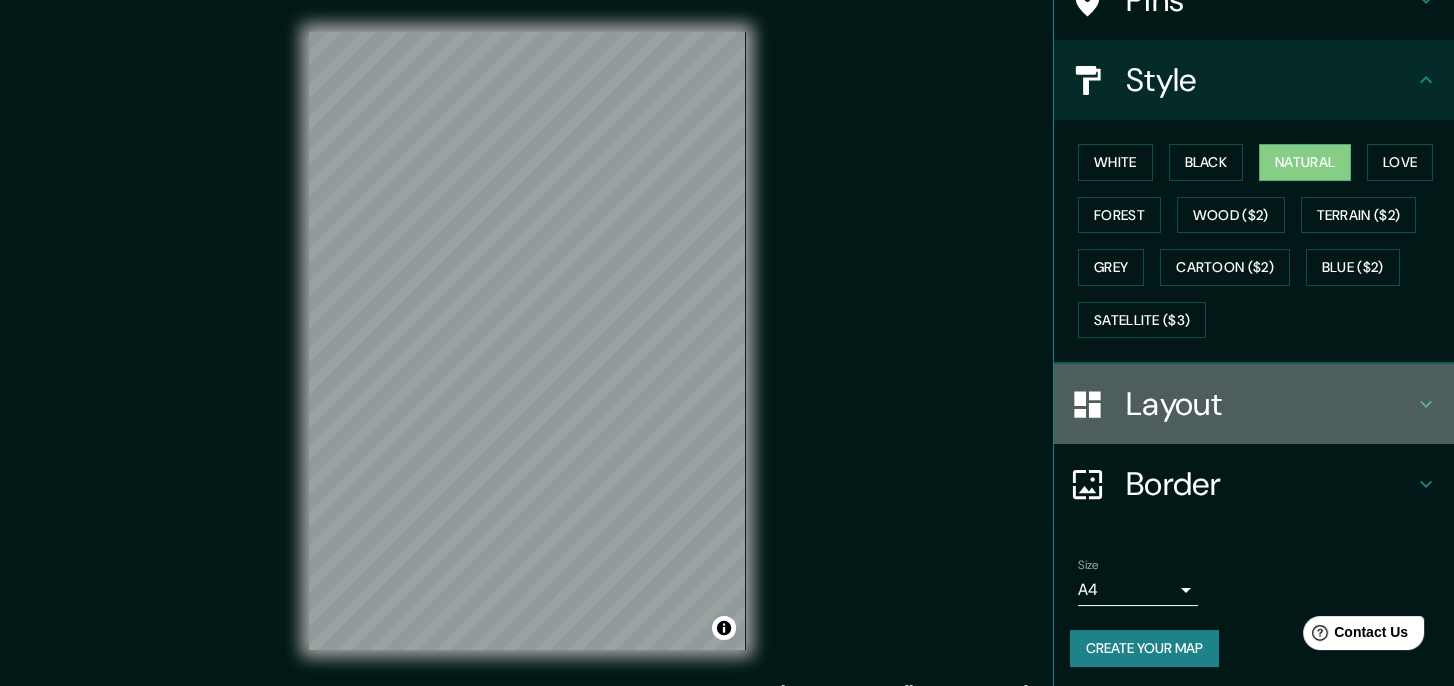 click on "Layout" at bounding box center (1270, 404) 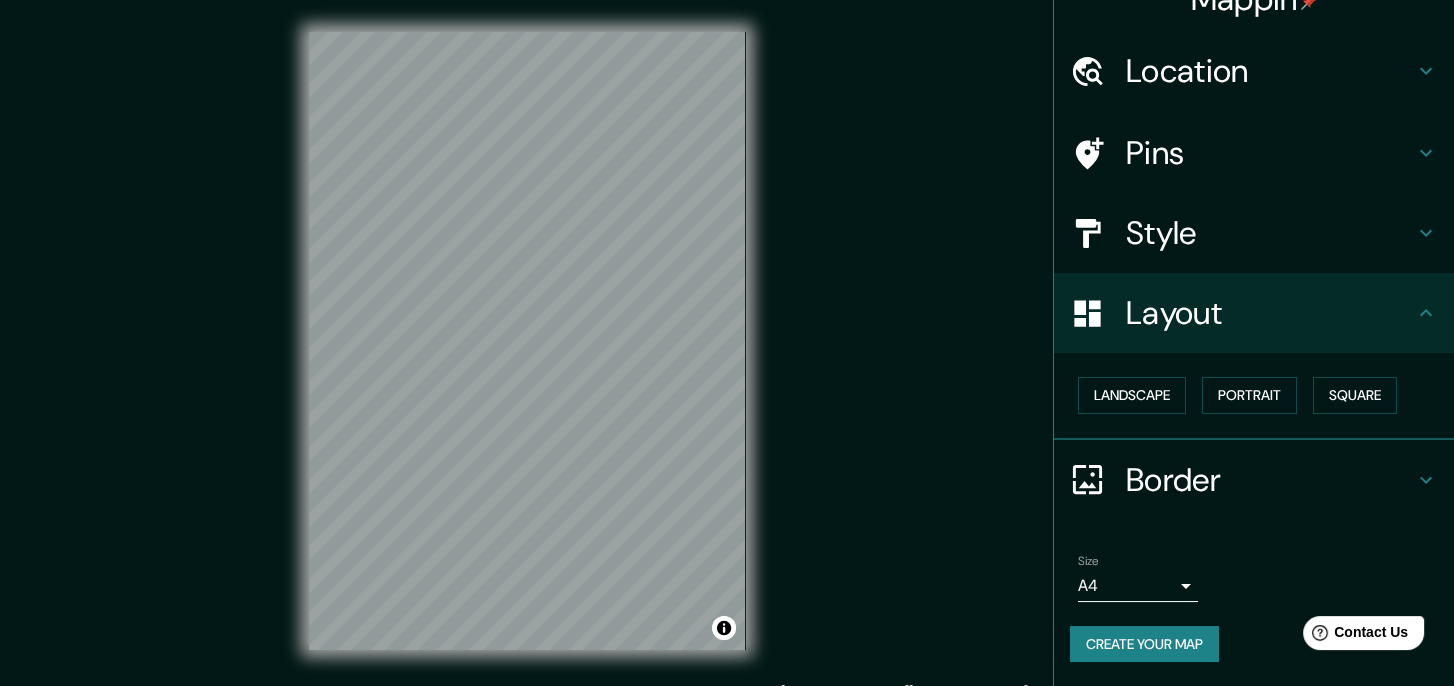 scroll, scrollTop: 30, scrollLeft: 0, axis: vertical 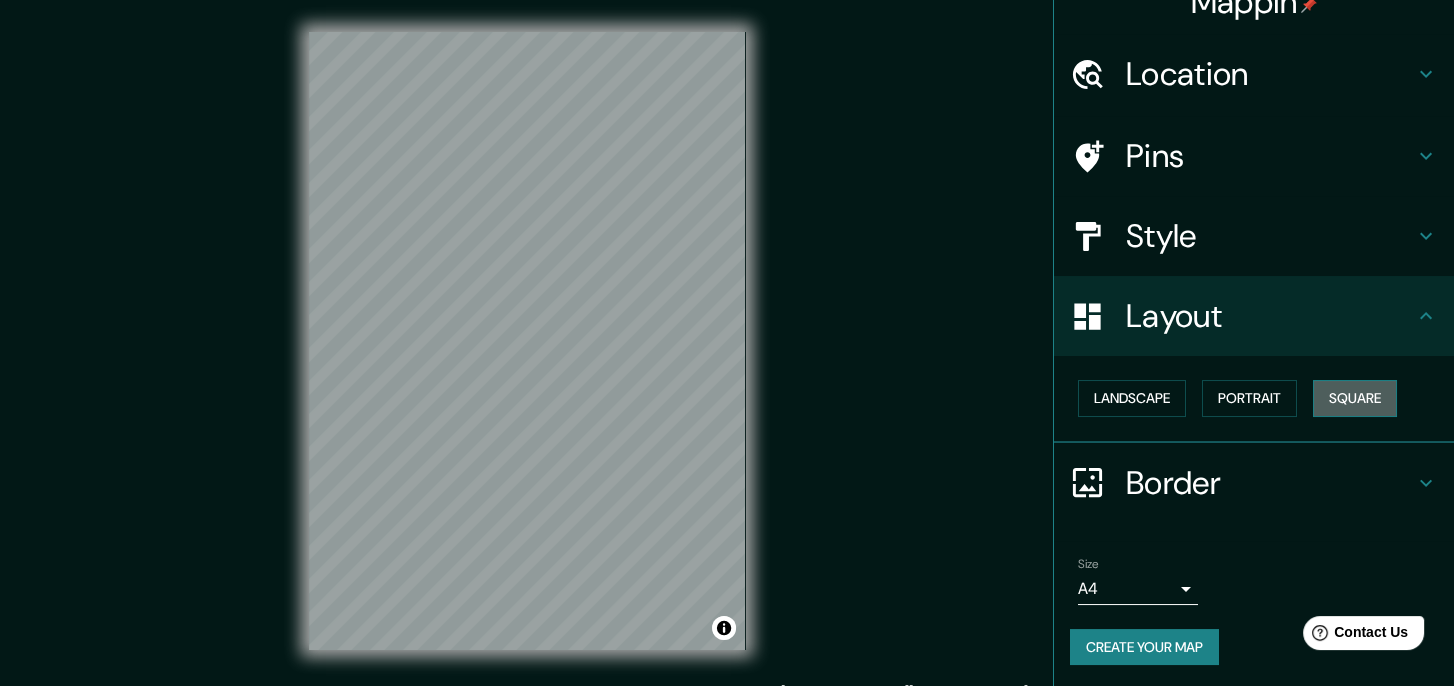 click on "Square" at bounding box center [1355, 398] 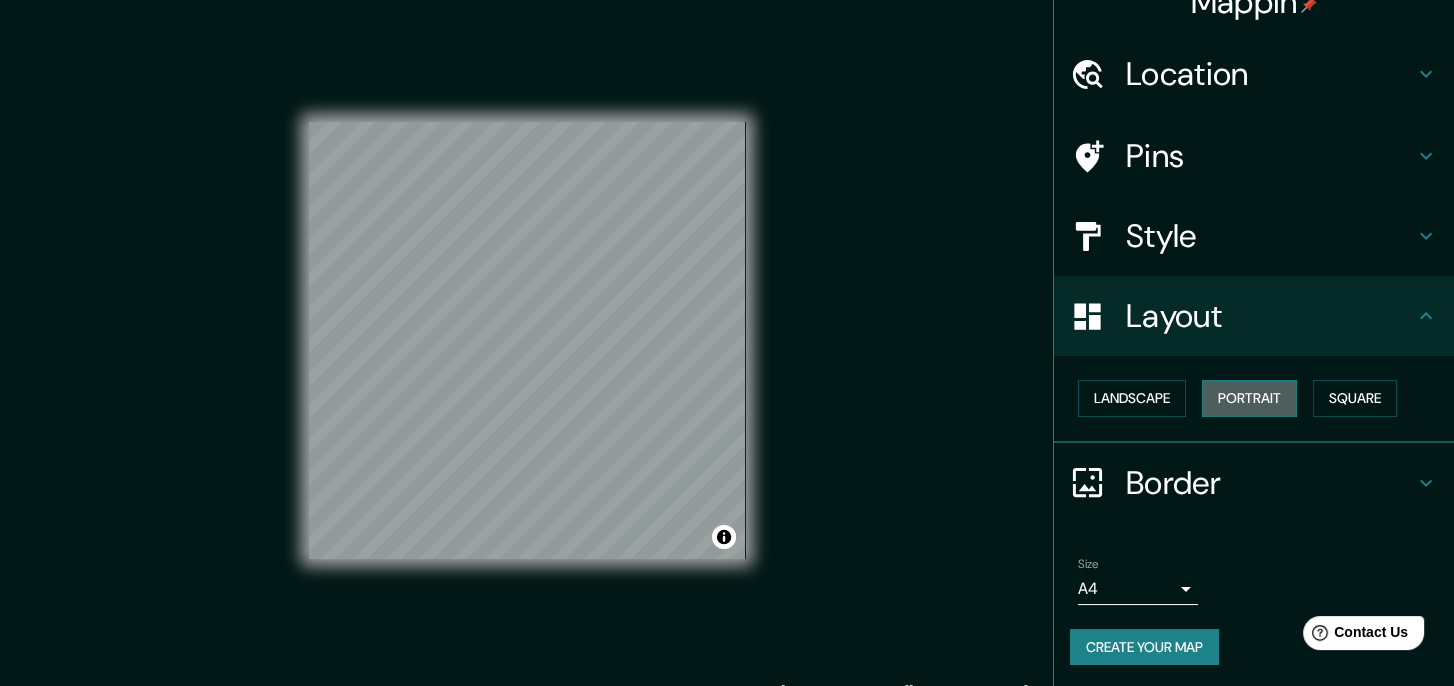 click on "Portrait" at bounding box center [1249, 398] 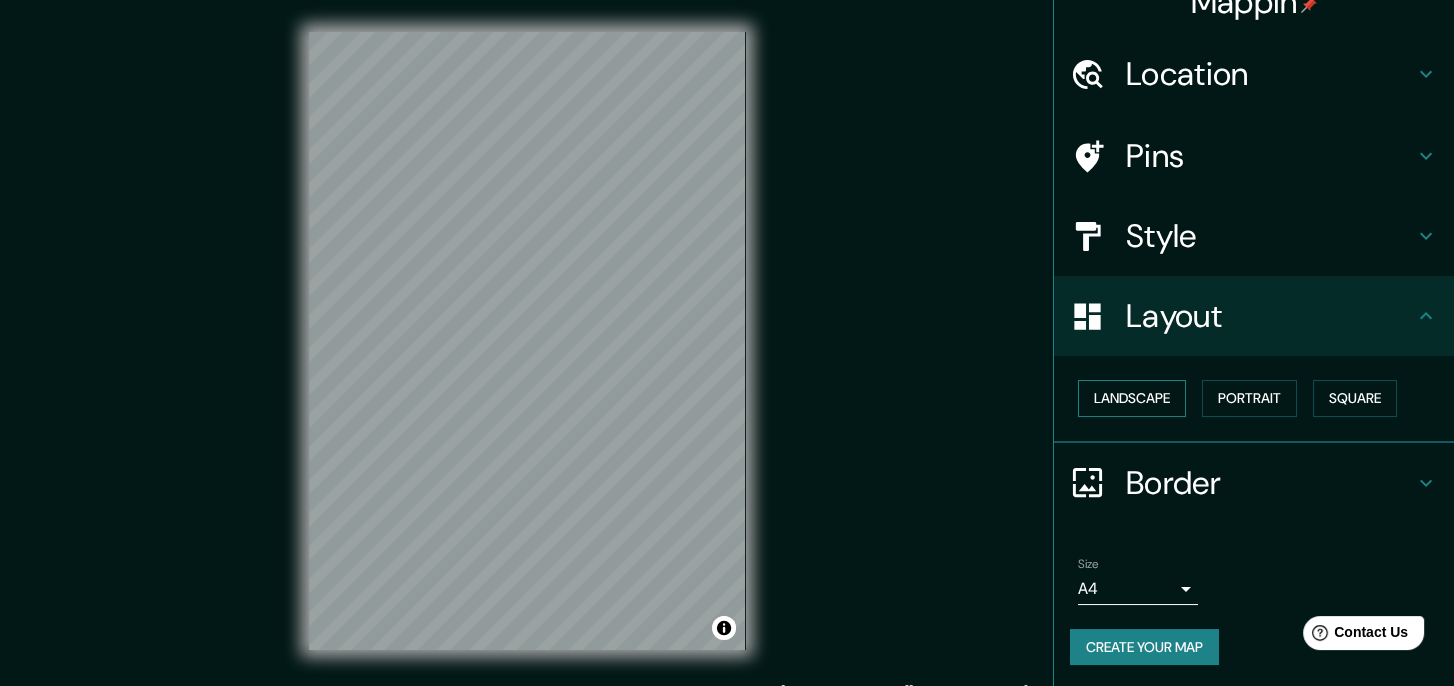 click on "Landscape" at bounding box center (1132, 398) 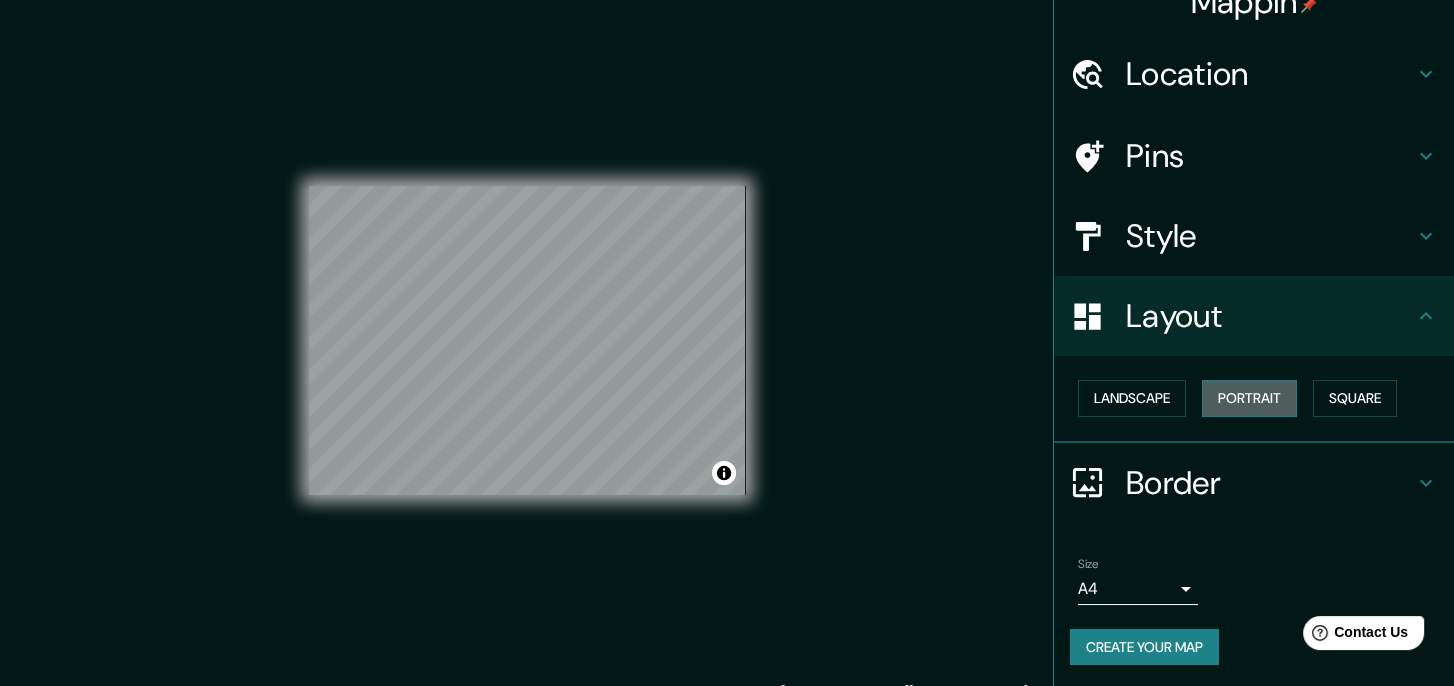 click on "Portrait" at bounding box center [1249, 398] 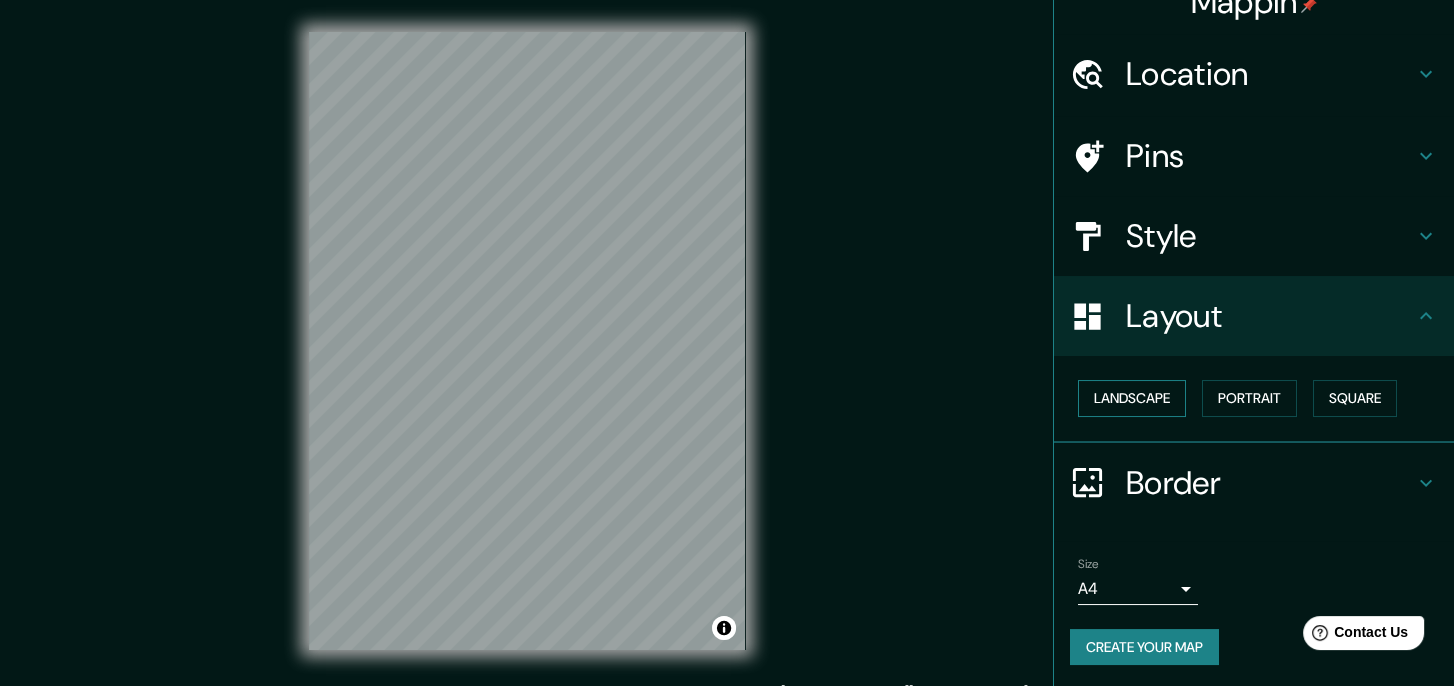 scroll, scrollTop: 27, scrollLeft: 0, axis: vertical 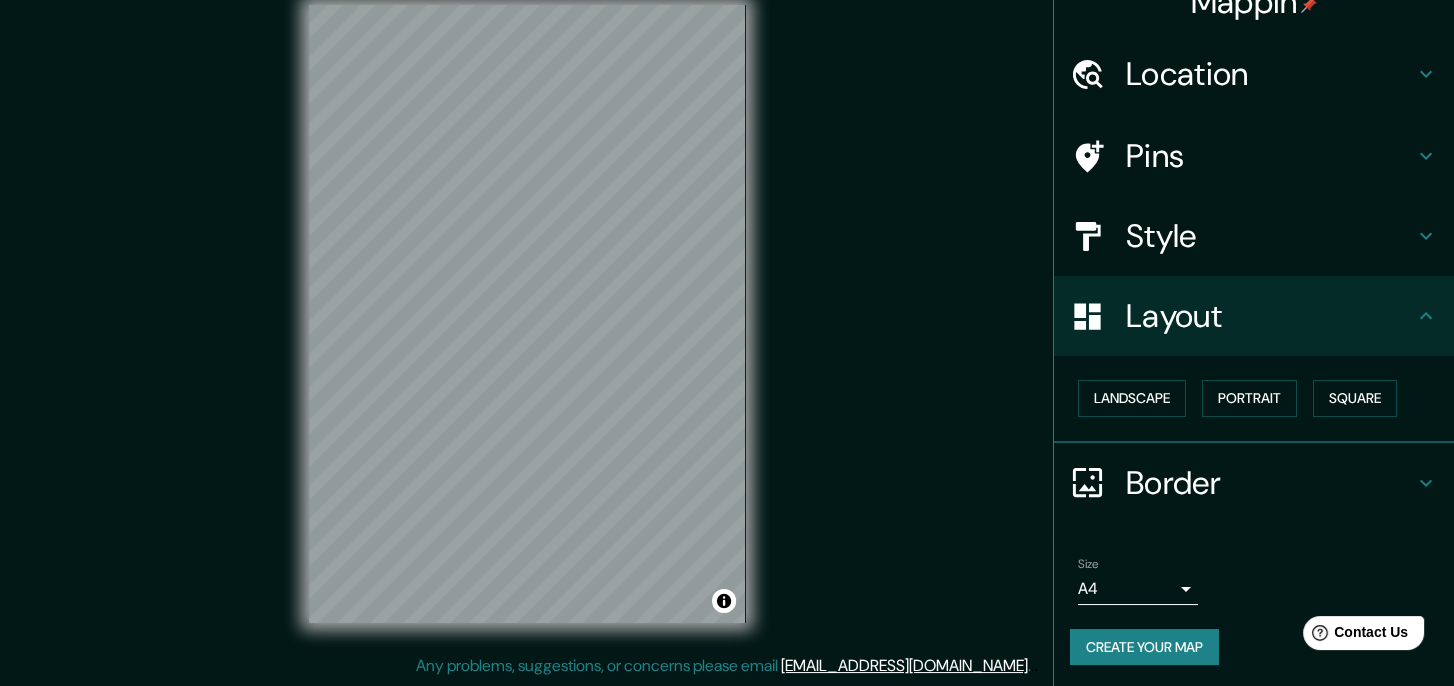 click on "Border" at bounding box center (1270, 483) 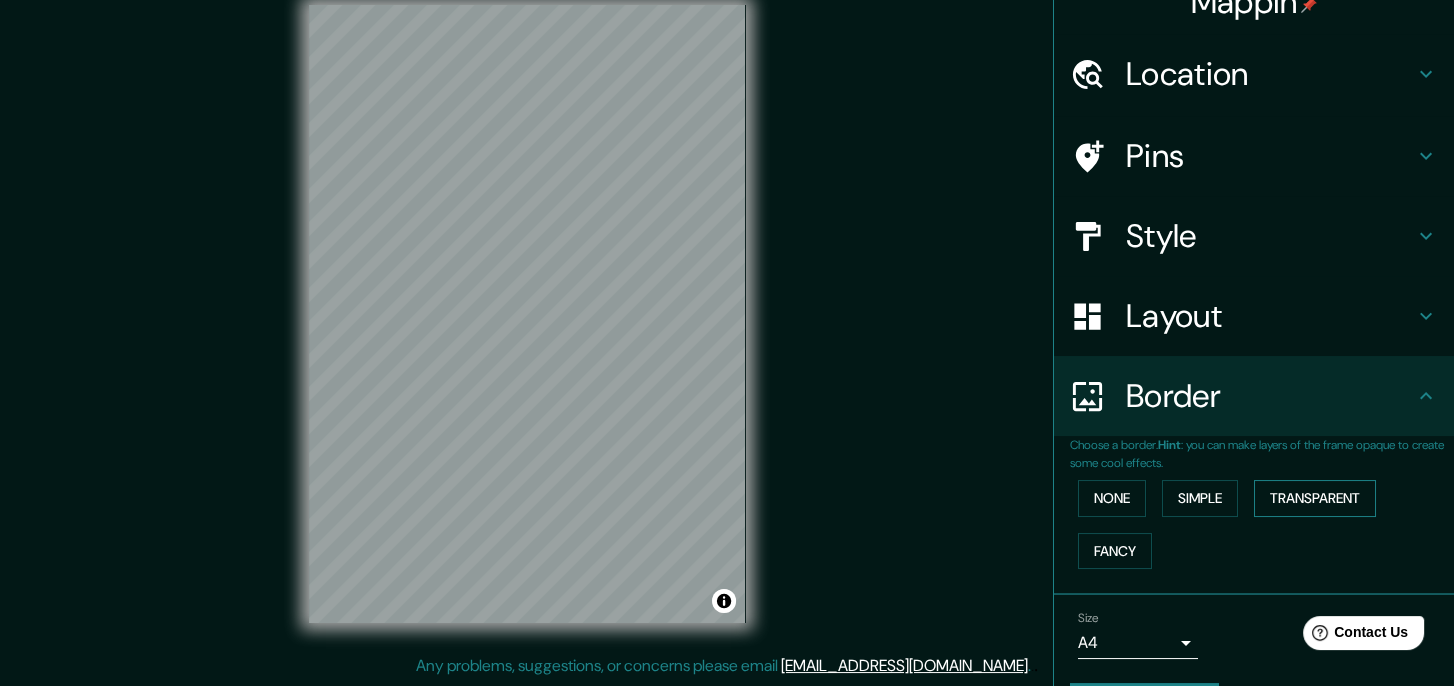 click on "Transparent" at bounding box center (1315, 498) 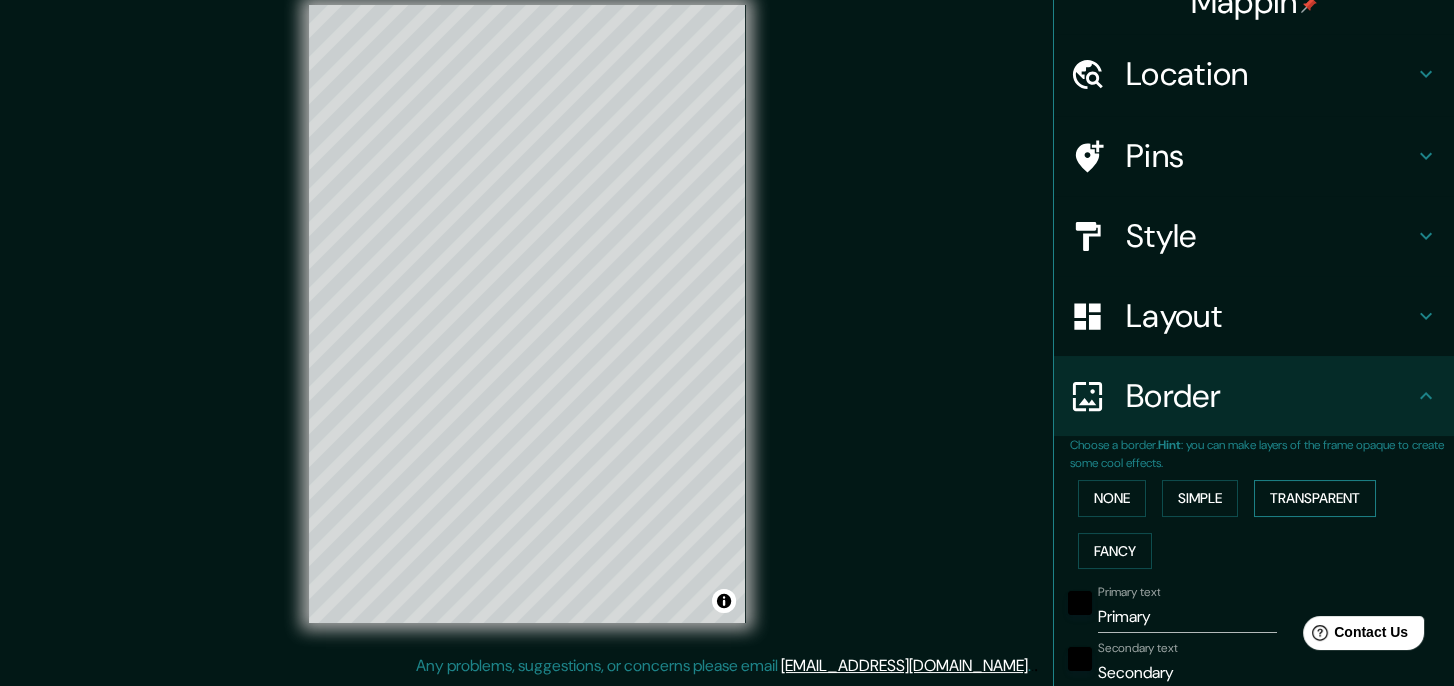 click on "Transparent" at bounding box center (1315, 498) 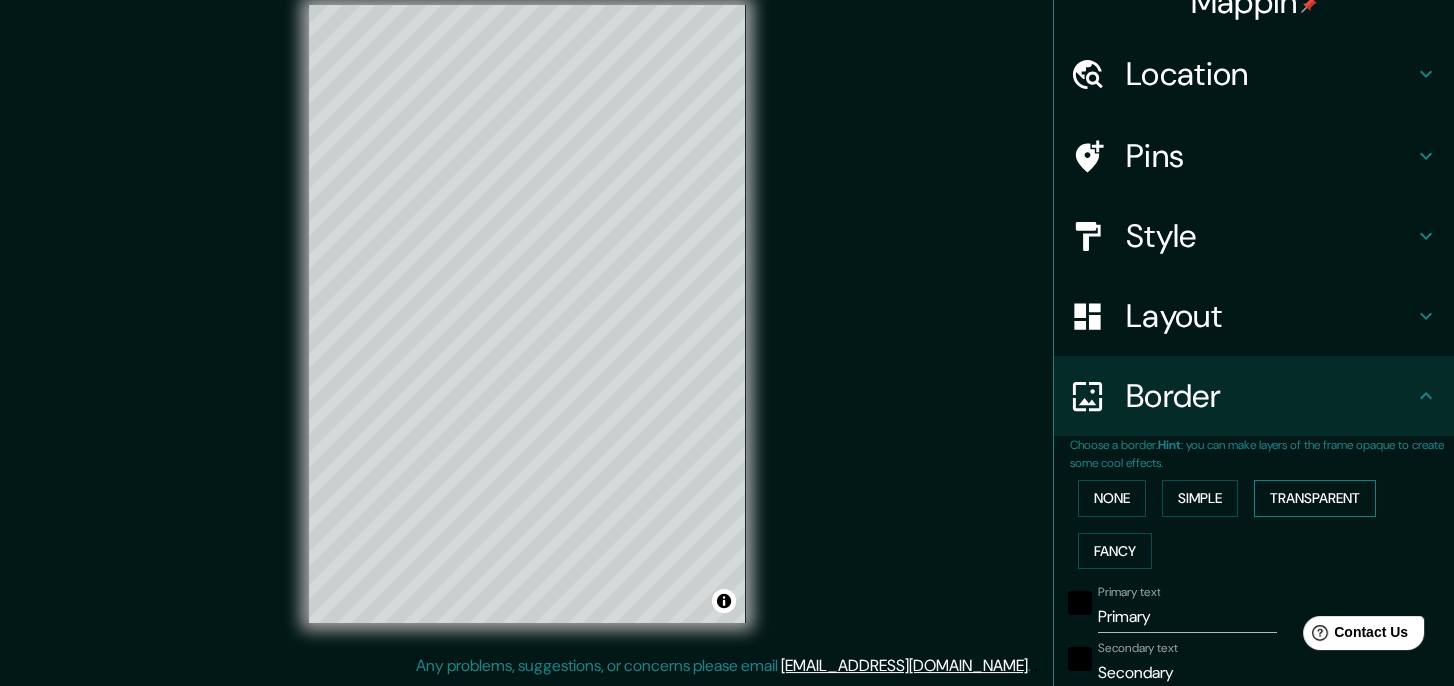 type on "209" 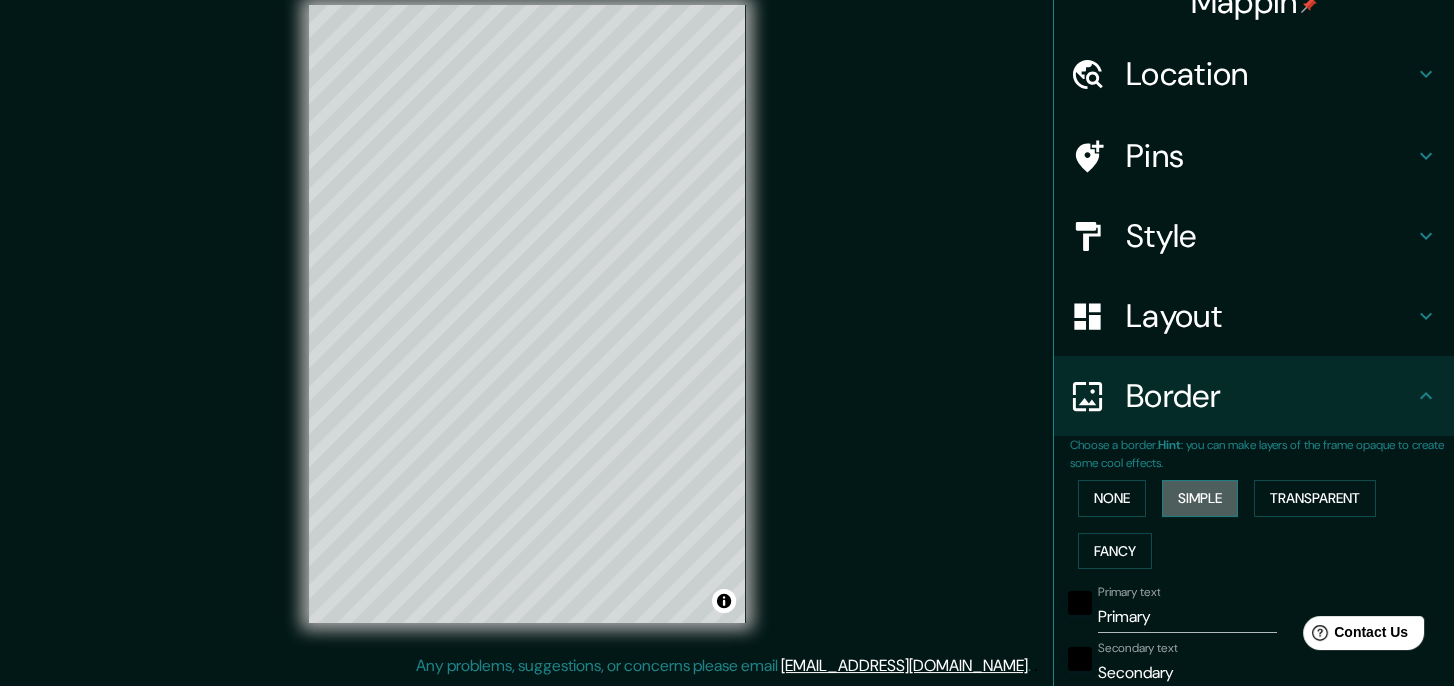 click on "Simple" at bounding box center [1200, 498] 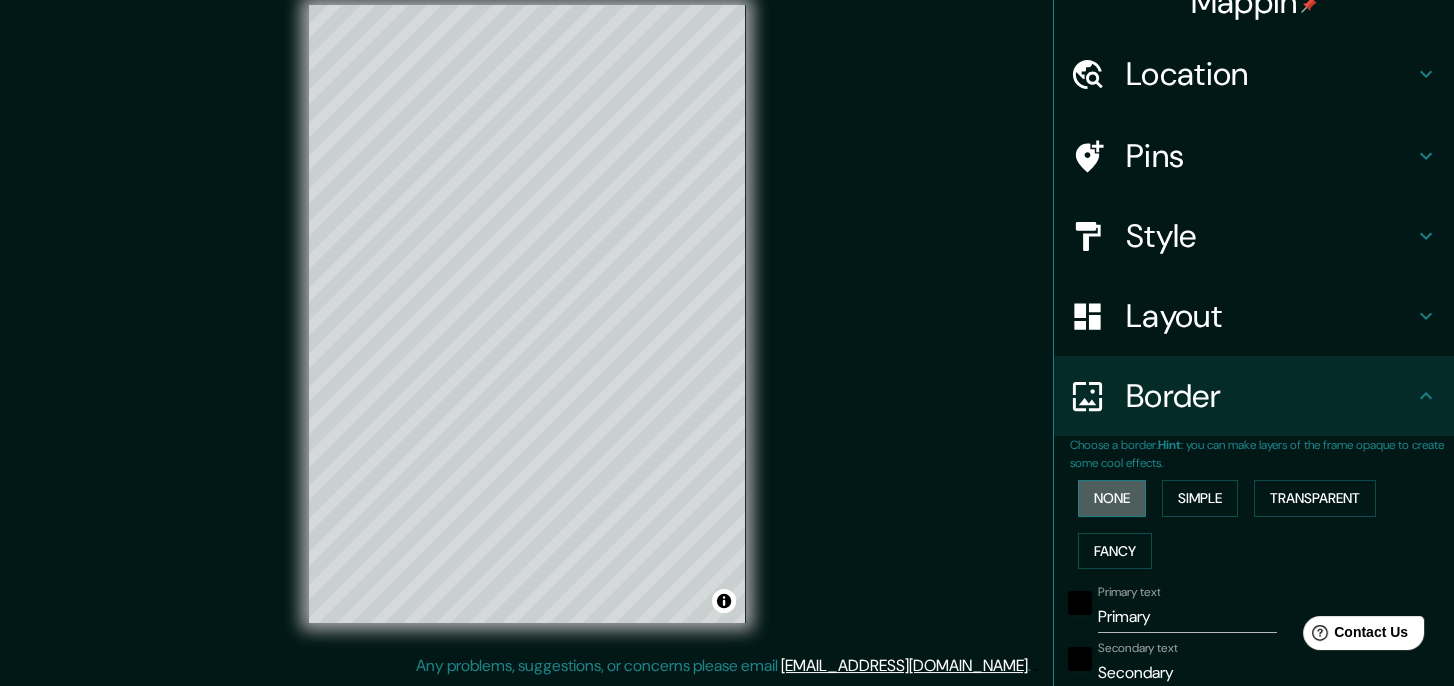 click on "None" at bounding box center [1112, 498] 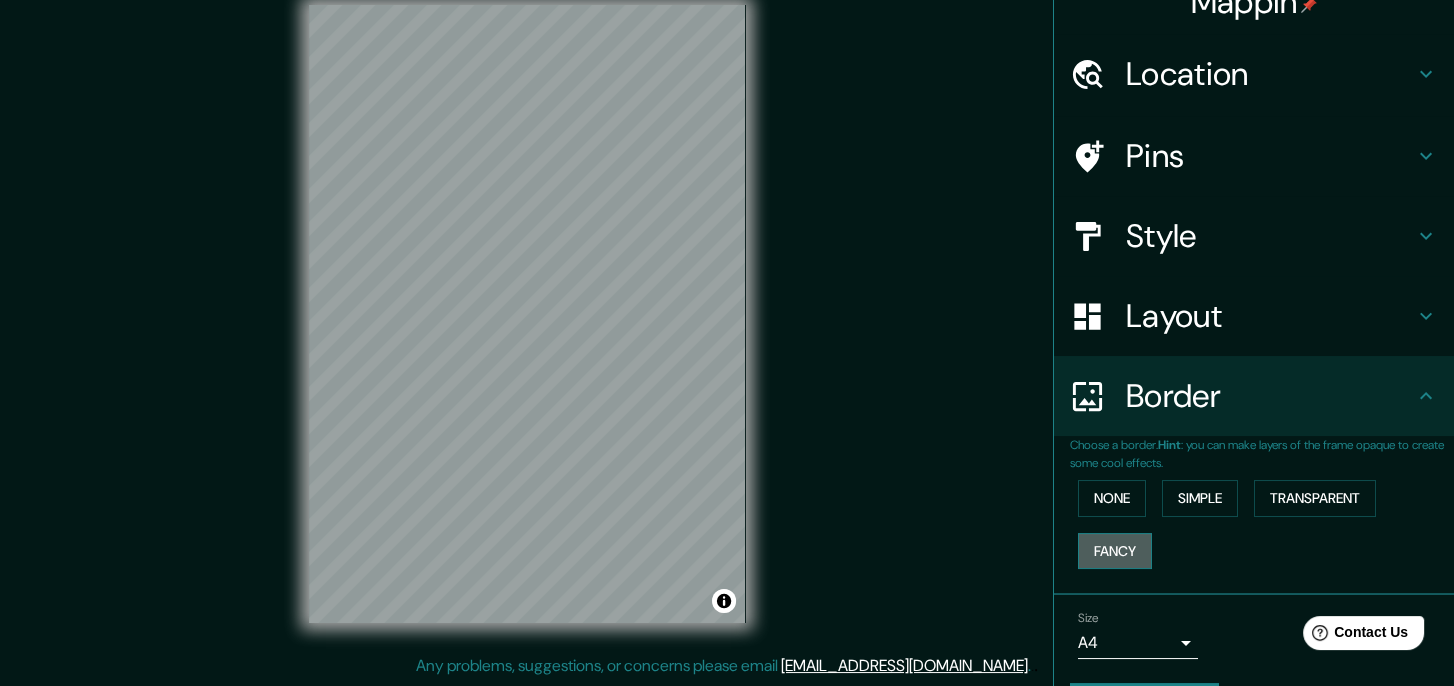 click on "Fancy" at bounding box center (1115, 551) 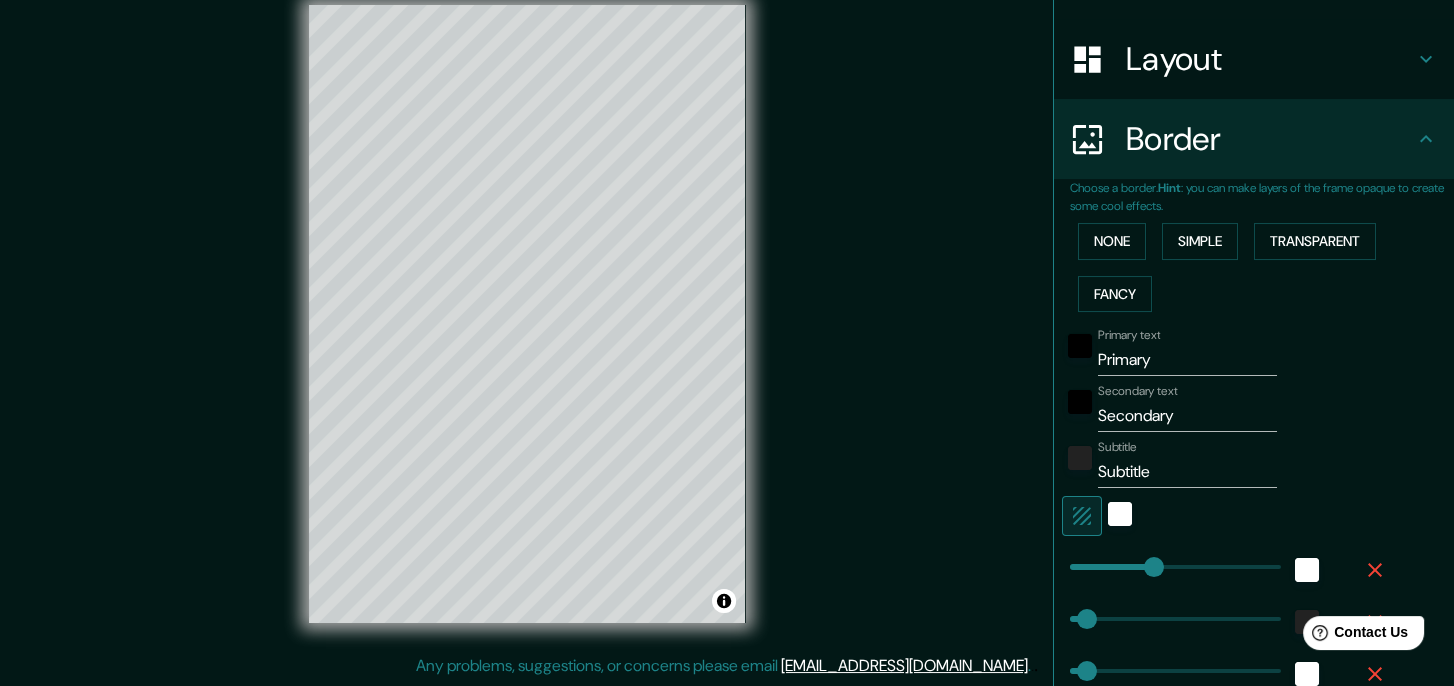 scroll, scrollTop: 330, scrollLeft: 0, axis: vertical 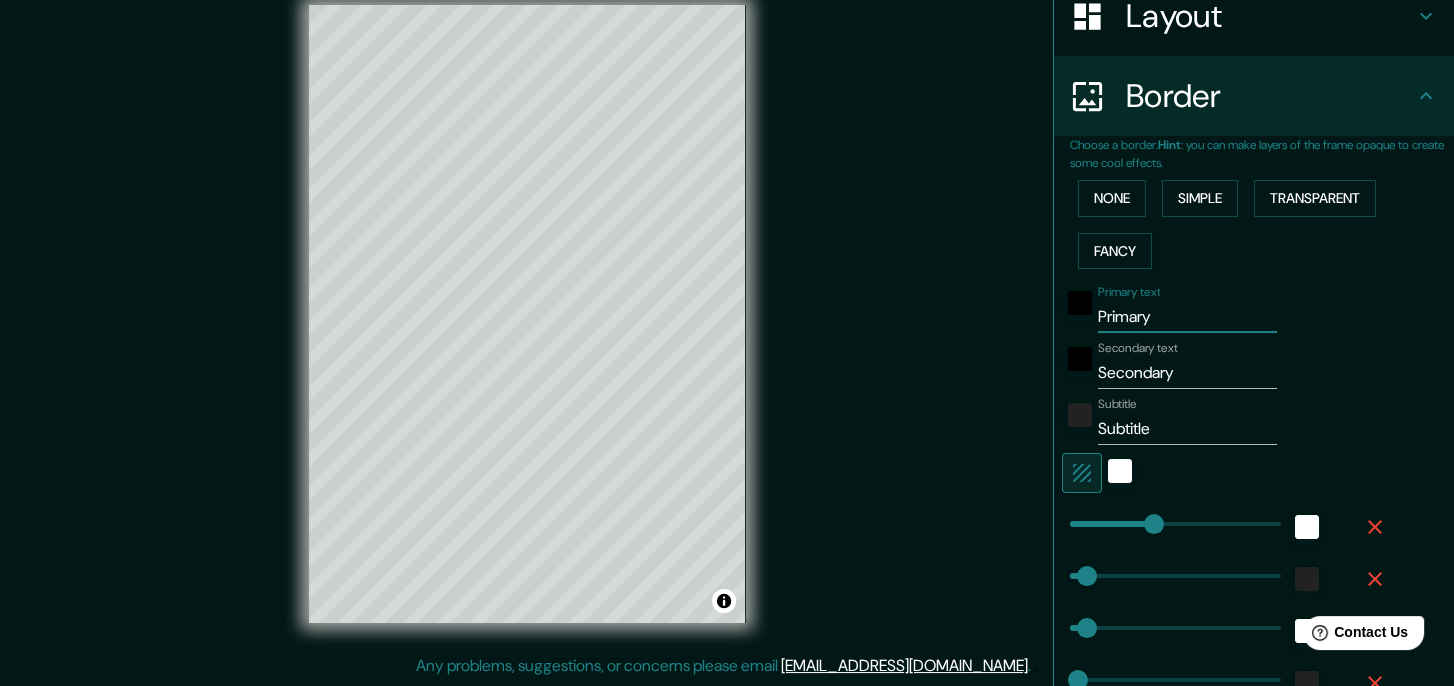 drag, startPoint x: 1172, startPoint y: 323, endPoint x: 1022, endPoint y: 329, distance: 150.11995 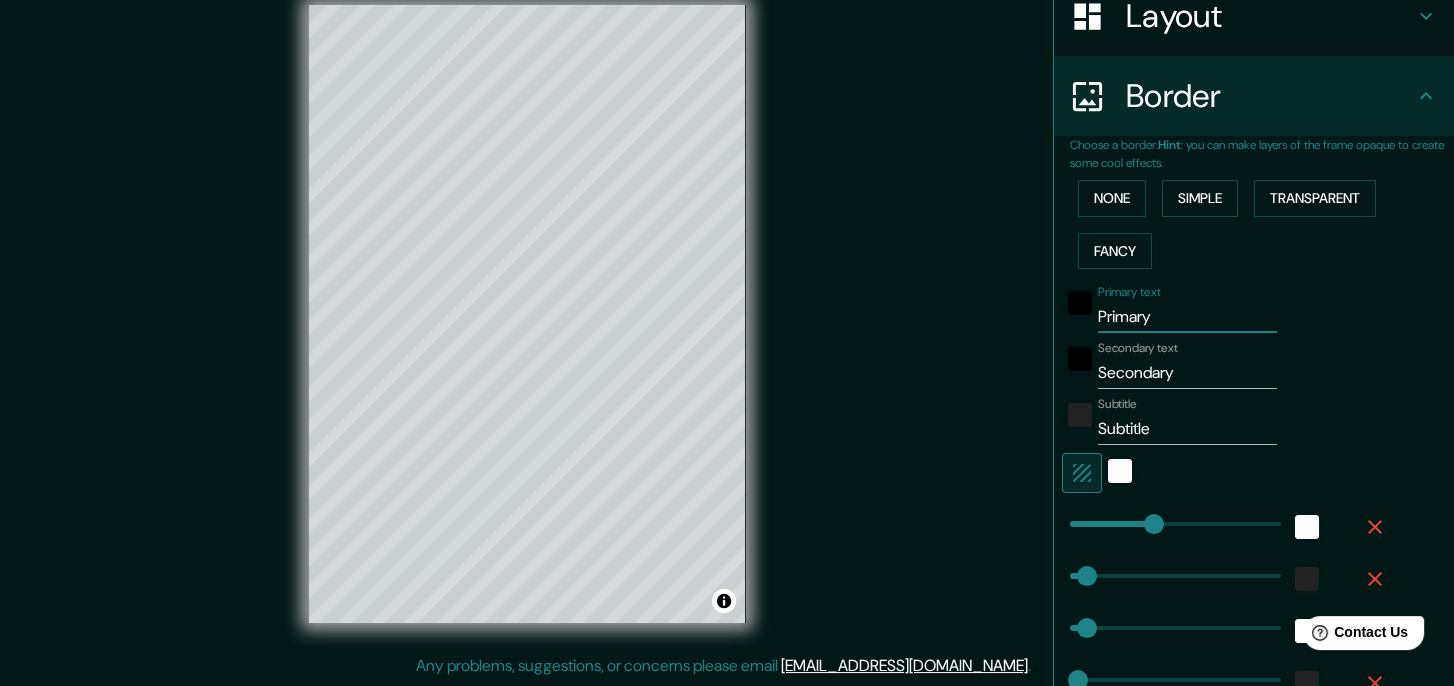 click on "Mappin Location Pins Style Layout Border Choose a border.  Hint : you can make layers of the frame opaque to create some cool effects. None Simple Transparent Fancy Primary text Primary Secondary text Secondary Subtitle Subtitle Add frame layer Size A4 single Create your map © Mapbox   © OpenStreetMap   Improve this map Any problems, suggestions, or concerns please email    [EMAIL_ADDRESS][DOMAIN_NAME] . . ." at bounding box center (727, 329) 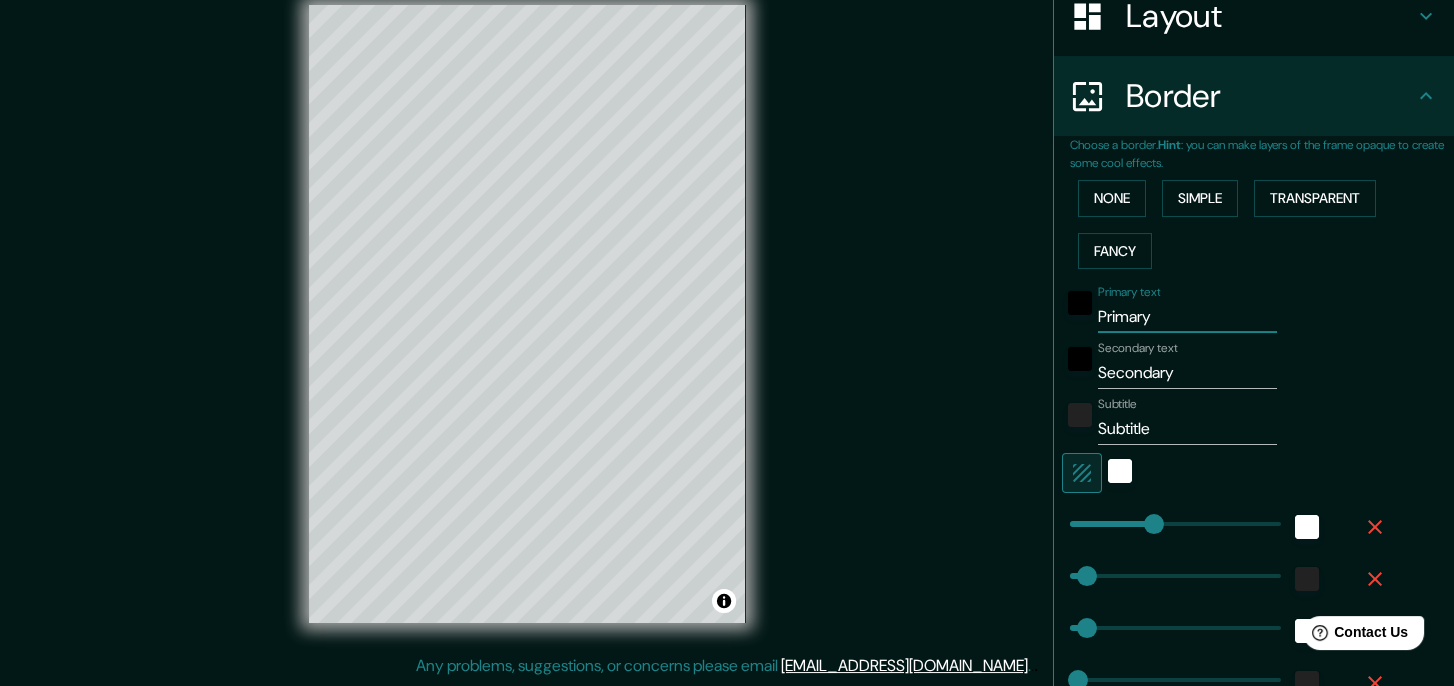 type on "L" 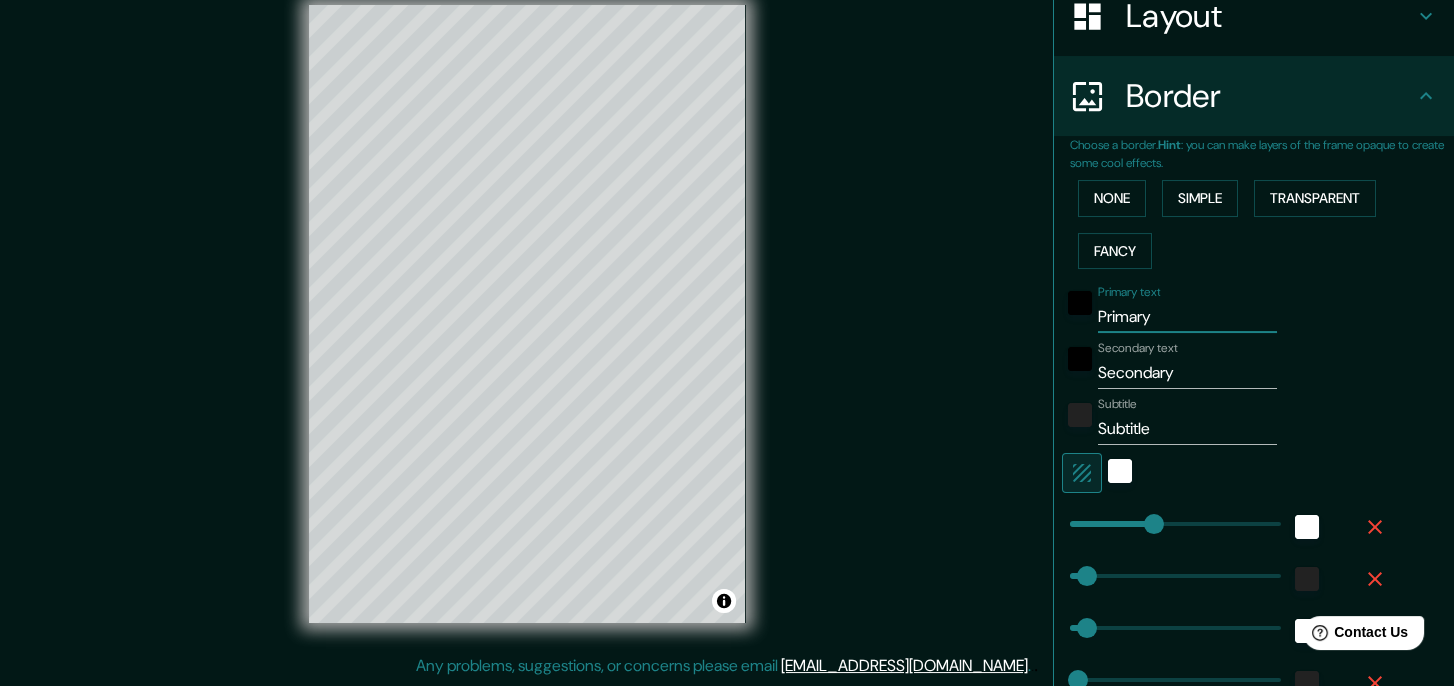 type on "174" 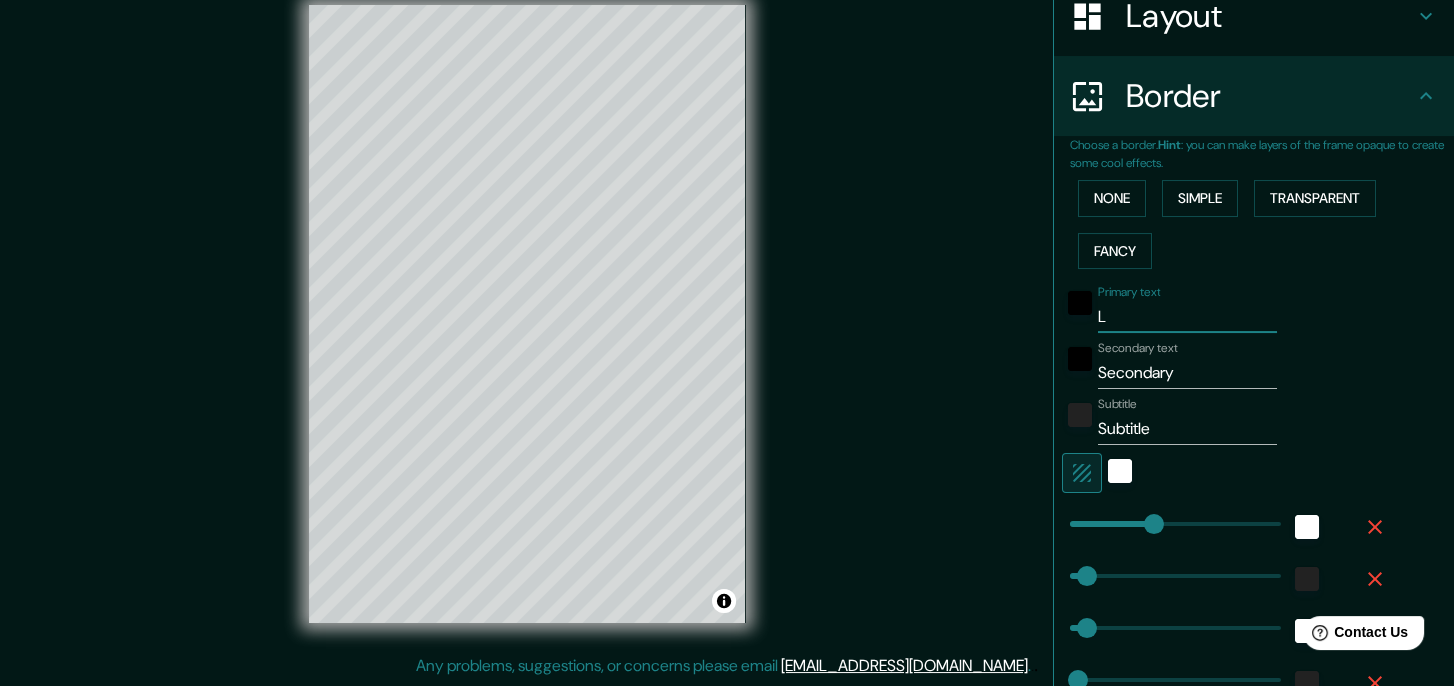 type on "LO" 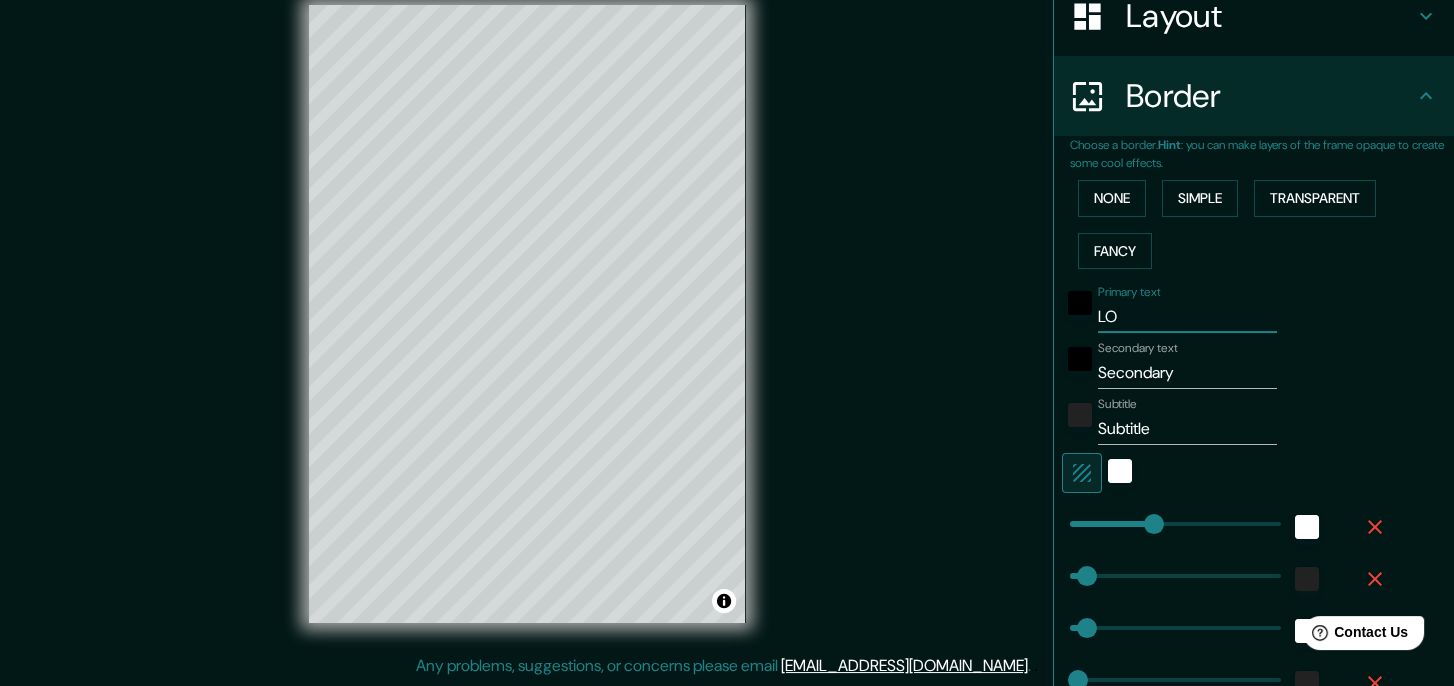 type on "LOS" 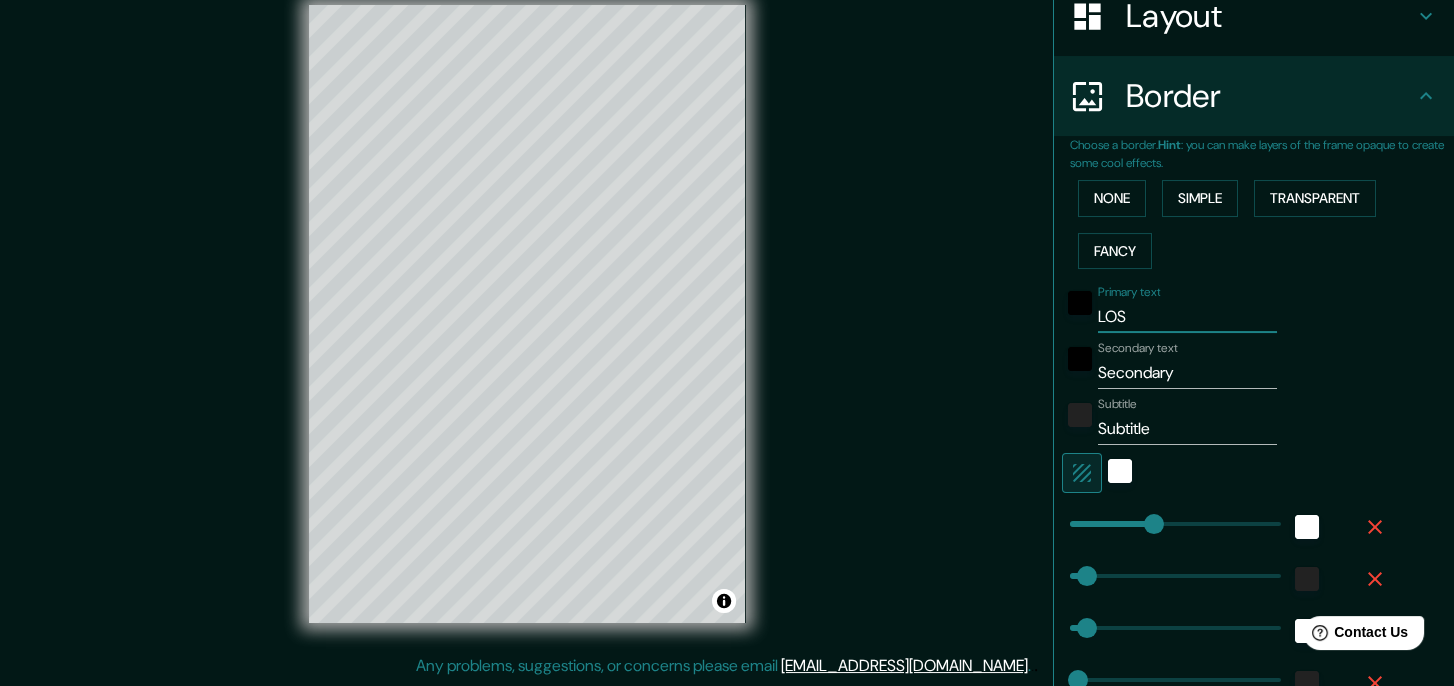 type on "LOS" 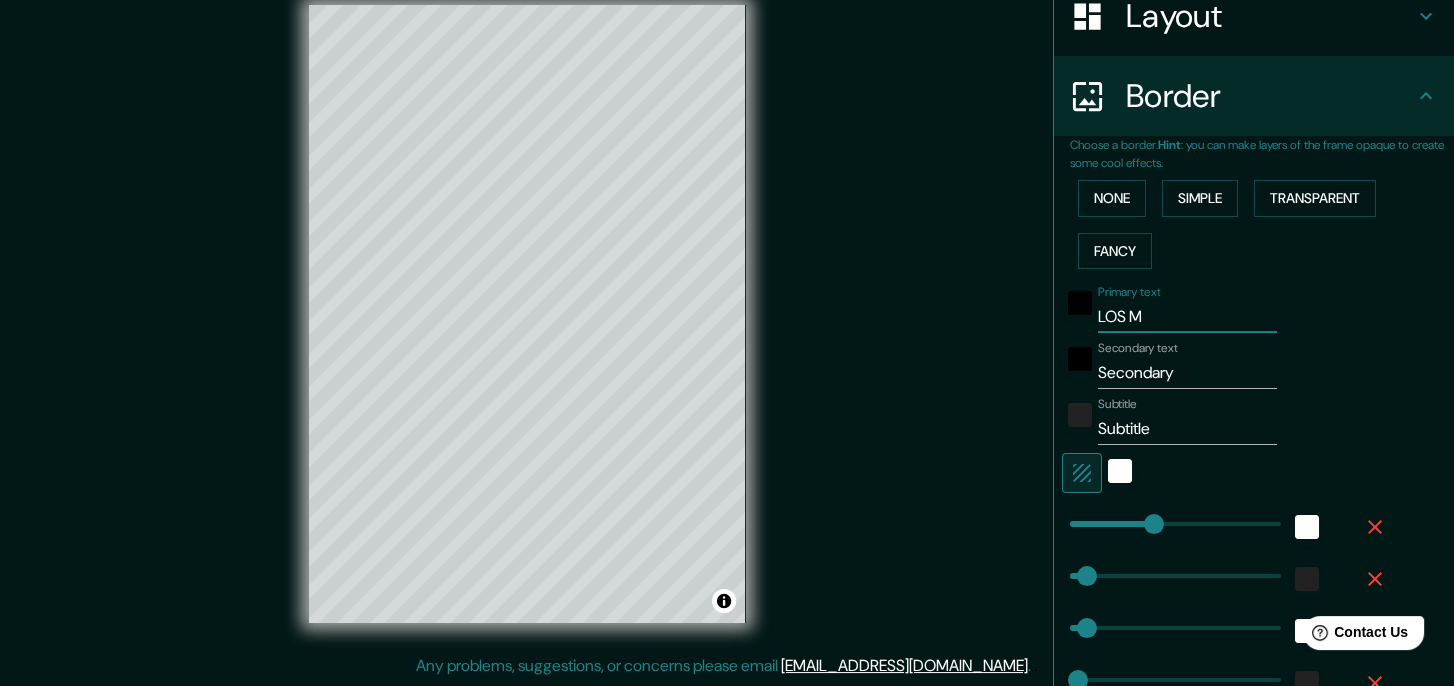 type on "LOS MO" 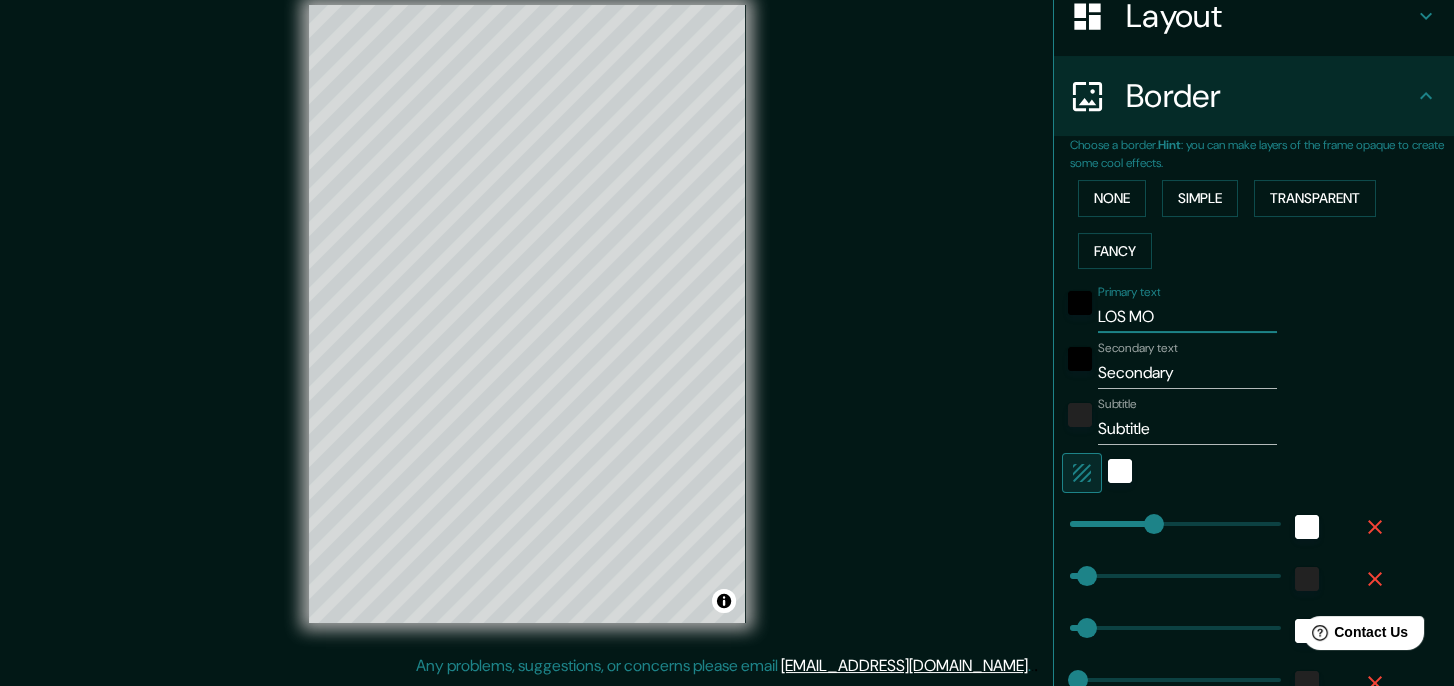 type on "LOS MOC" 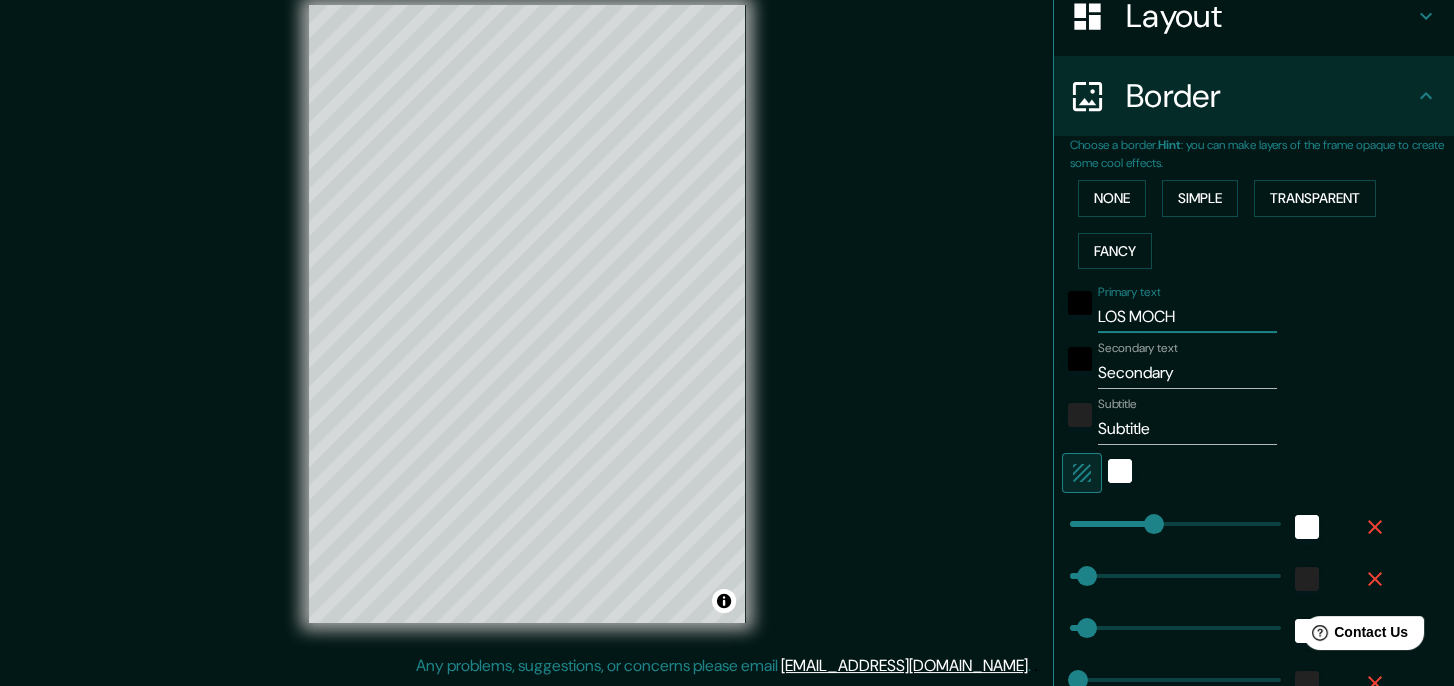 type on "LOS MOCHI" 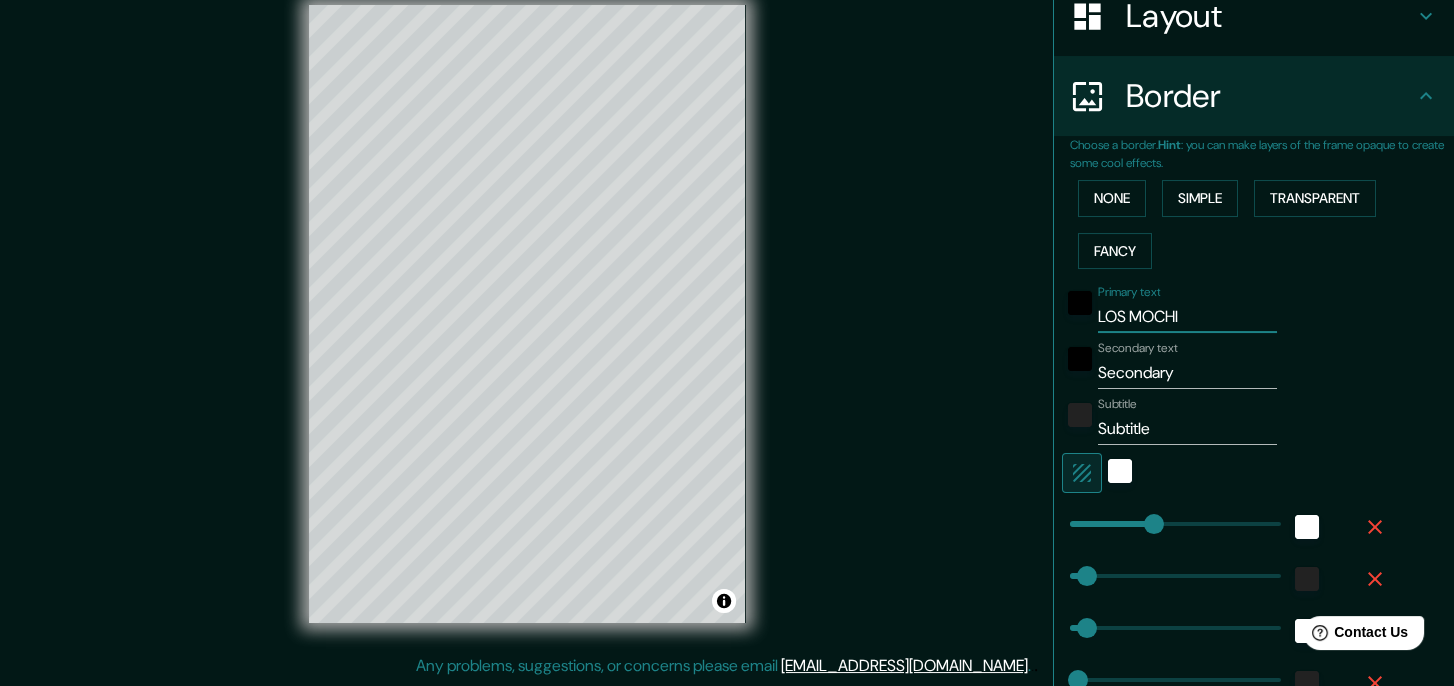 type on "174" 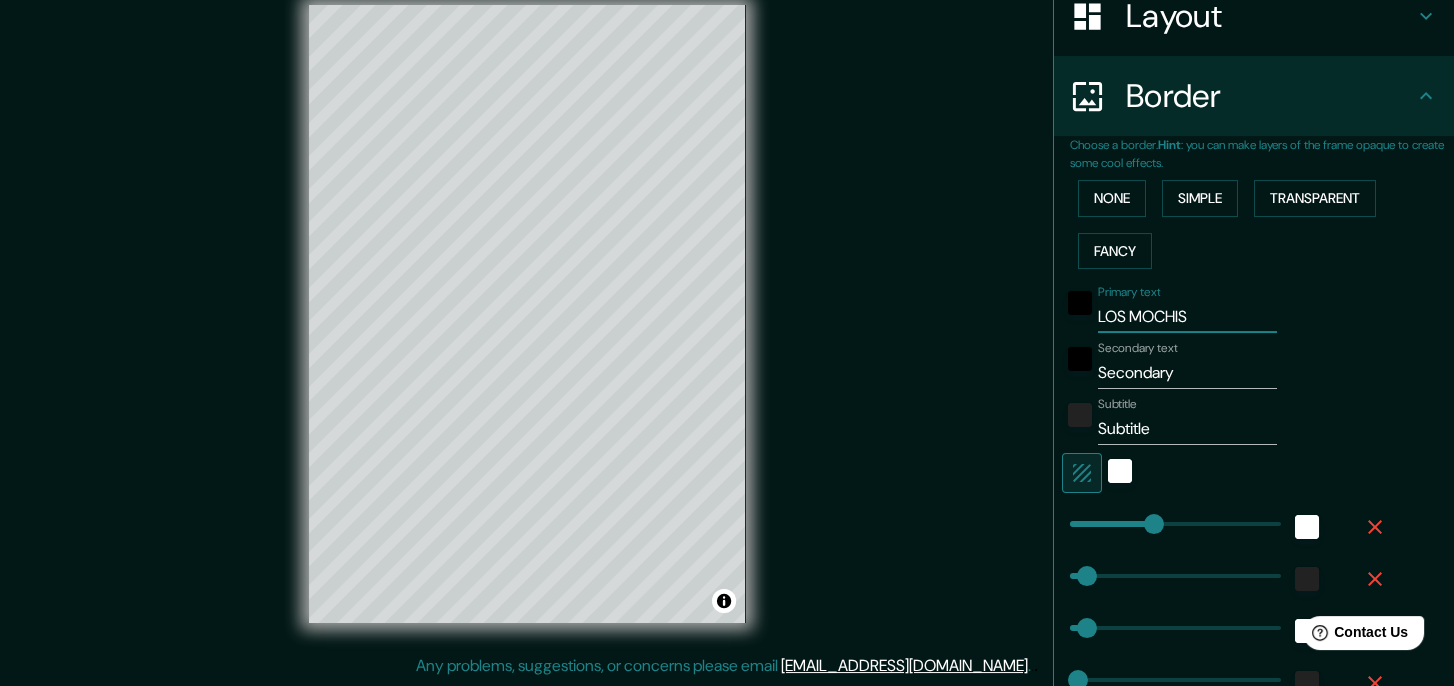 type on "LOS MOCHIS" 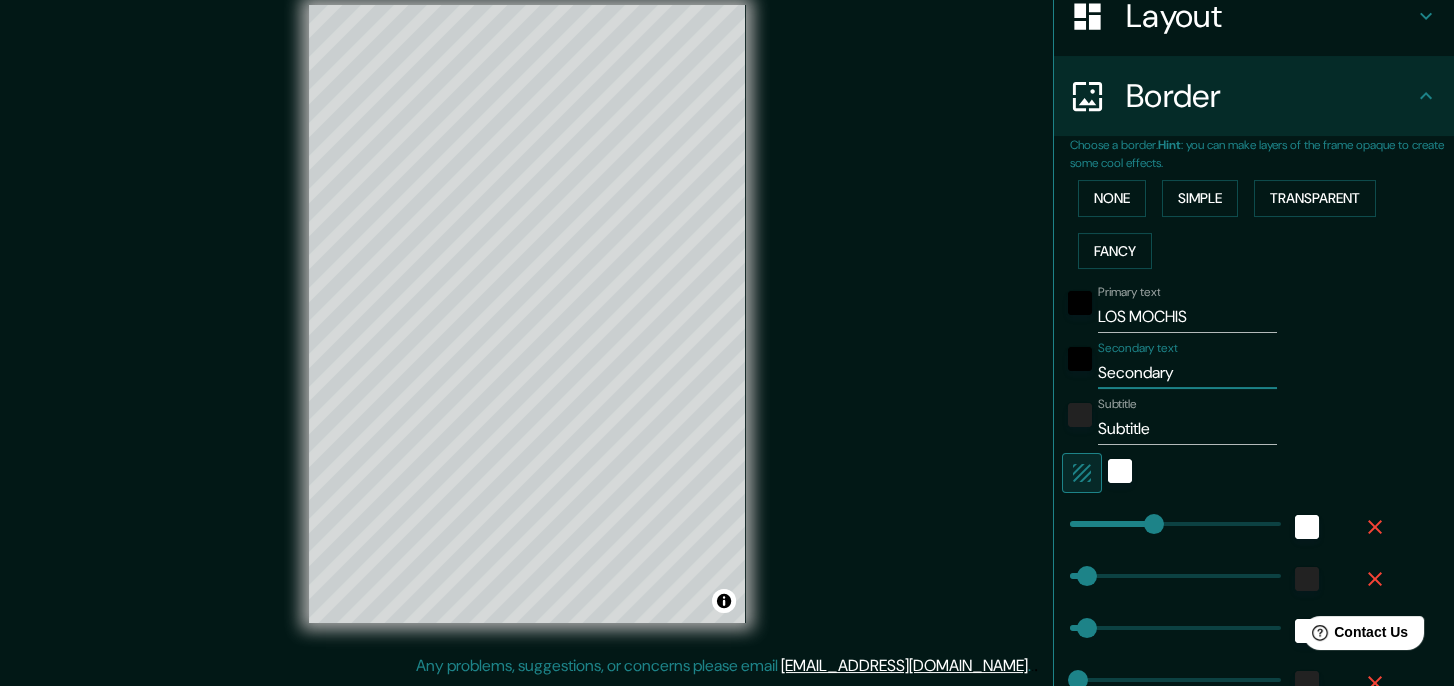type on "Secondar" 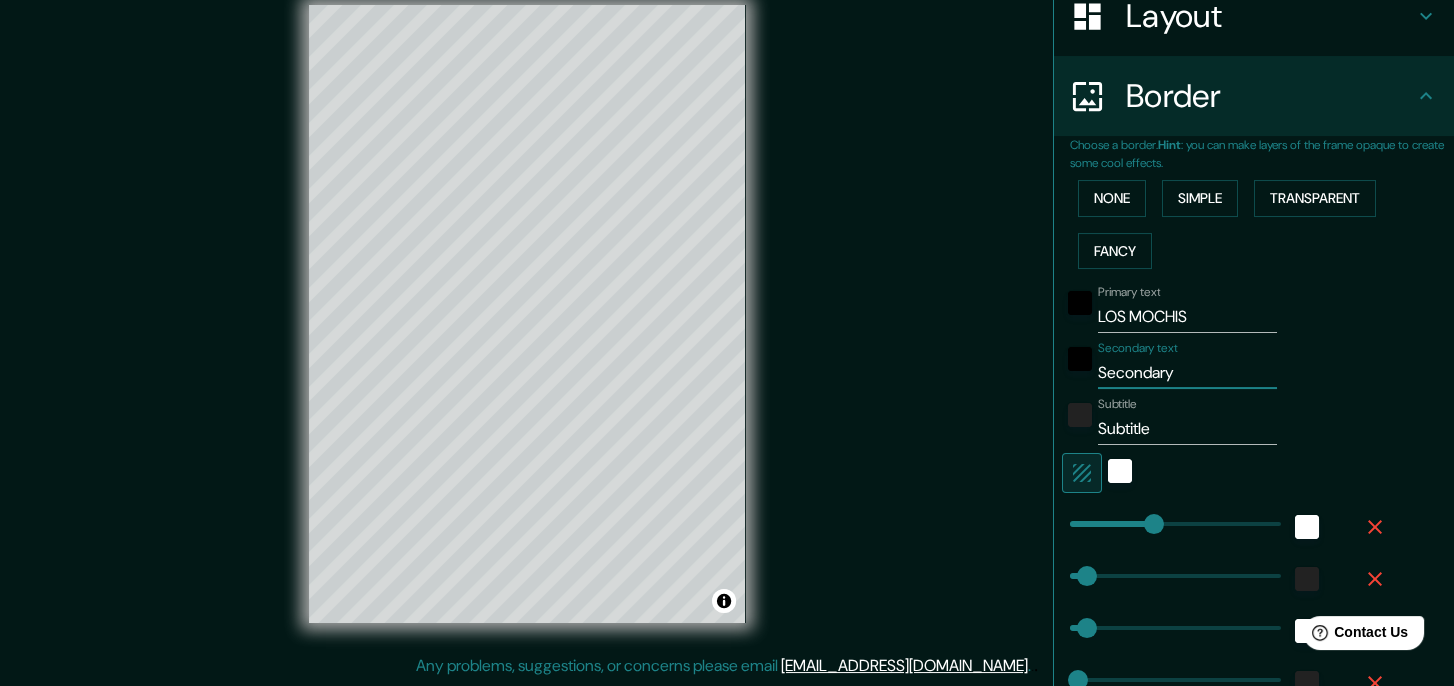 type on "174" 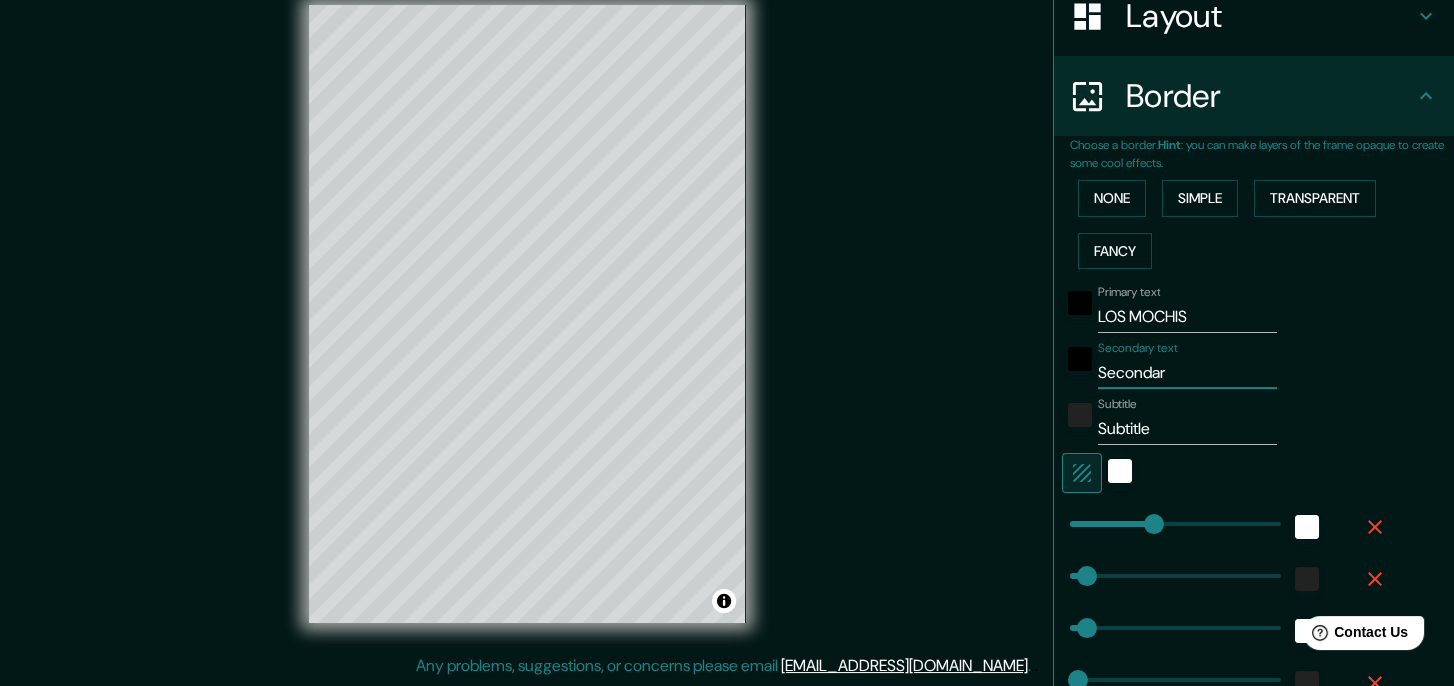 type on "Seconda" 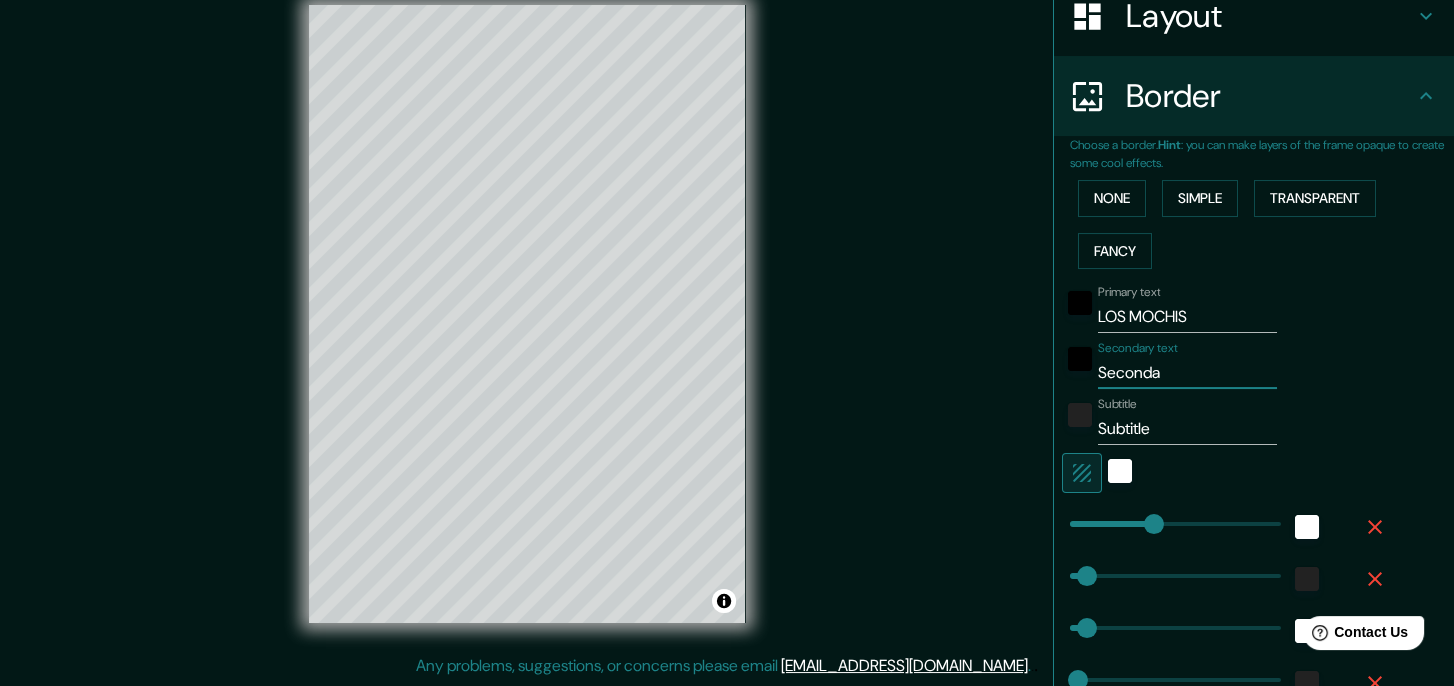 type on "35" 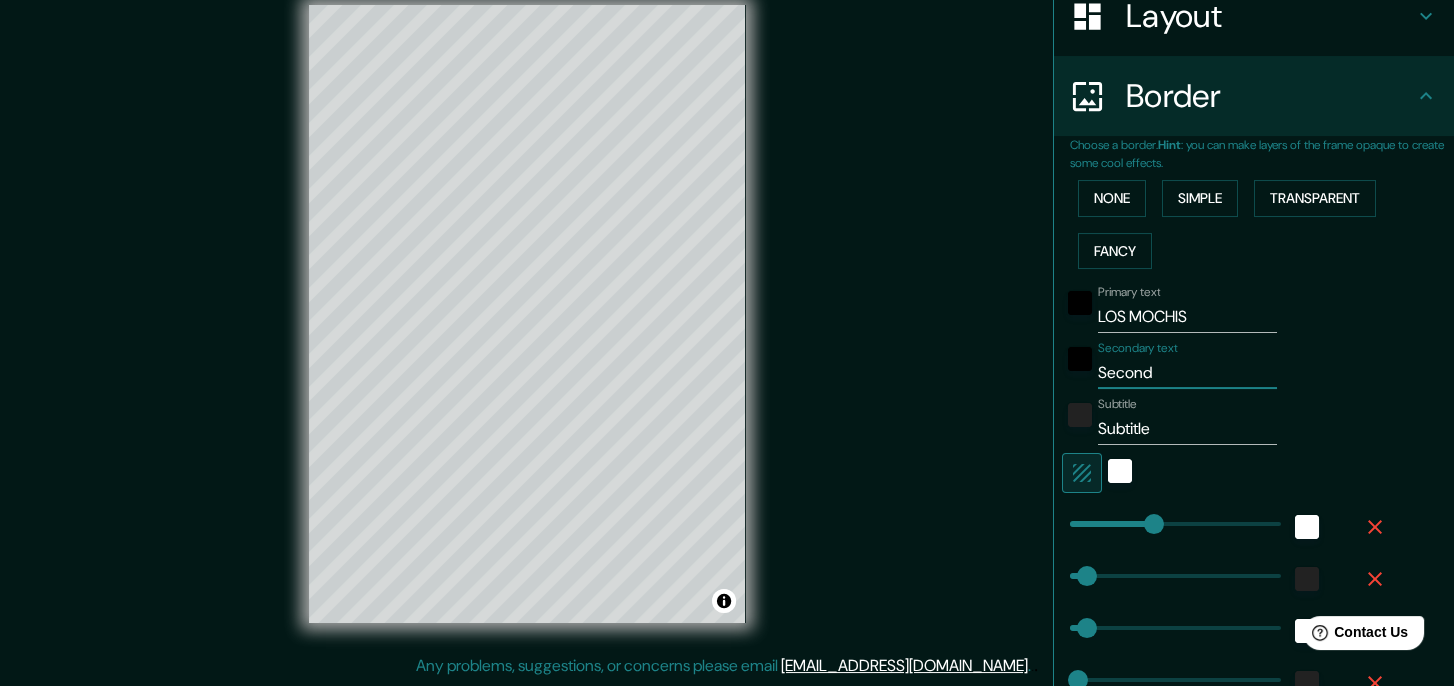 type on "174" 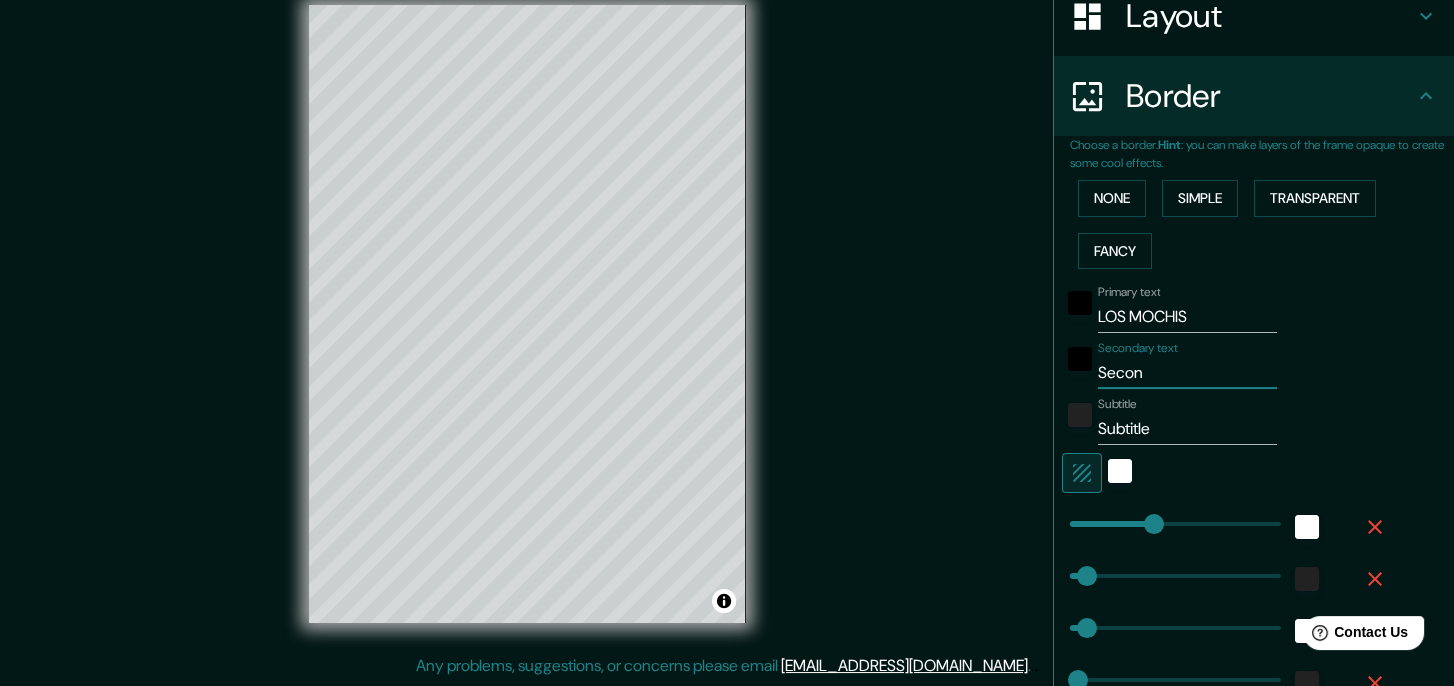 type on "174" 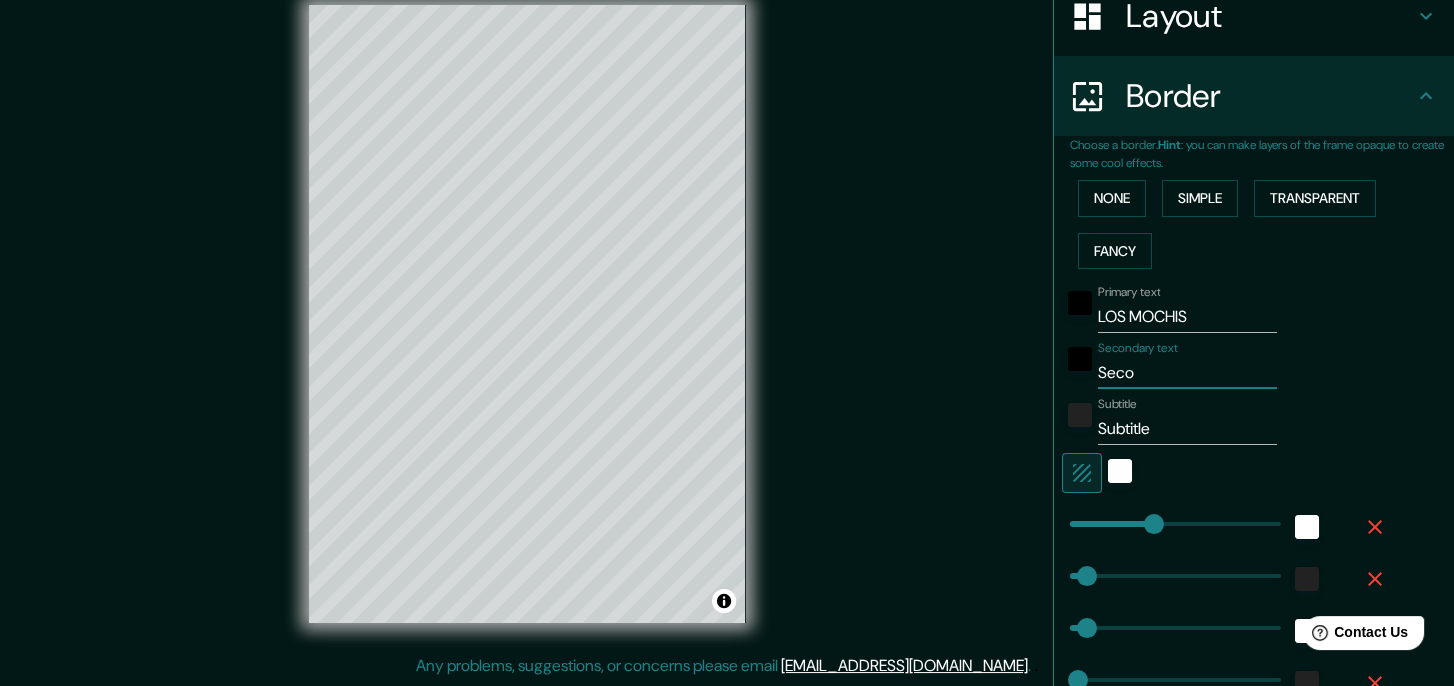 type on "174" 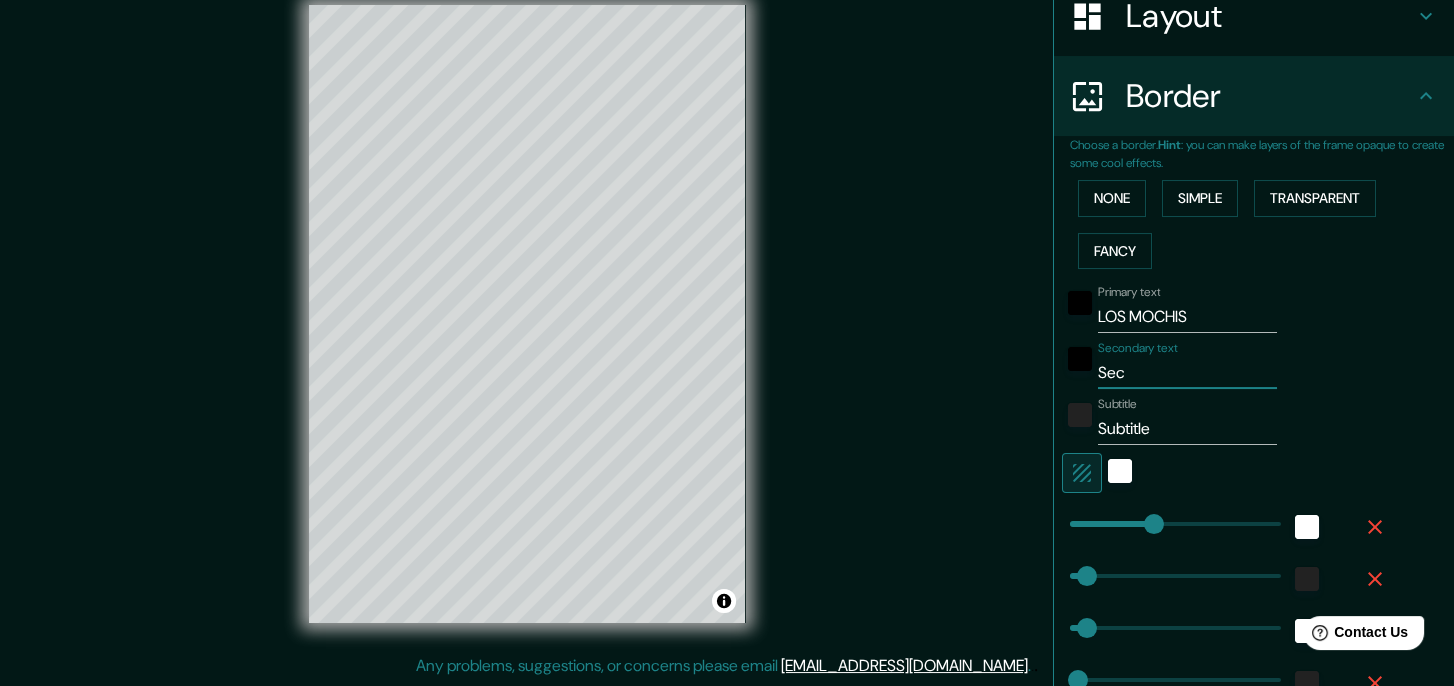 type on "Se" 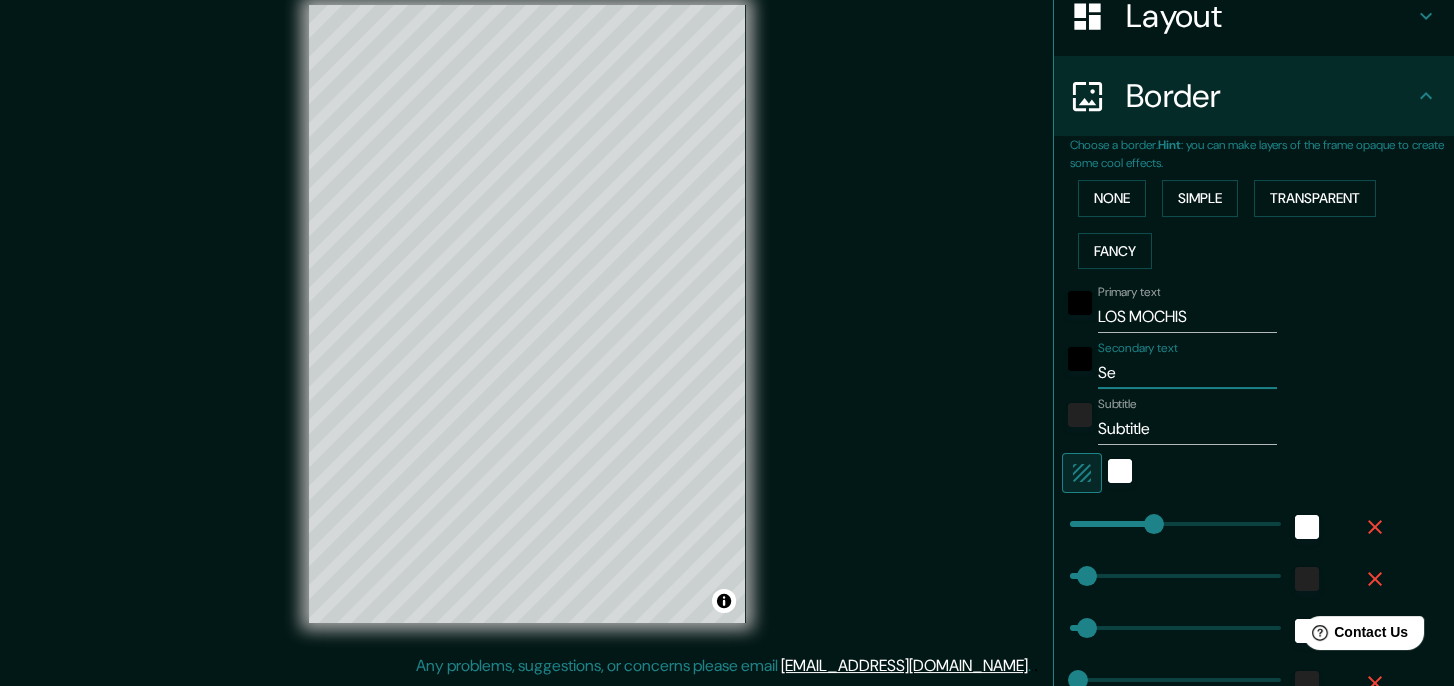 type on "S" 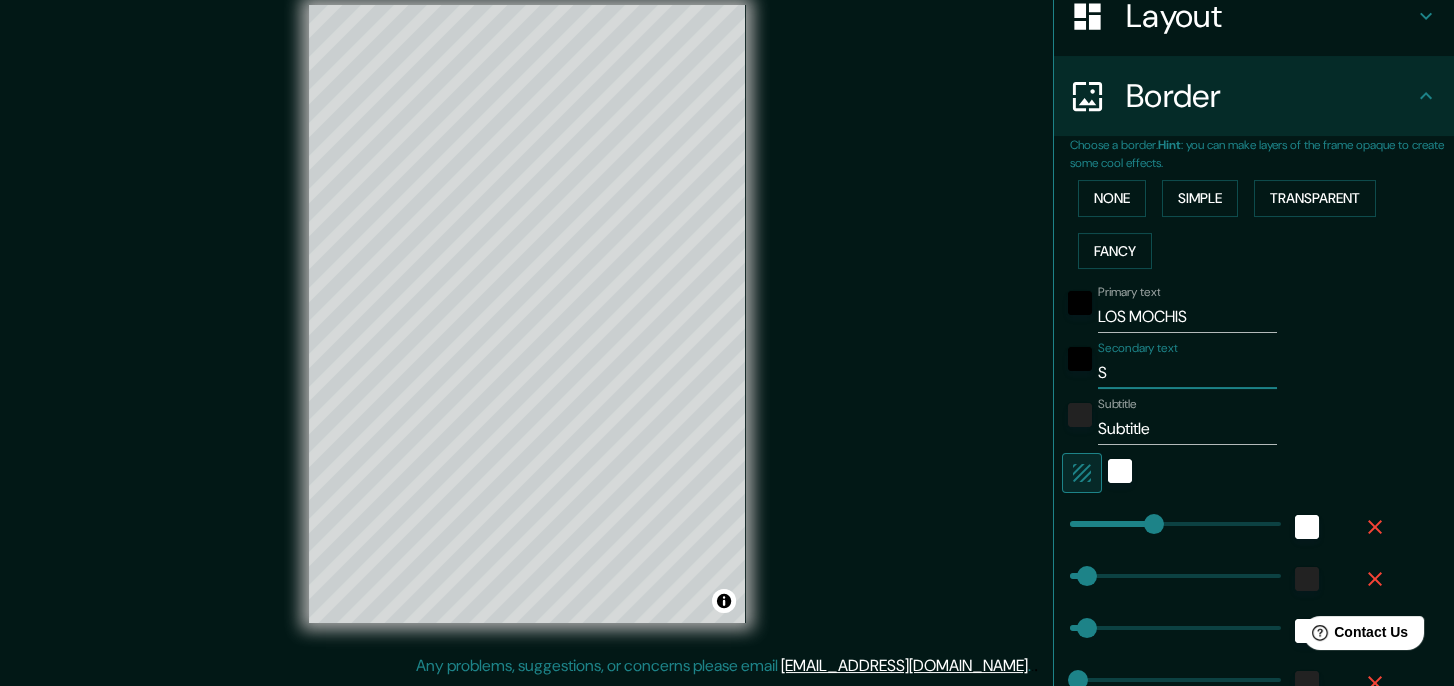 type on "Si" 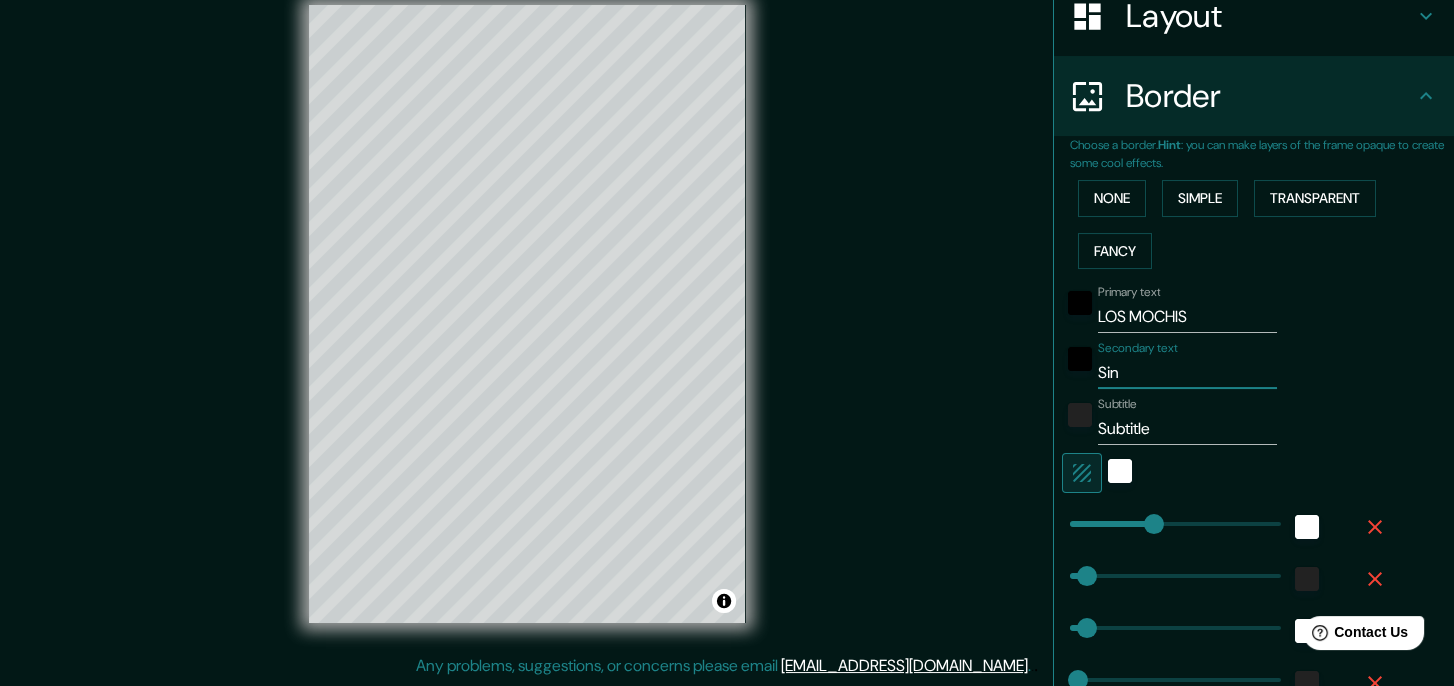 type on "Sina" 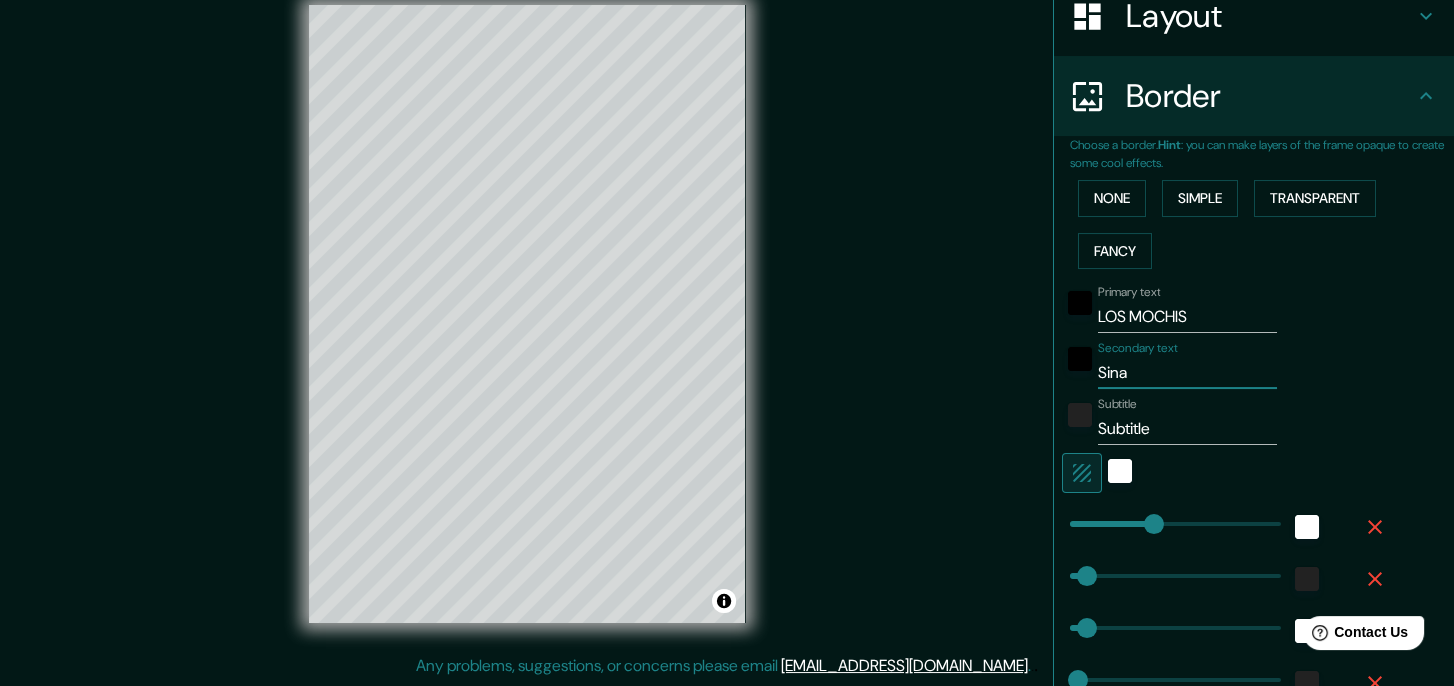 type on "Sinal" 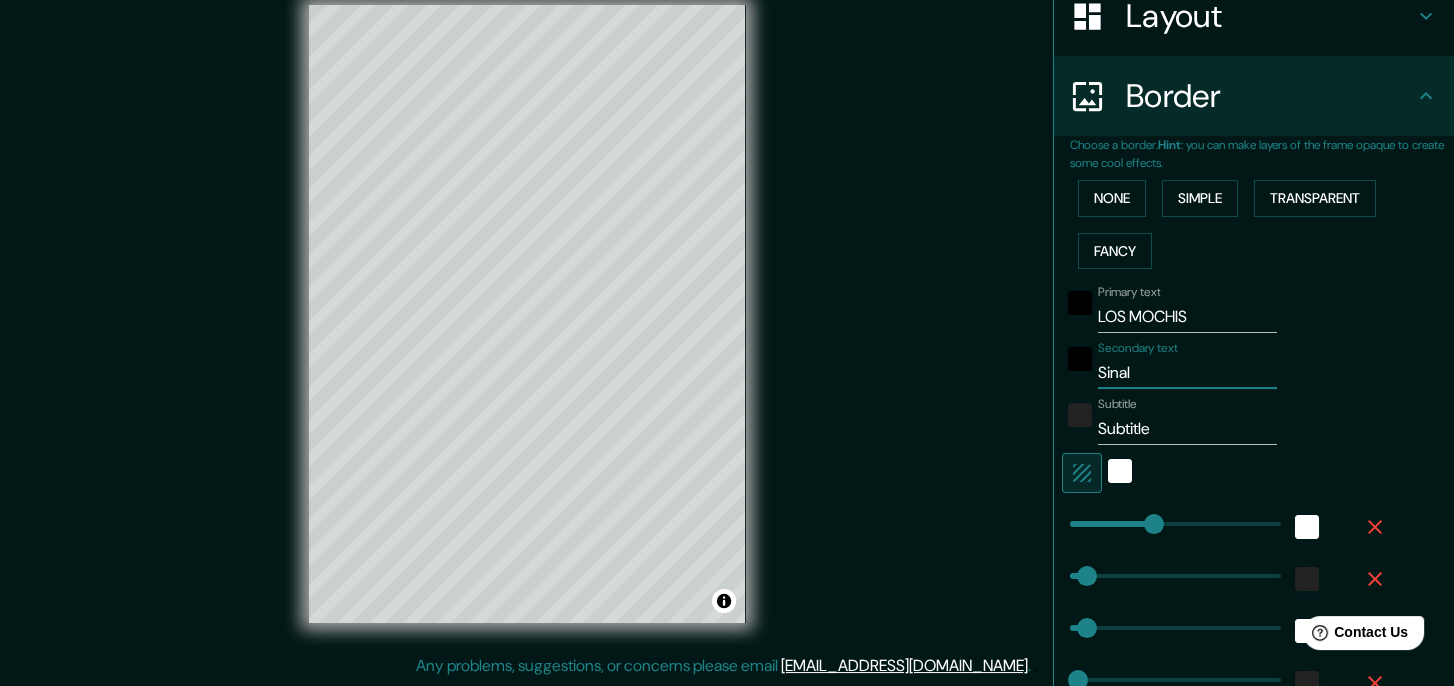 type on "174" 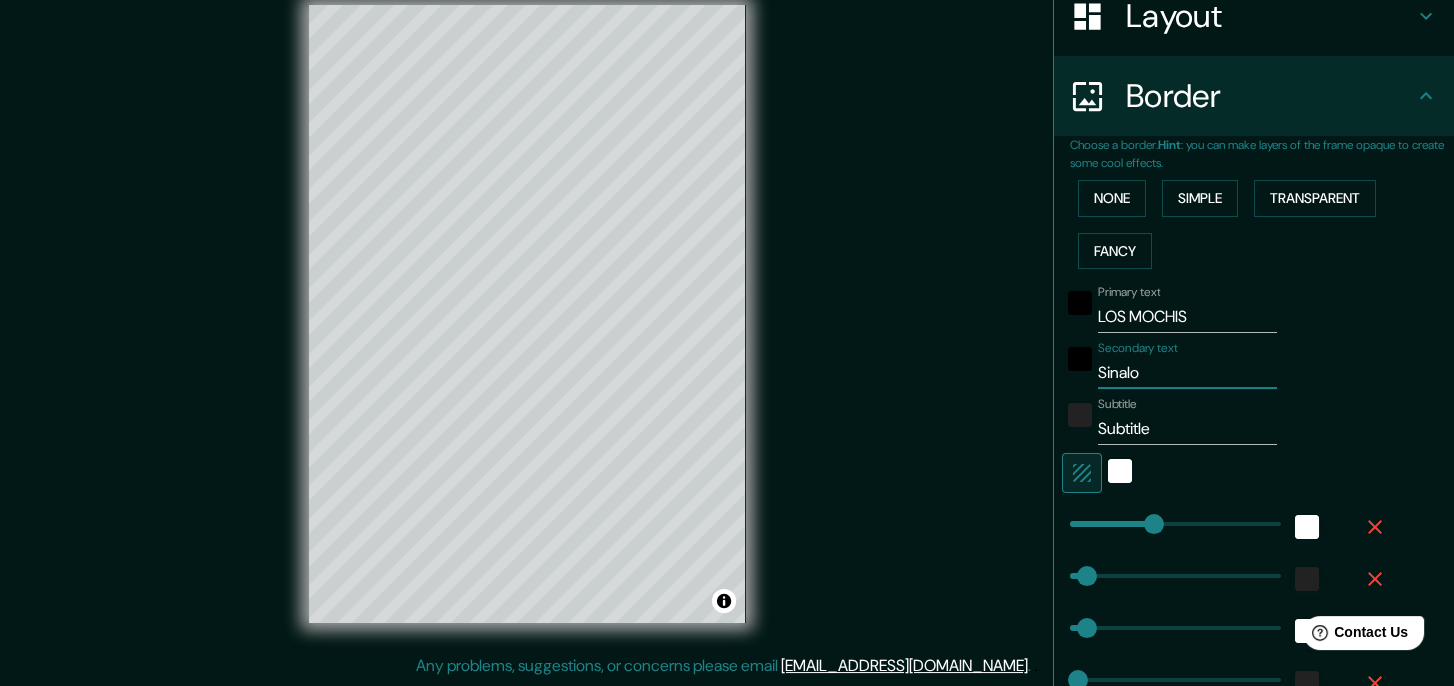 type on "Sinaloa" 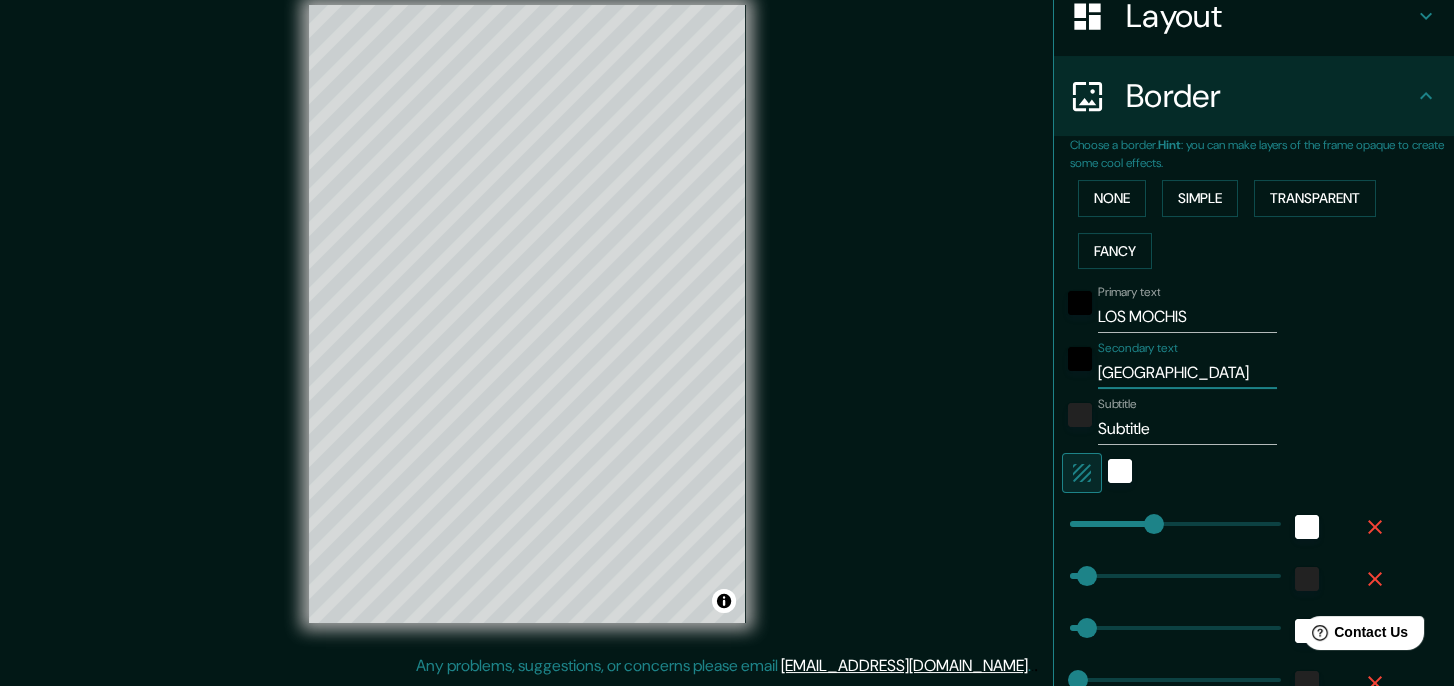type on "174" 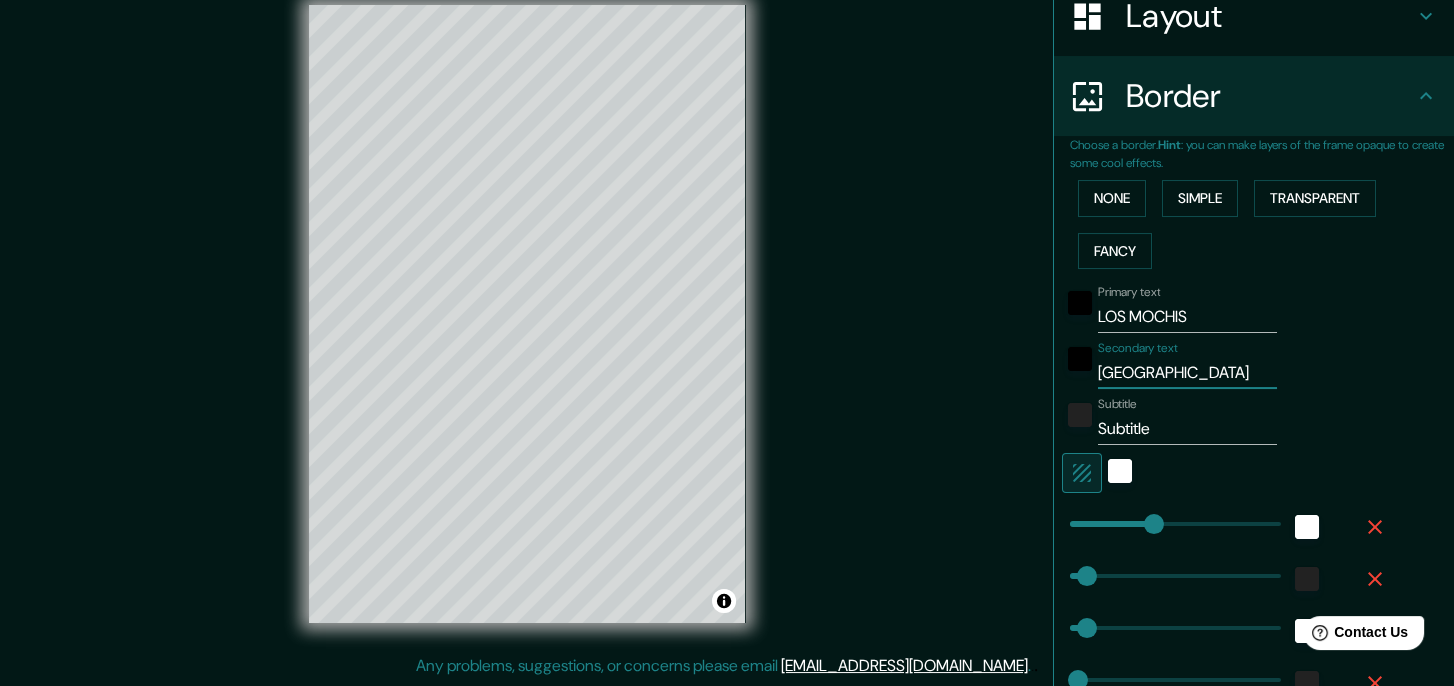 type on "Sinaloa" 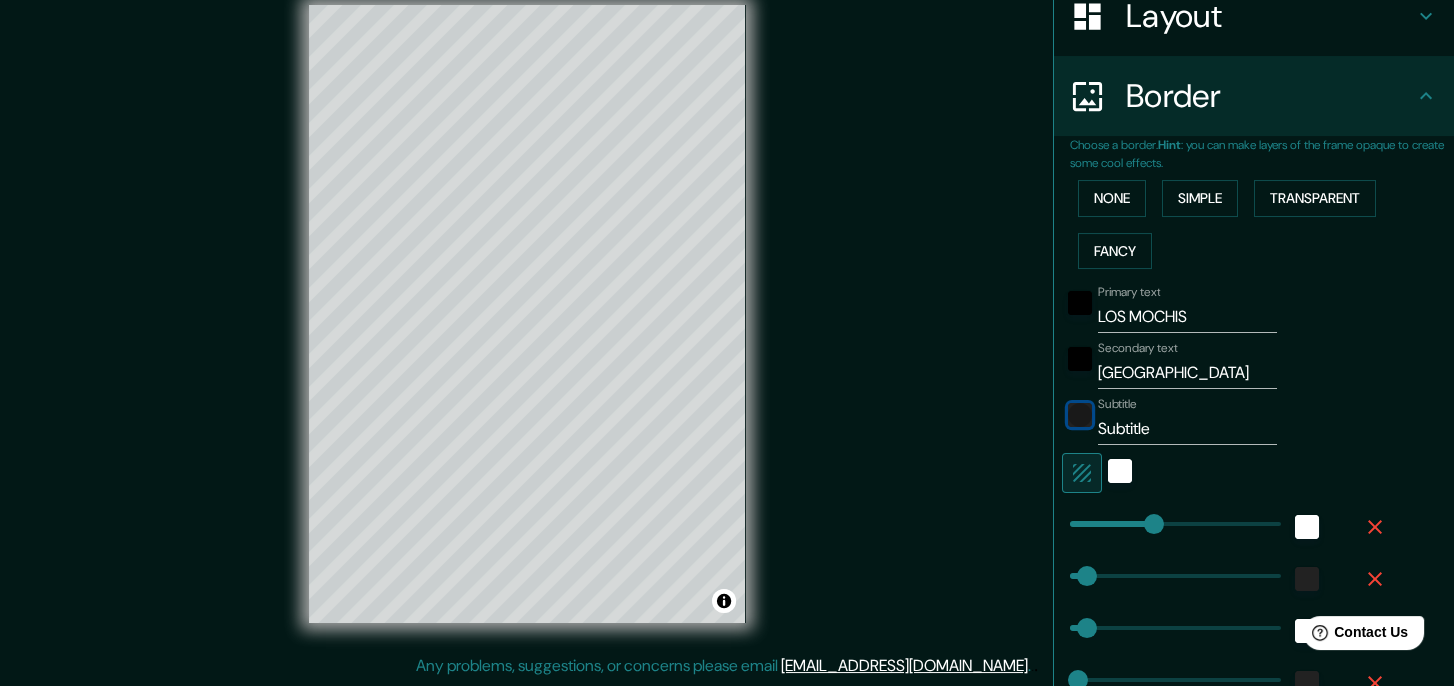 type 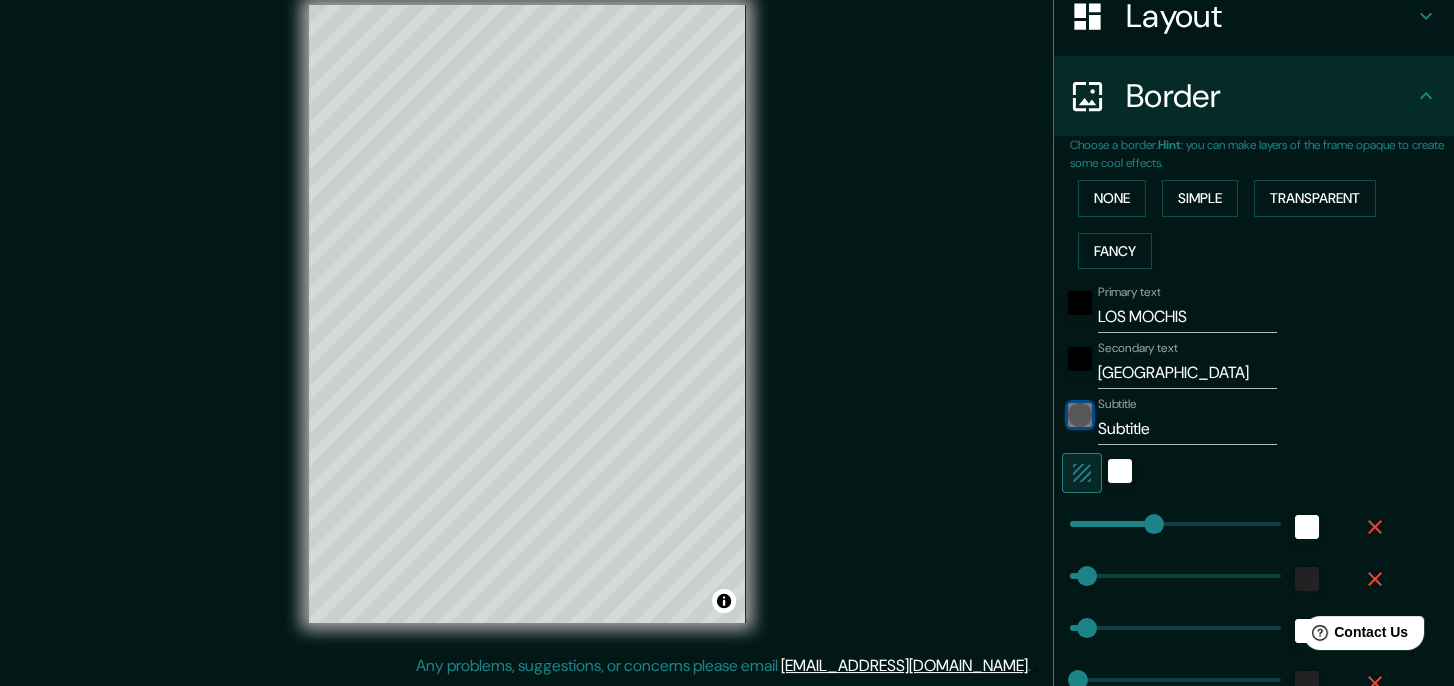 click at bounding box center (1080, 415) 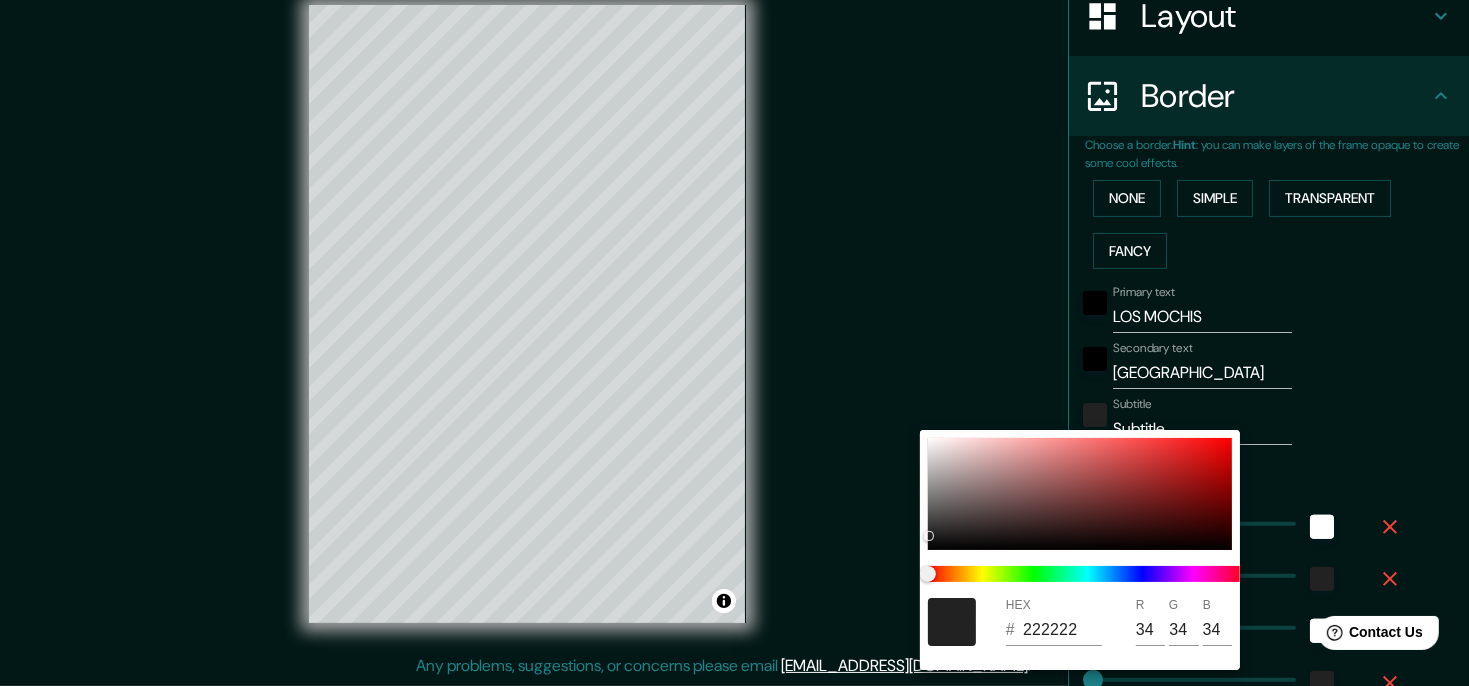 click at bounding box center (734, 343) 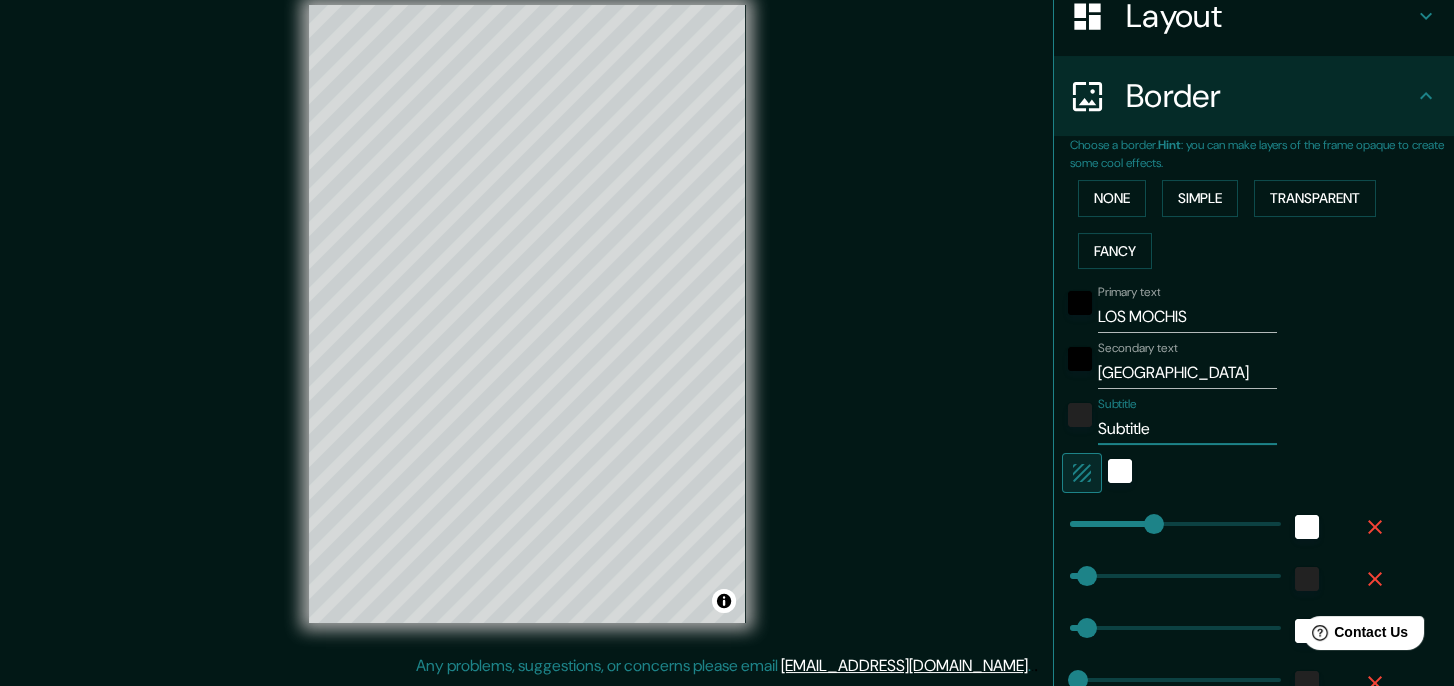 drag, startPoint x: 1139, startPoint y: 429, endPoint x: 1046, endPoint y: 436, distance: 93.26307 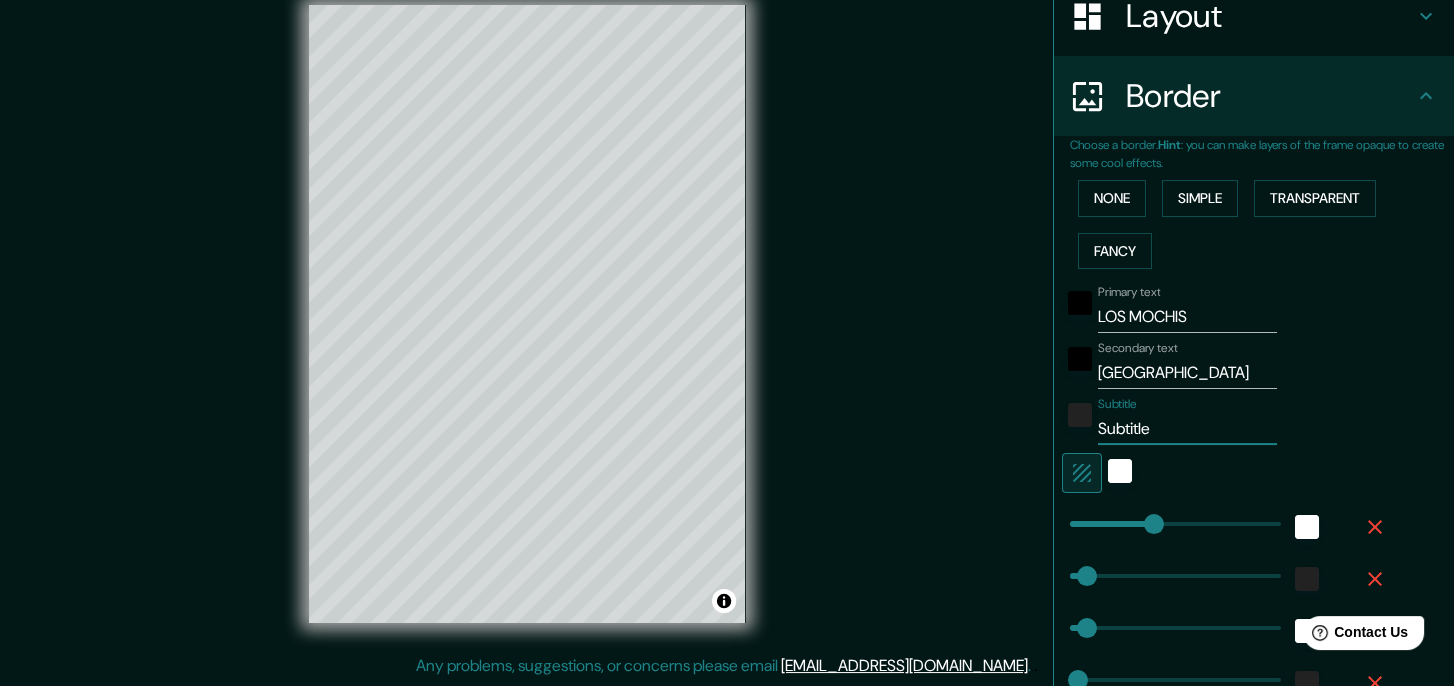click on "Subtitle Subtitle" at bounding box center (1226, 421) 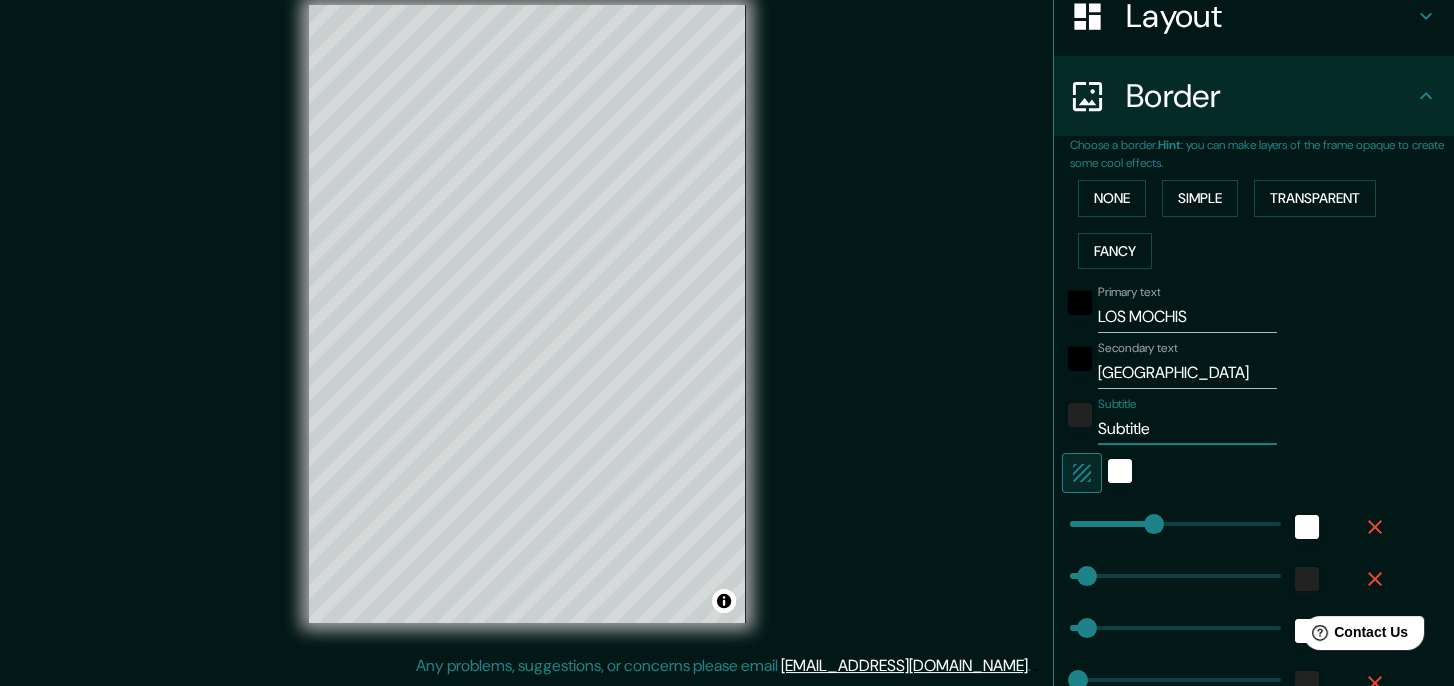 type on "M" 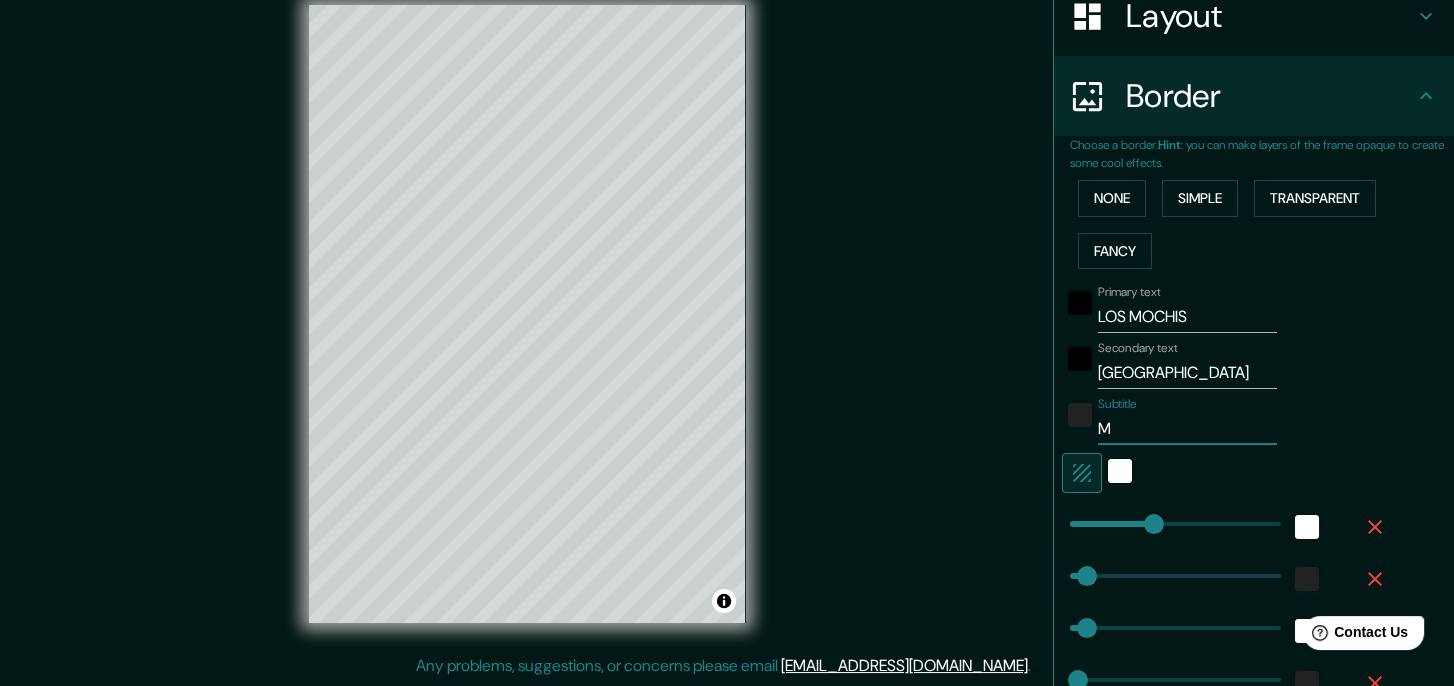 type on "174" 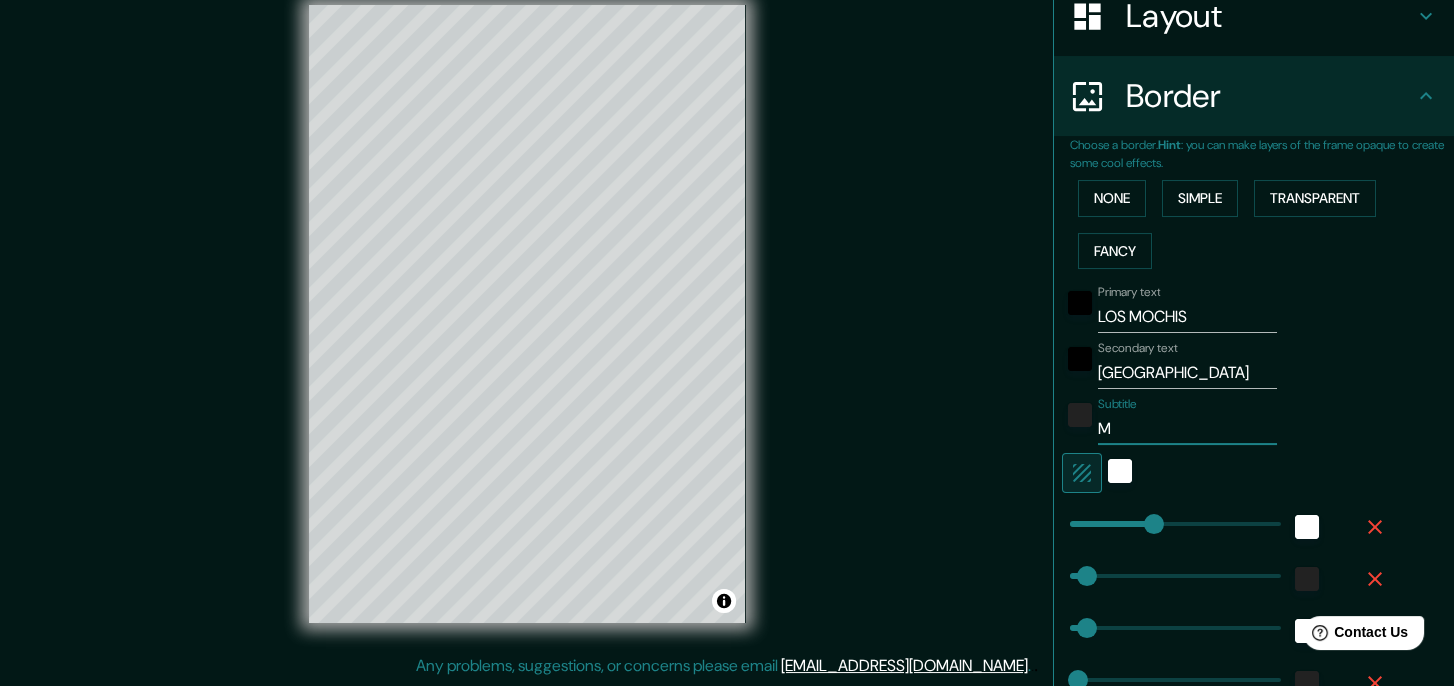 type on "Mé" 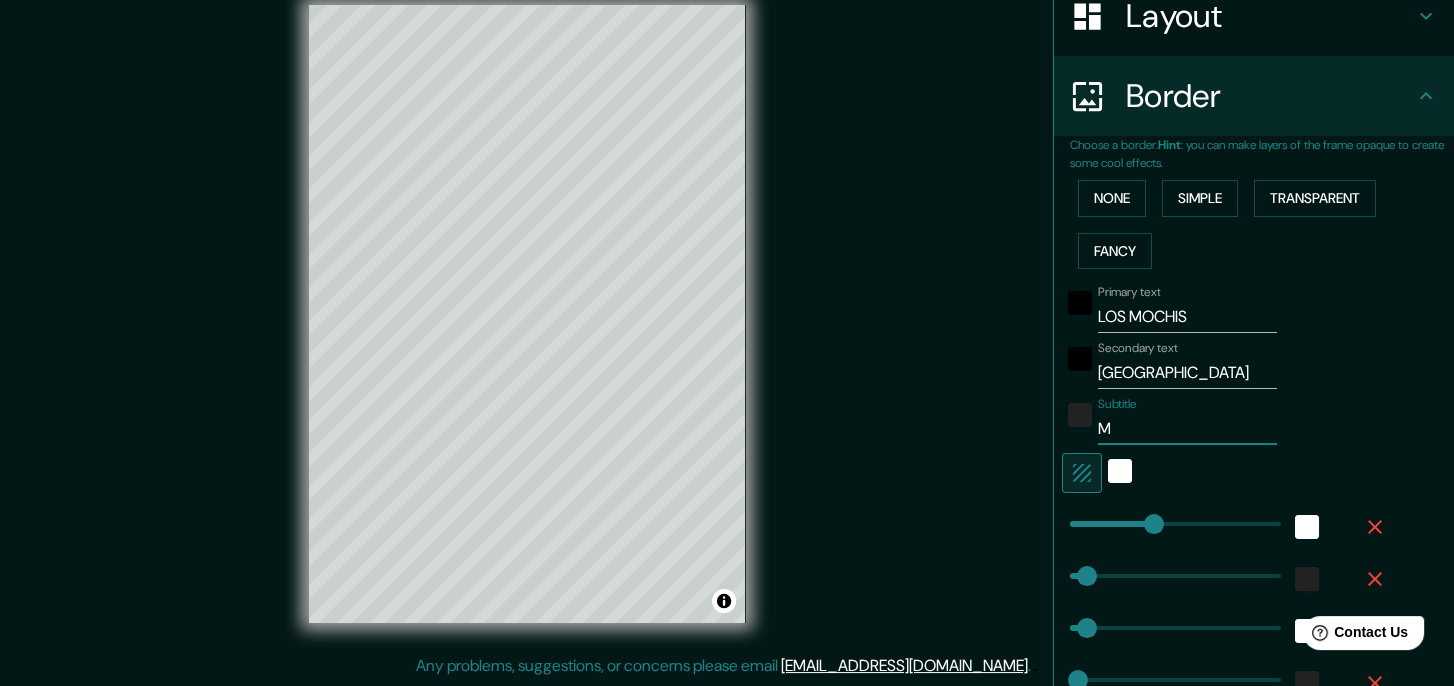 type on "174" 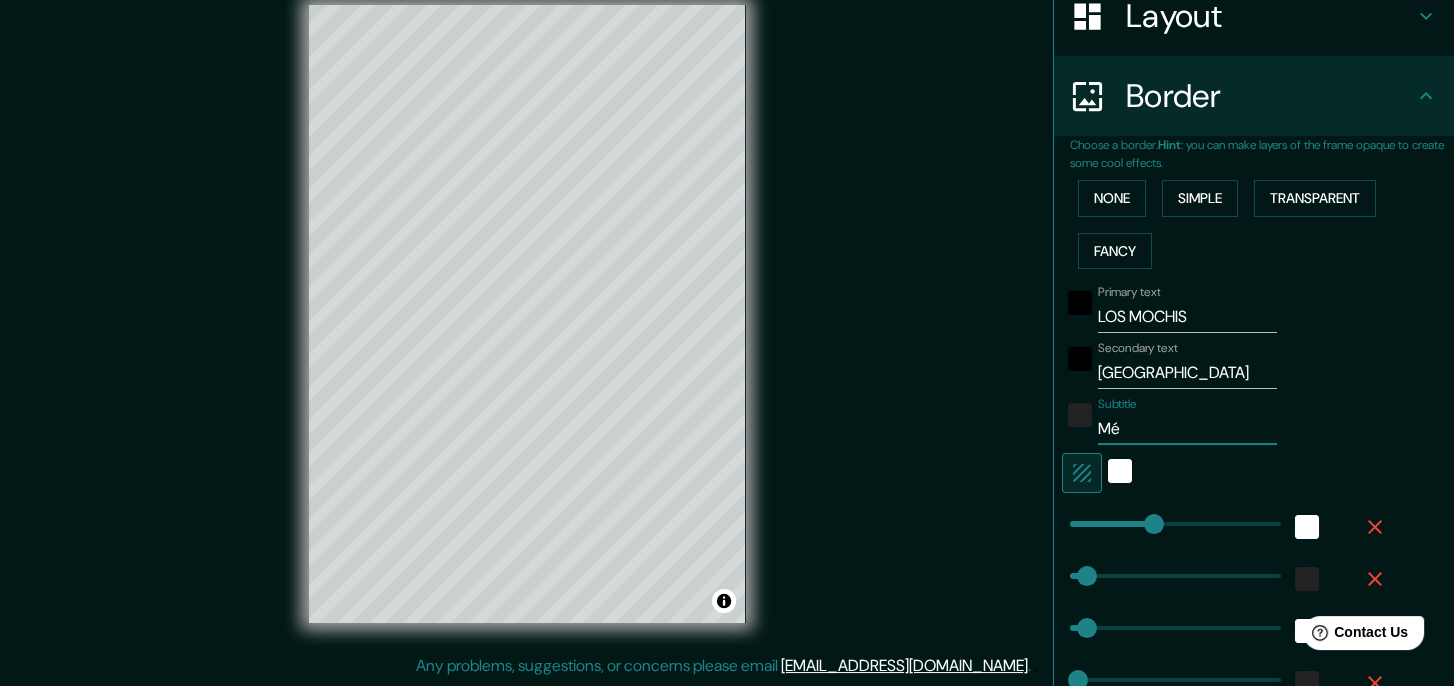 type on "Méx" 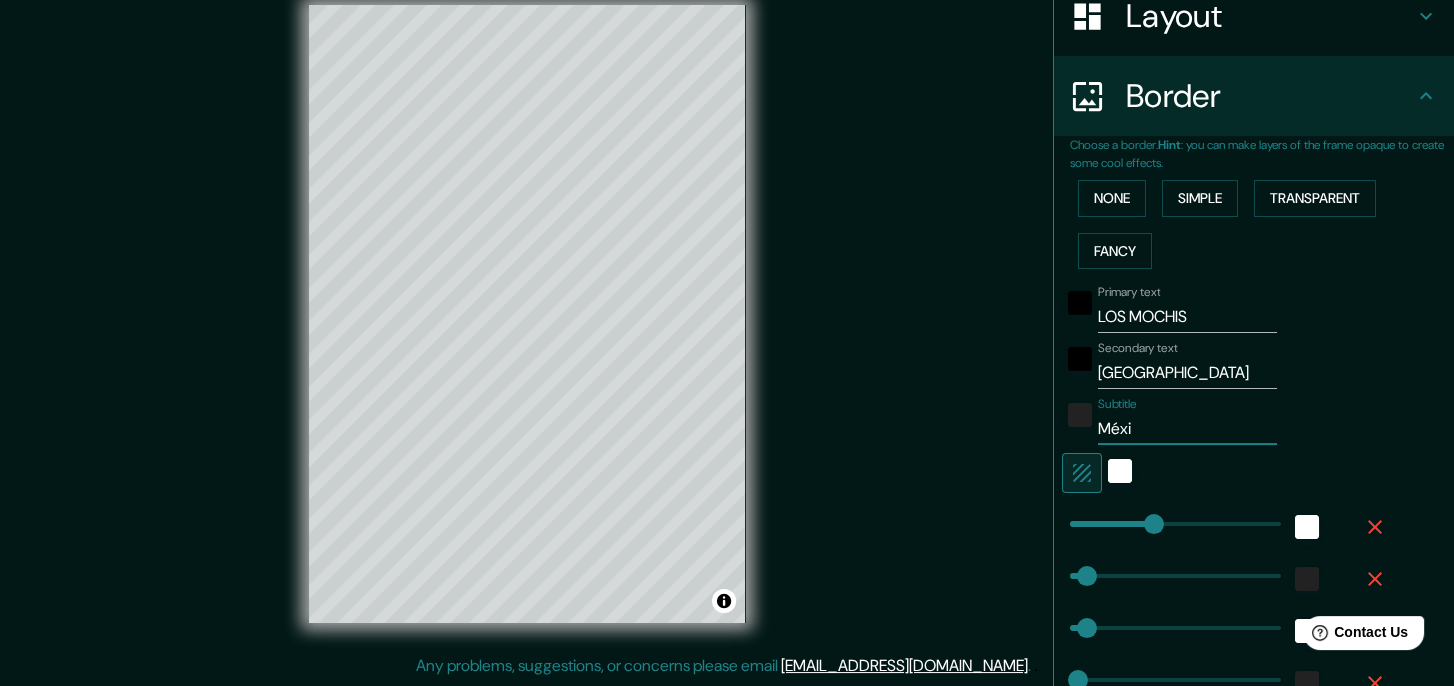type on "Méxic" 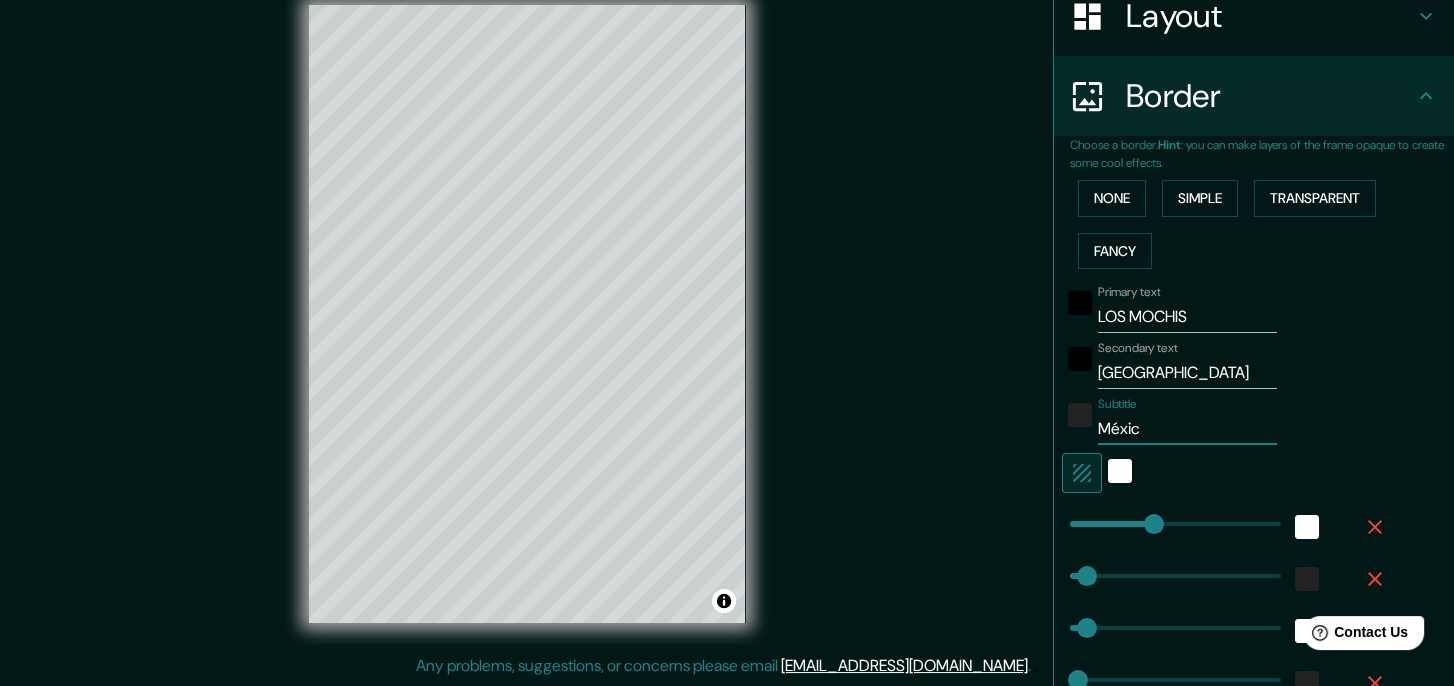 type on "México" 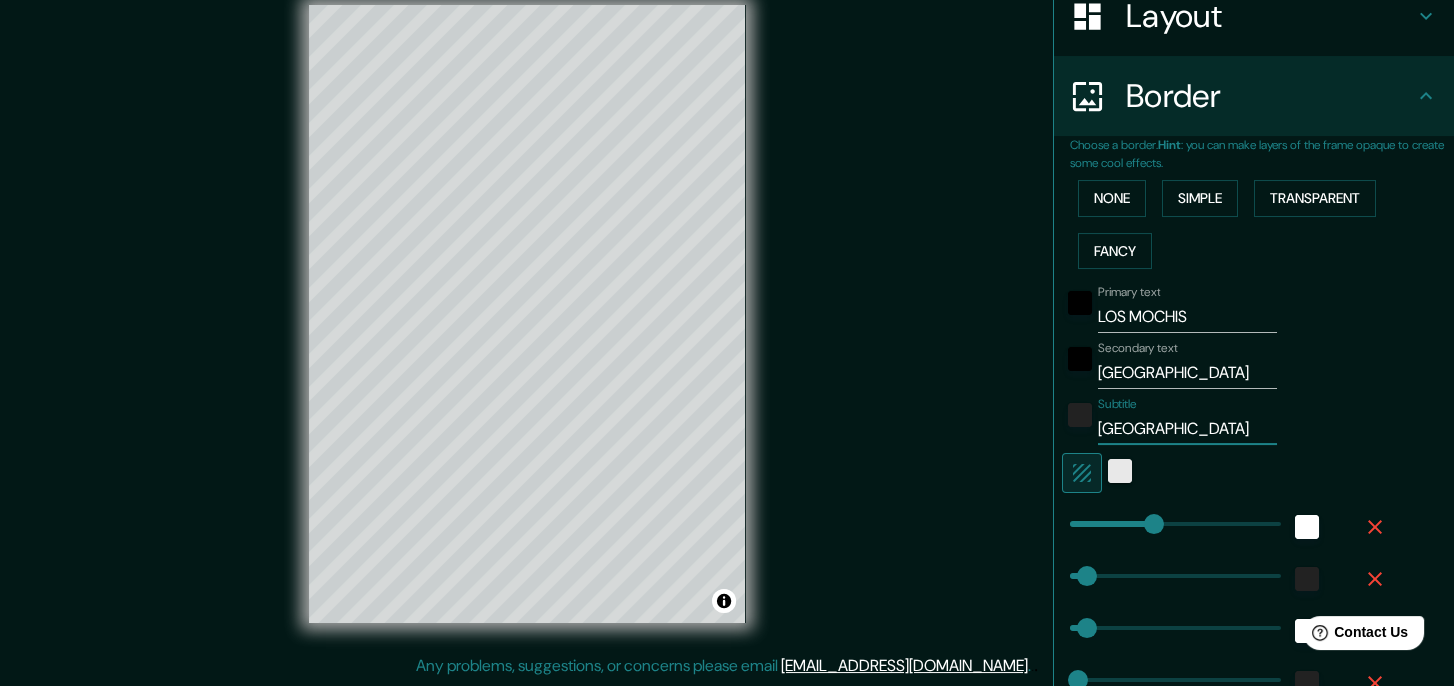 type on "México" 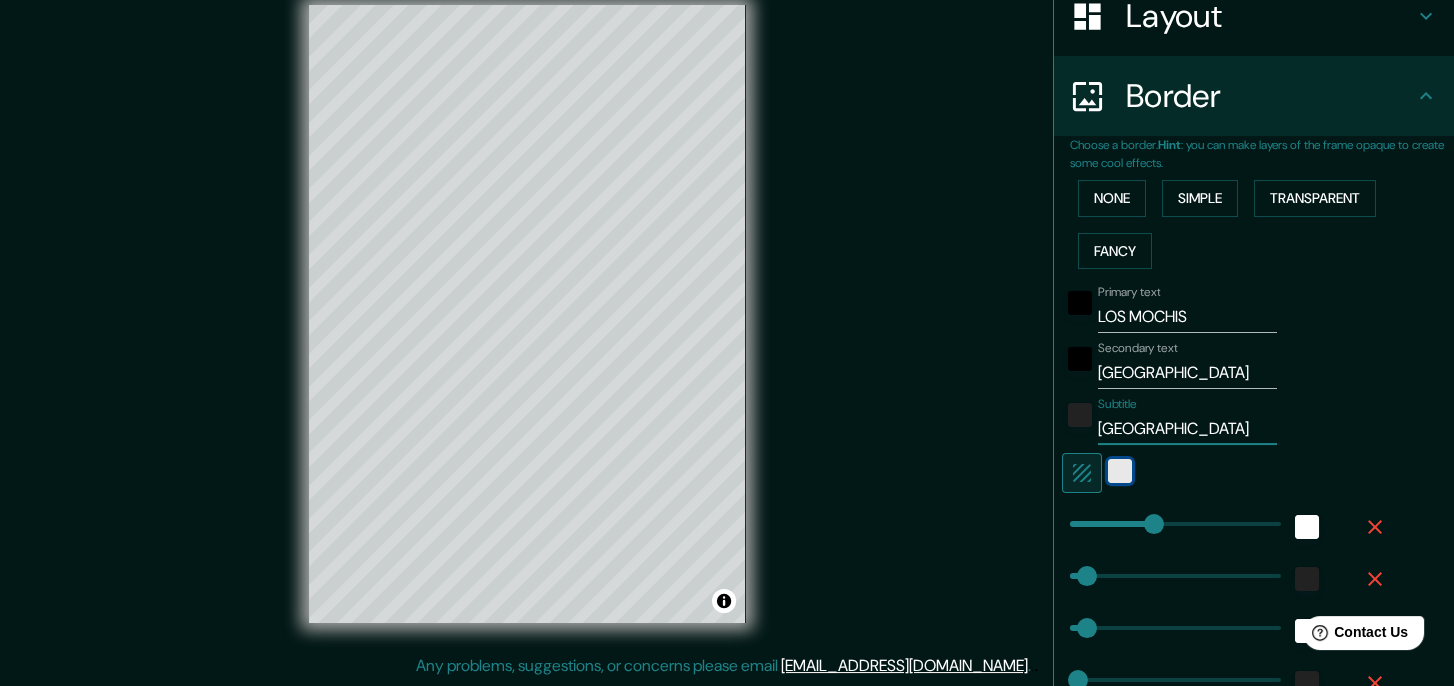 click at bounding box center (1120, 471) 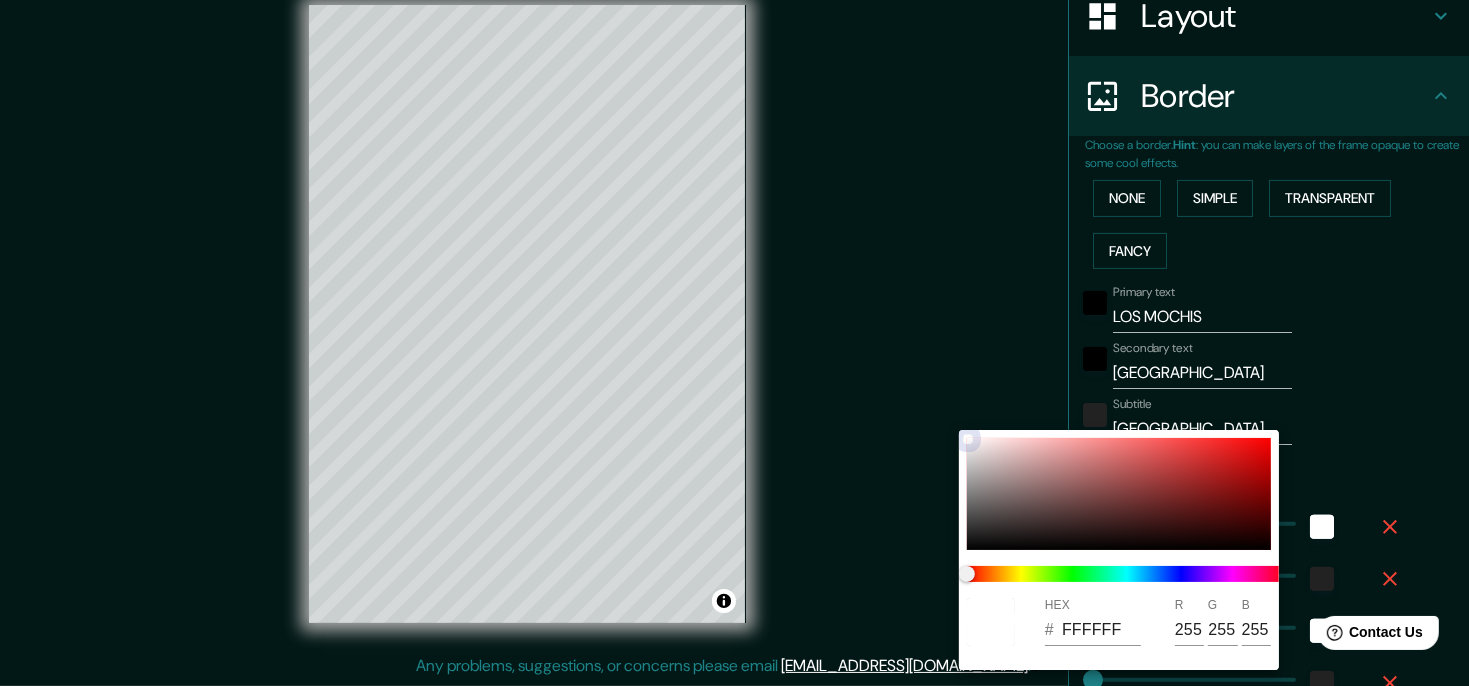 click at bounding box center [1119, 494] 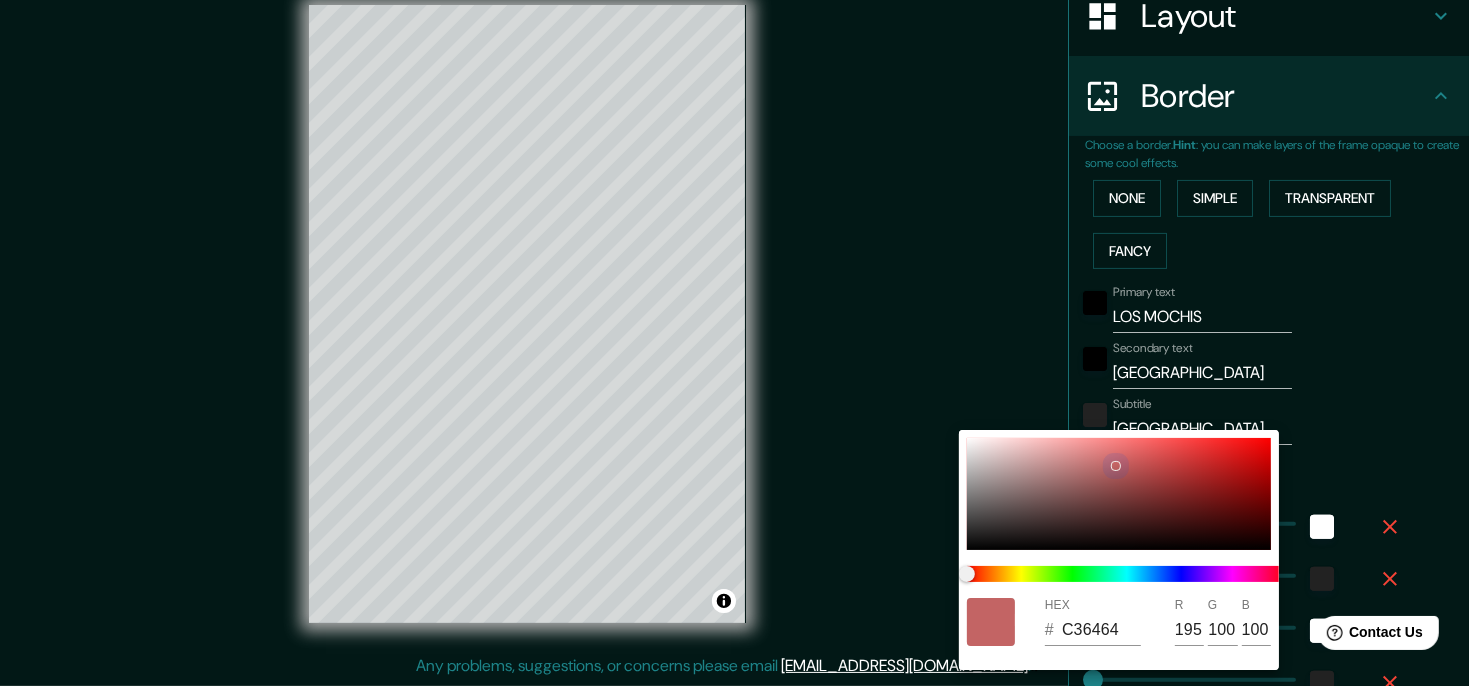 click at bounding box center [1119, 494] 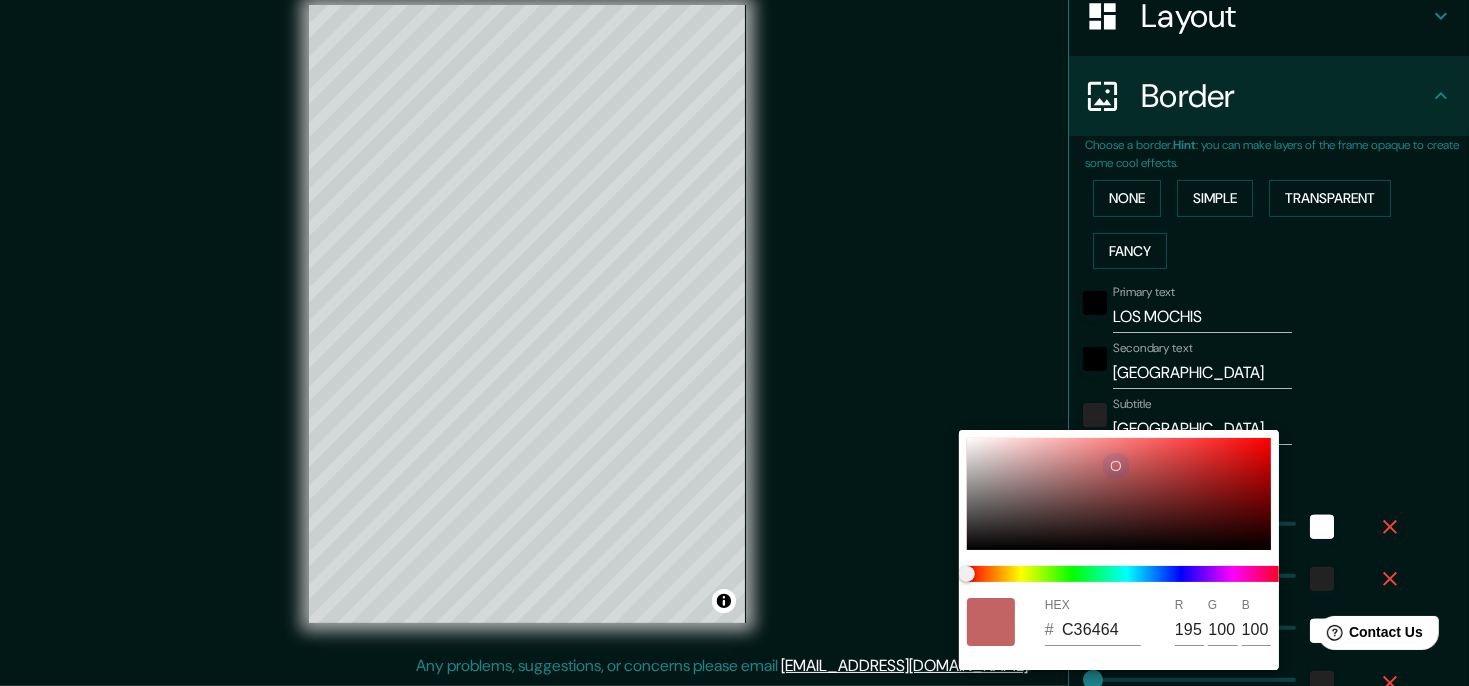 type on "174" 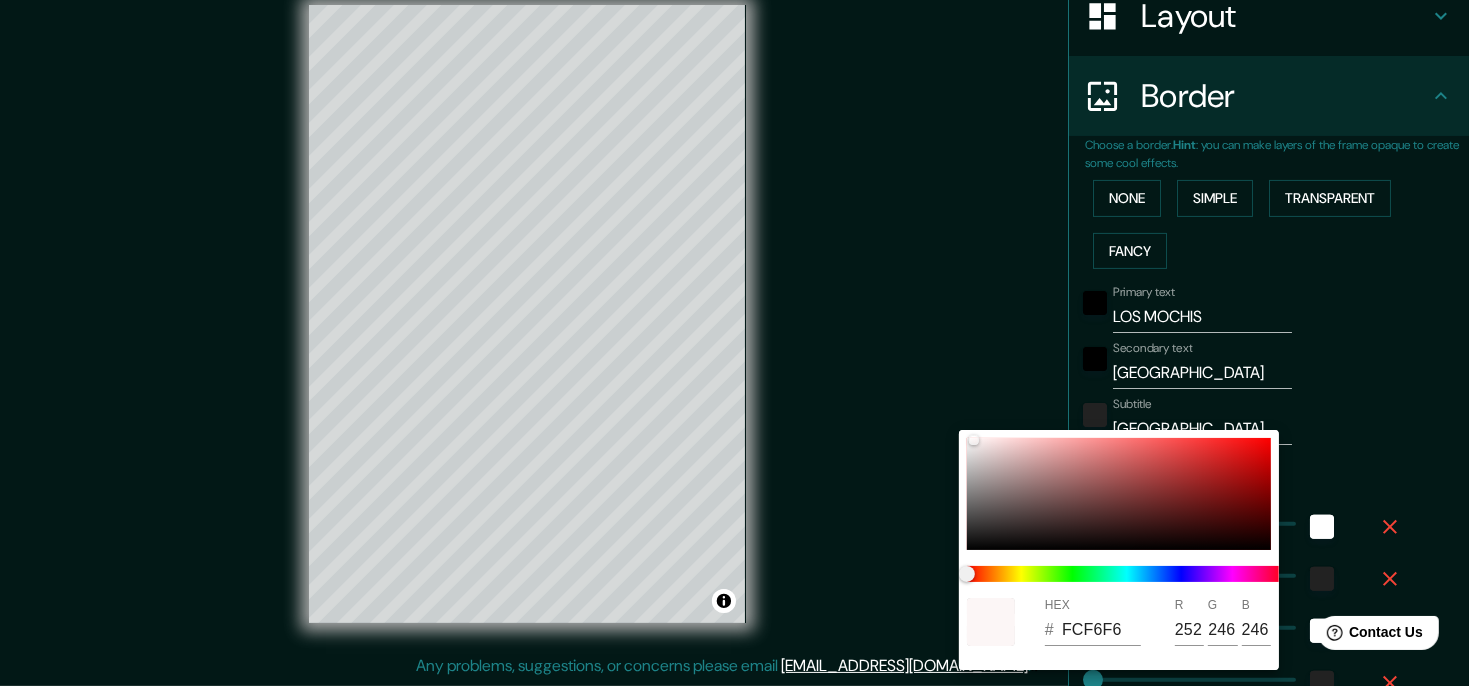 drag, startPoint x: 1326, startPoint y: 359, endPoint x: 1297, endPoint y: 362, distance: 29.15476 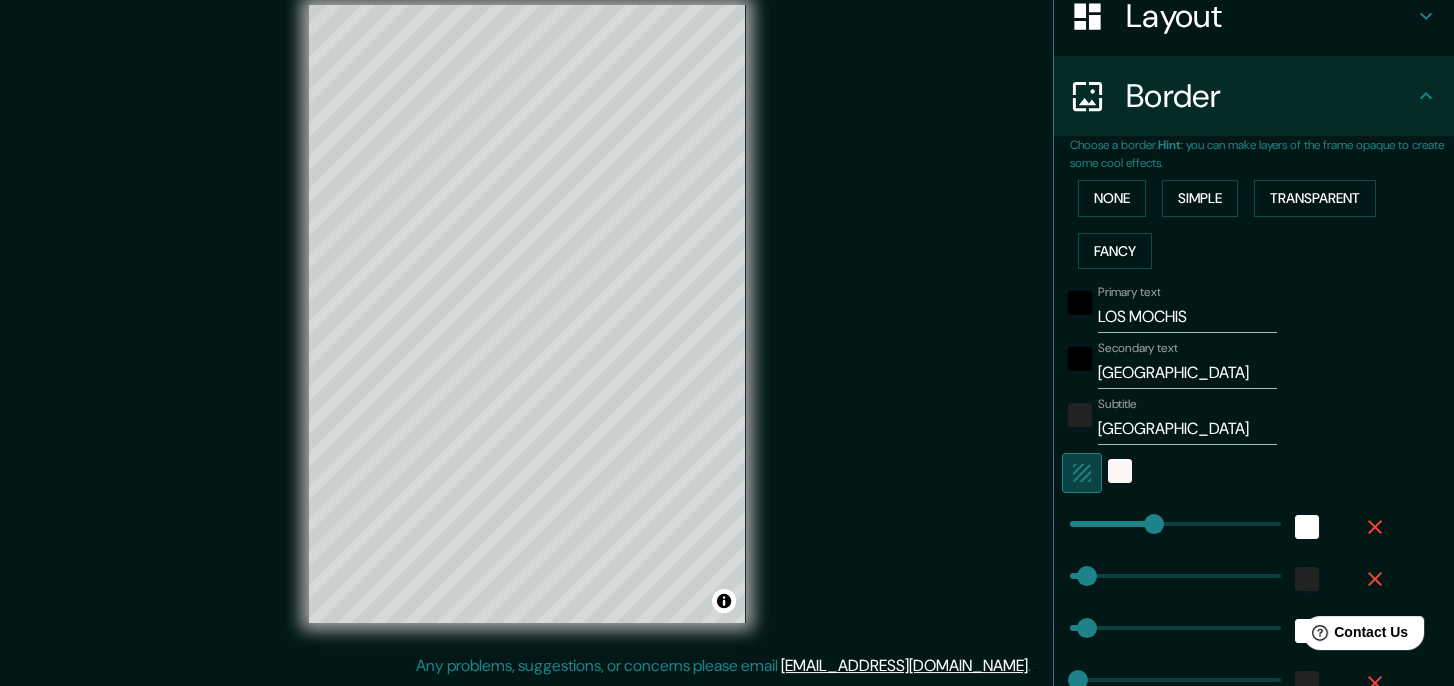 click 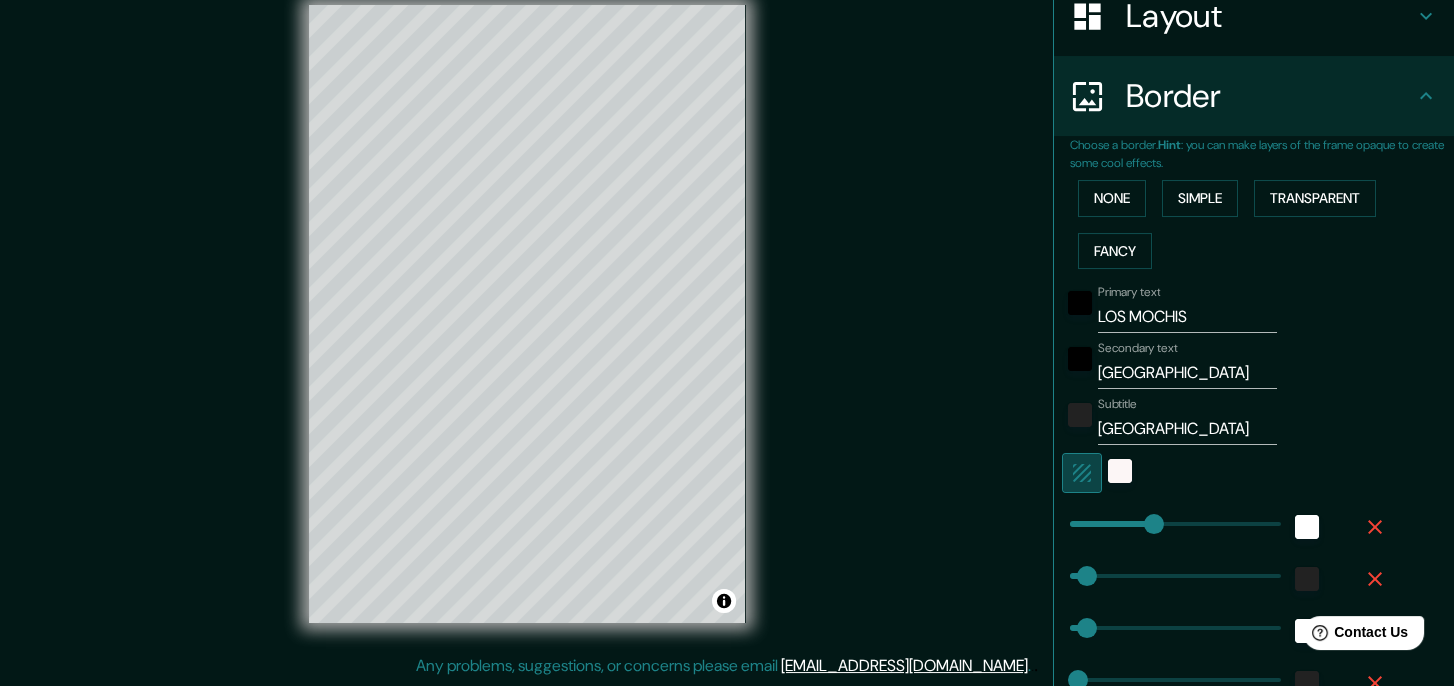 type on "174" 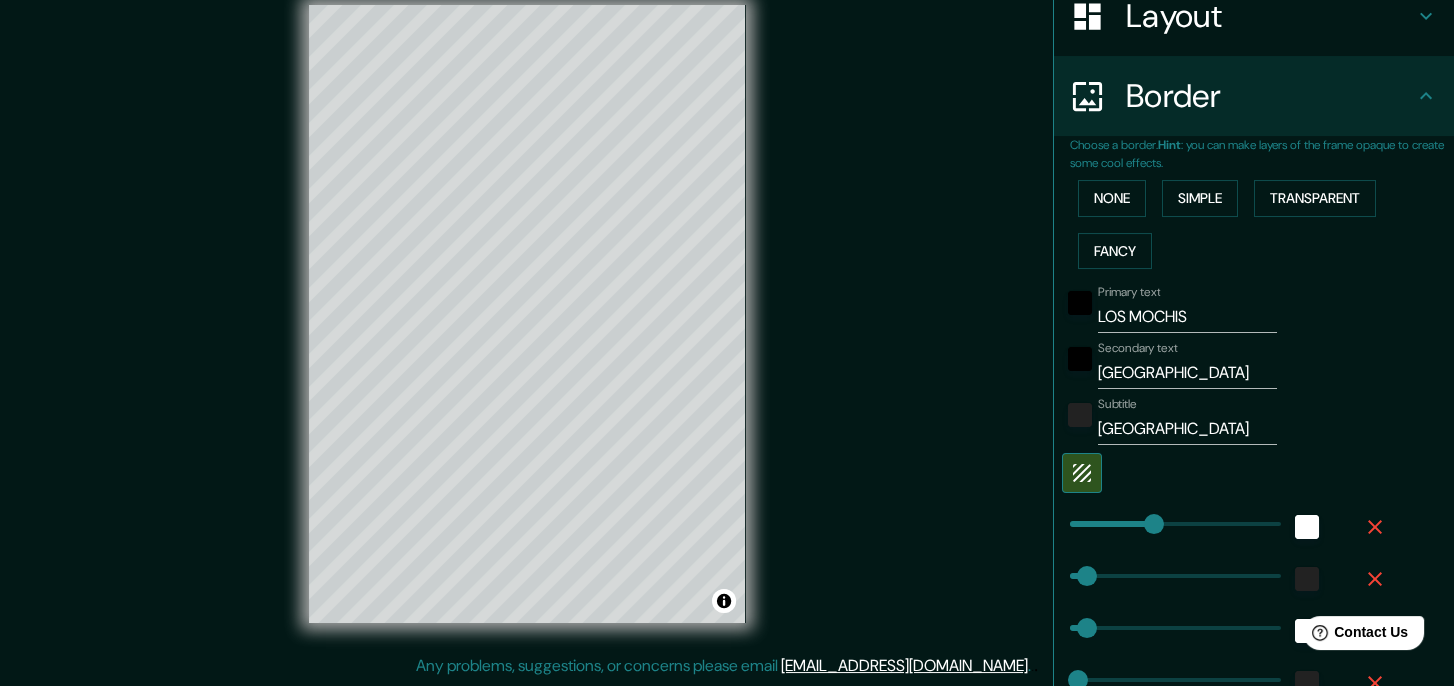 click at bounding box center (1226, 473) 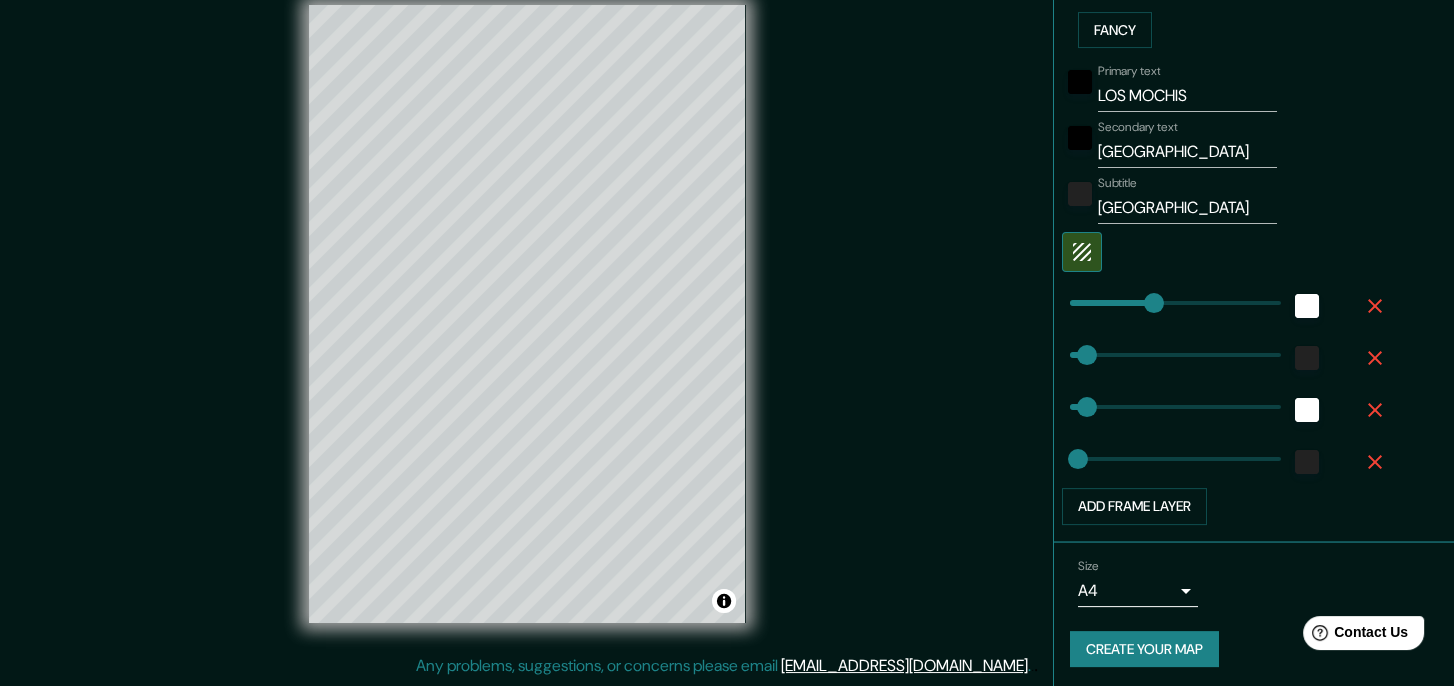 scroll, scrollTop: 552, scrollLeft: 0, axis: vertical 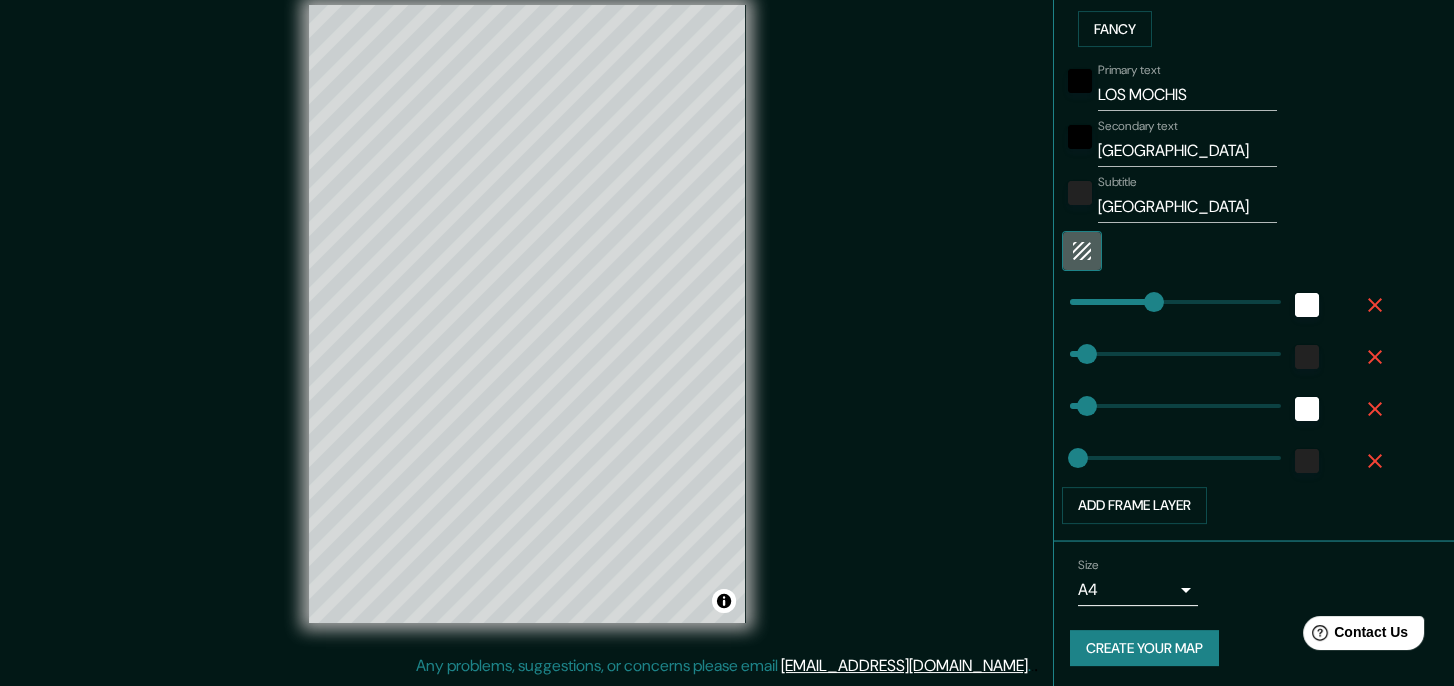 click at bounding box center [1082, 251] 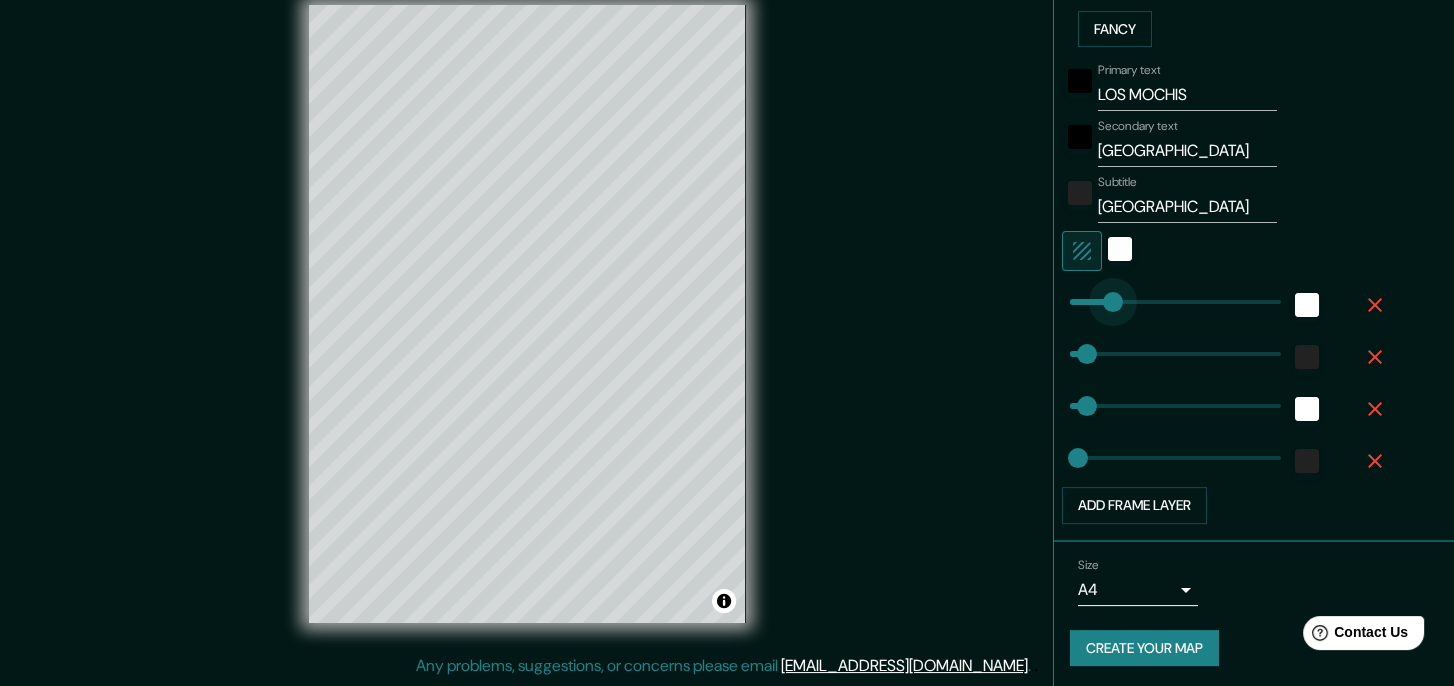 type on "78" 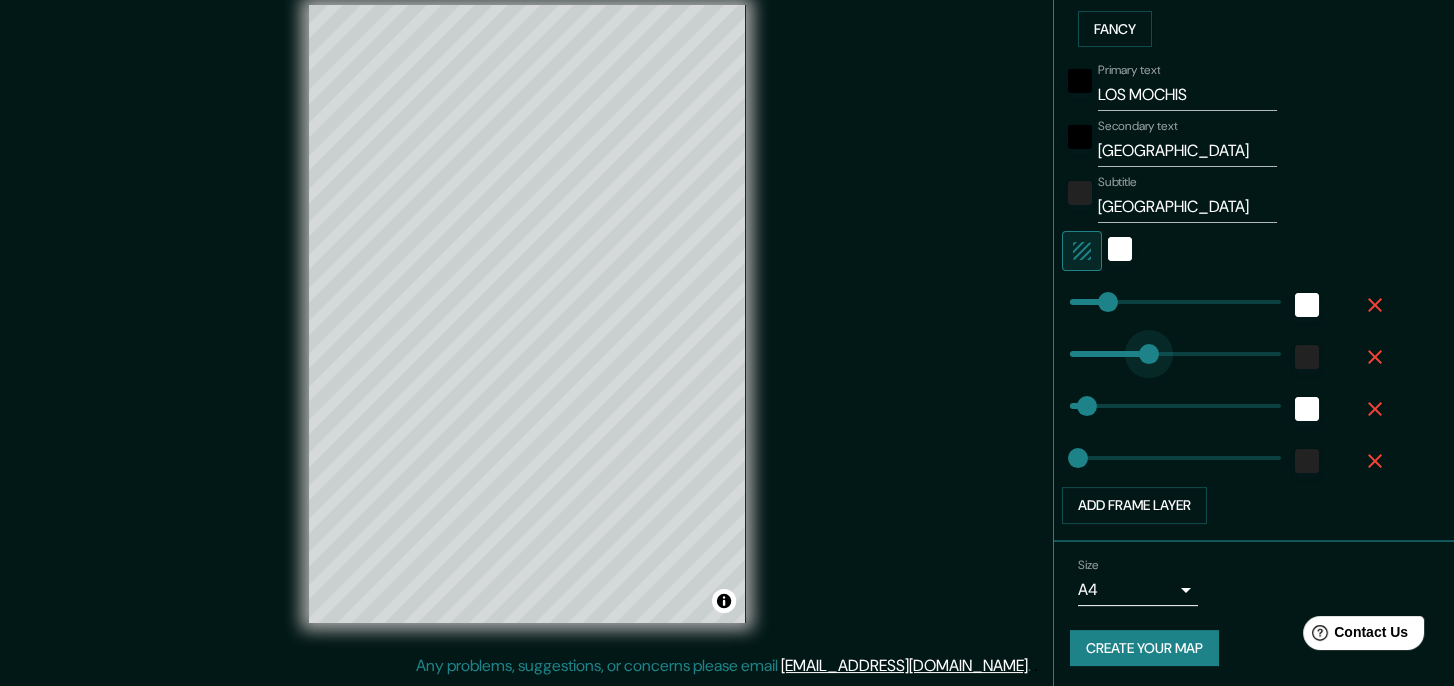 type on "231" 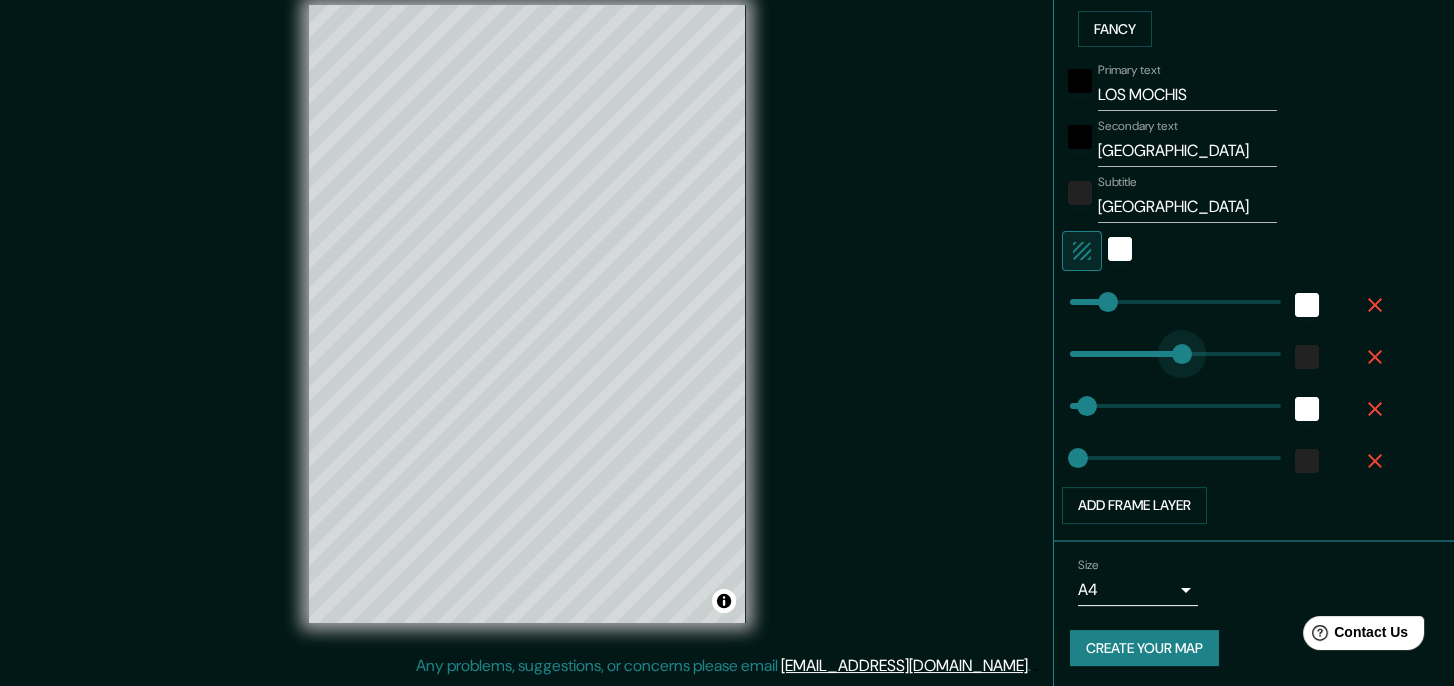 drag, startPoint x: 1078, startPoint y: 356, endPoint x: 1166, endPoint y: 354, distance: 88.02273 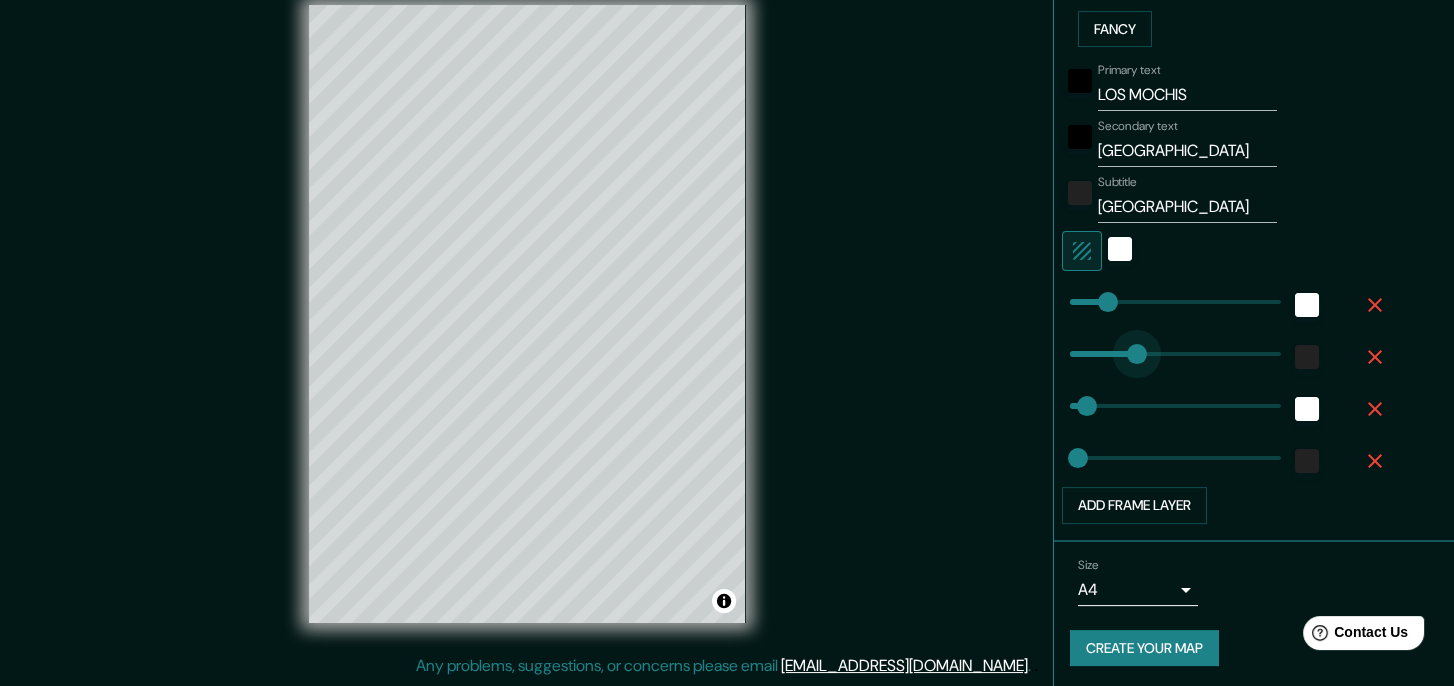 type on "0" 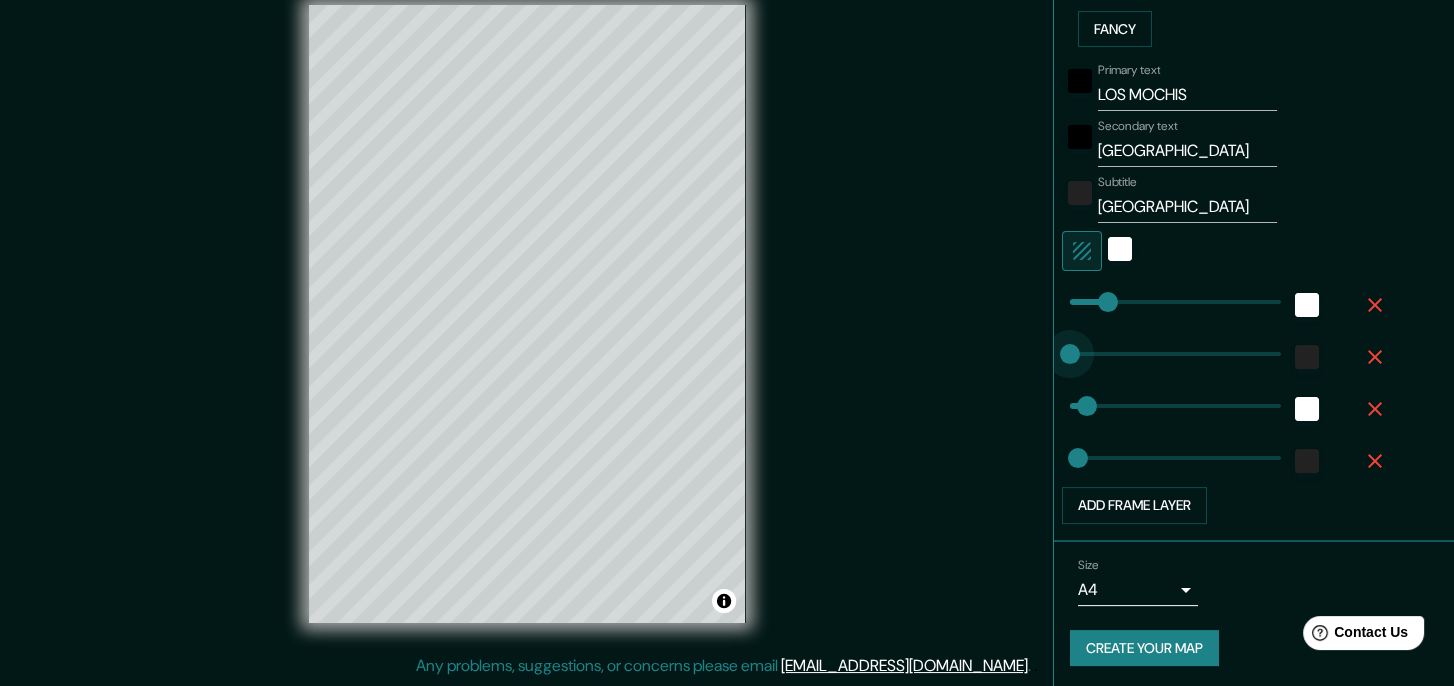drag, startPoint x: 1166, startPoint y: 354, endPoint x: 1052, endPoint y: 383, distance: 117.630775 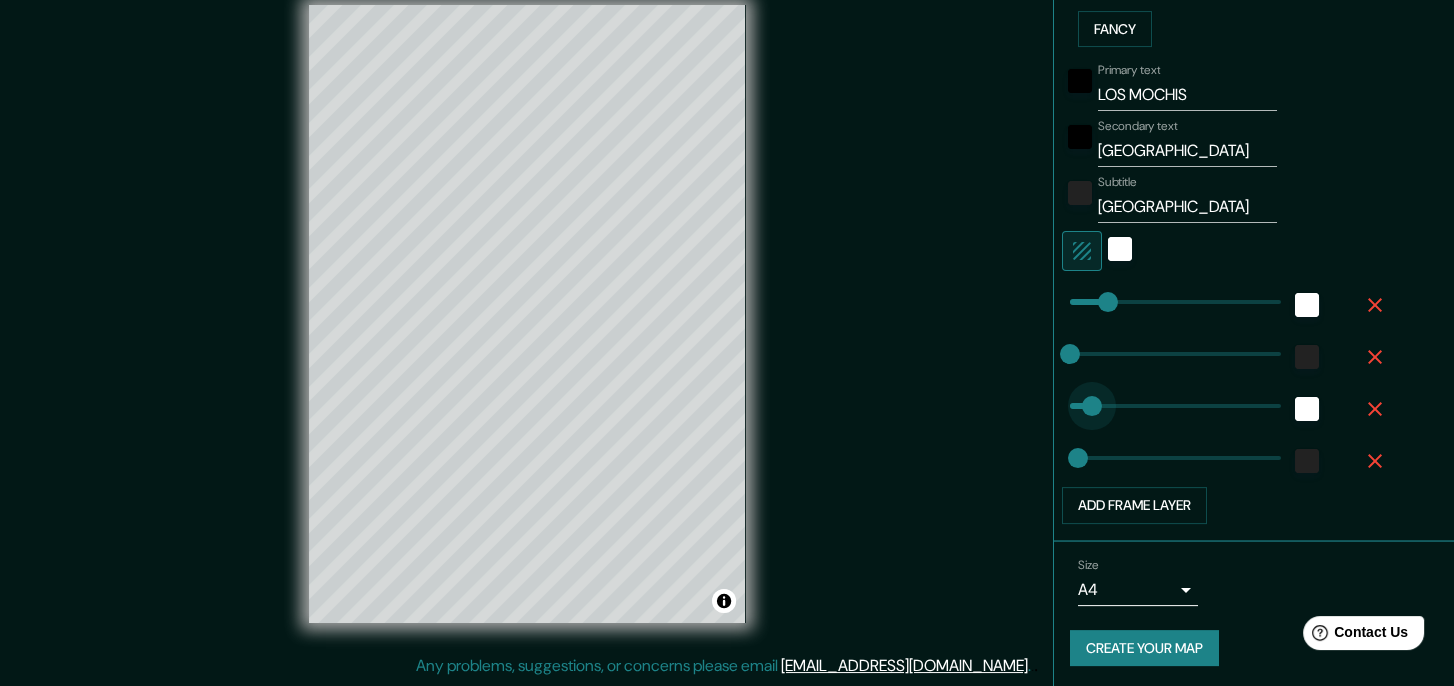 type on "119" 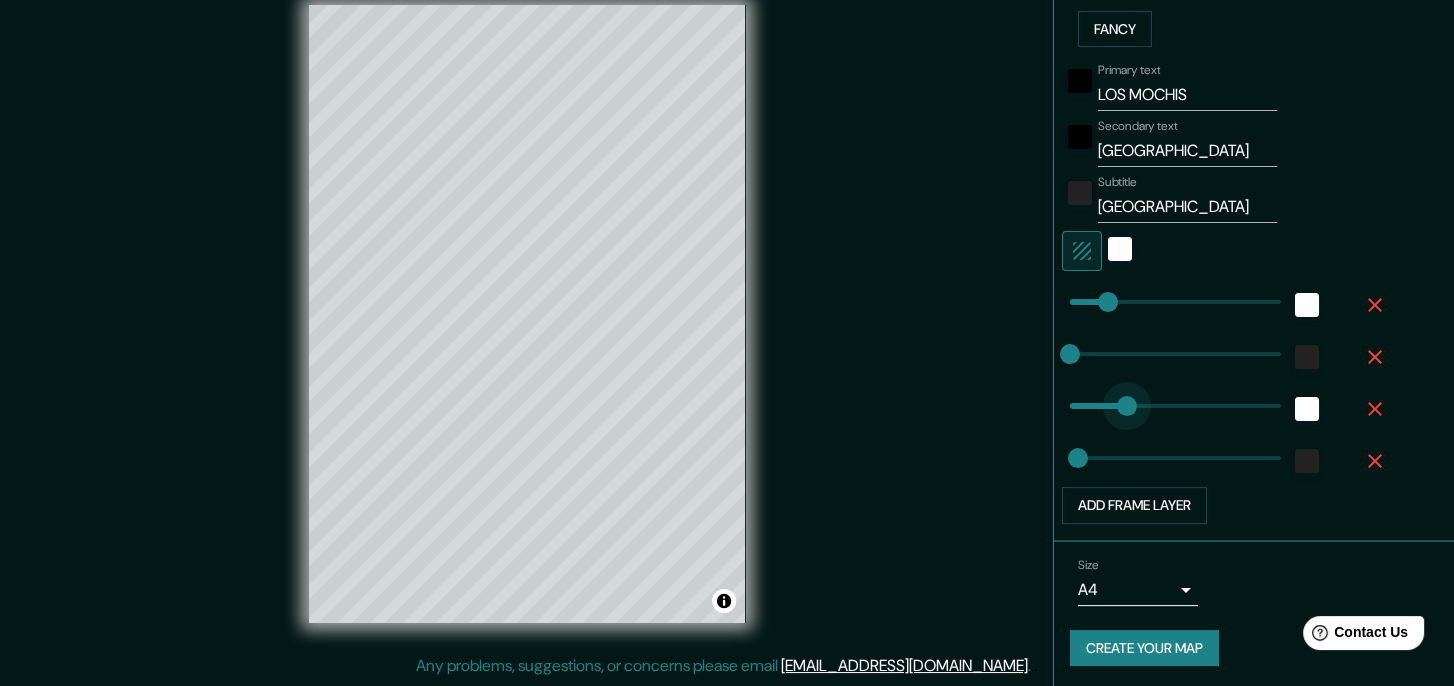 drag, startPoint x: 1076, startPoint y: 412, endPoint x: 1112, endPoint y: 407, distance: 36.345562 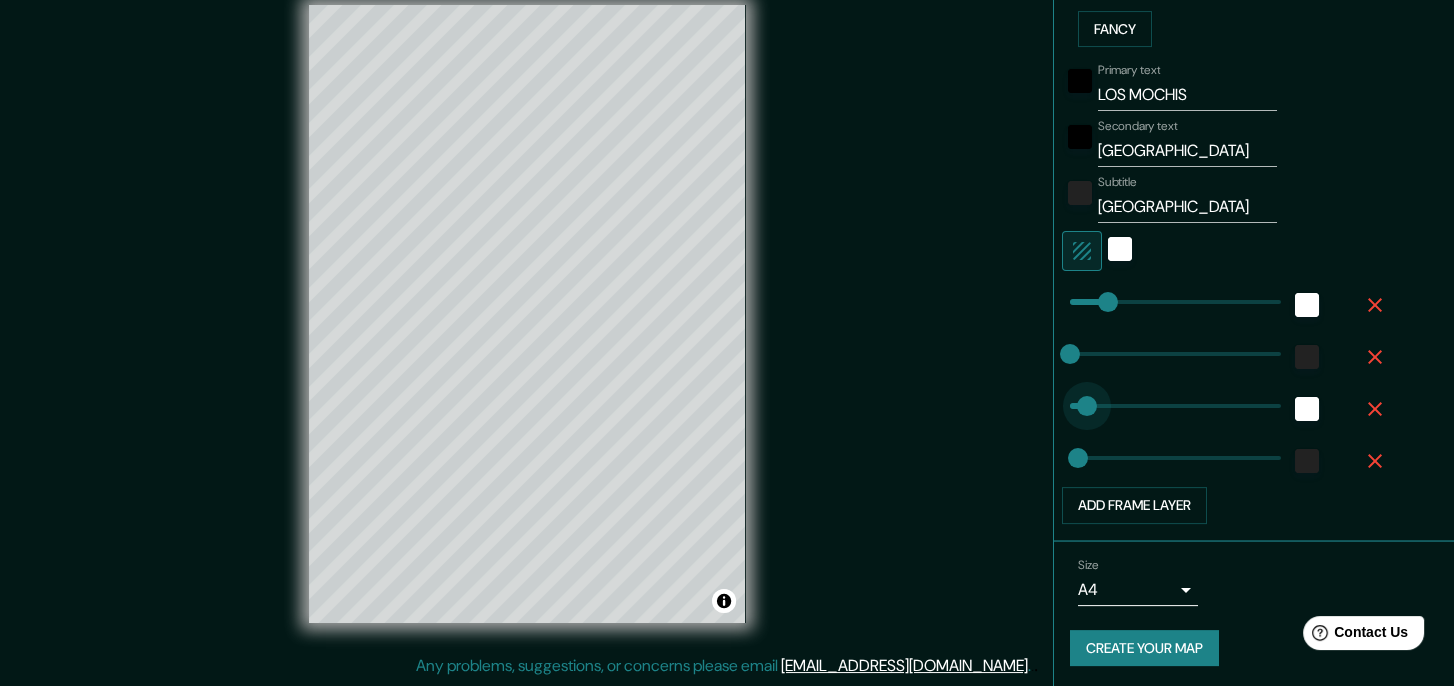 type on "34" 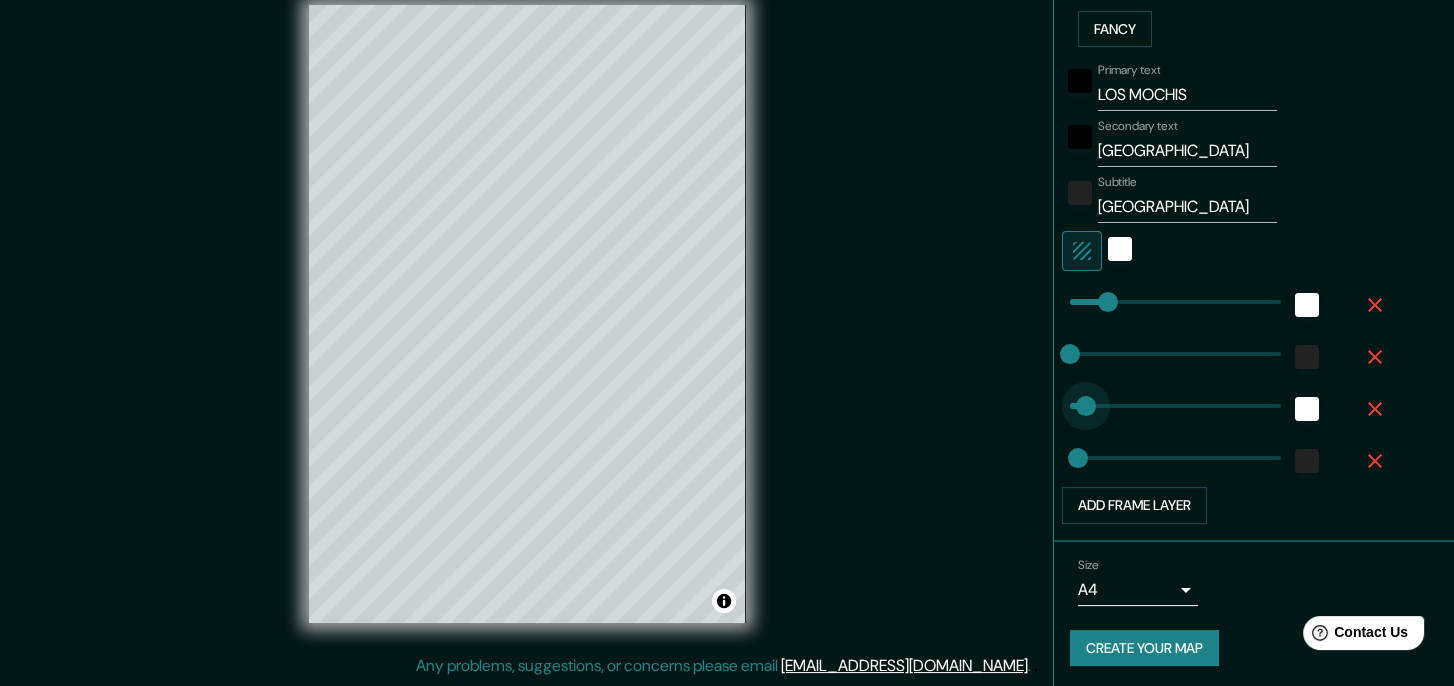 drag, startPoint x: 1112, startPoint y: 407, endPoint x: 1071, endPoint y: 415, distance: 41.773197 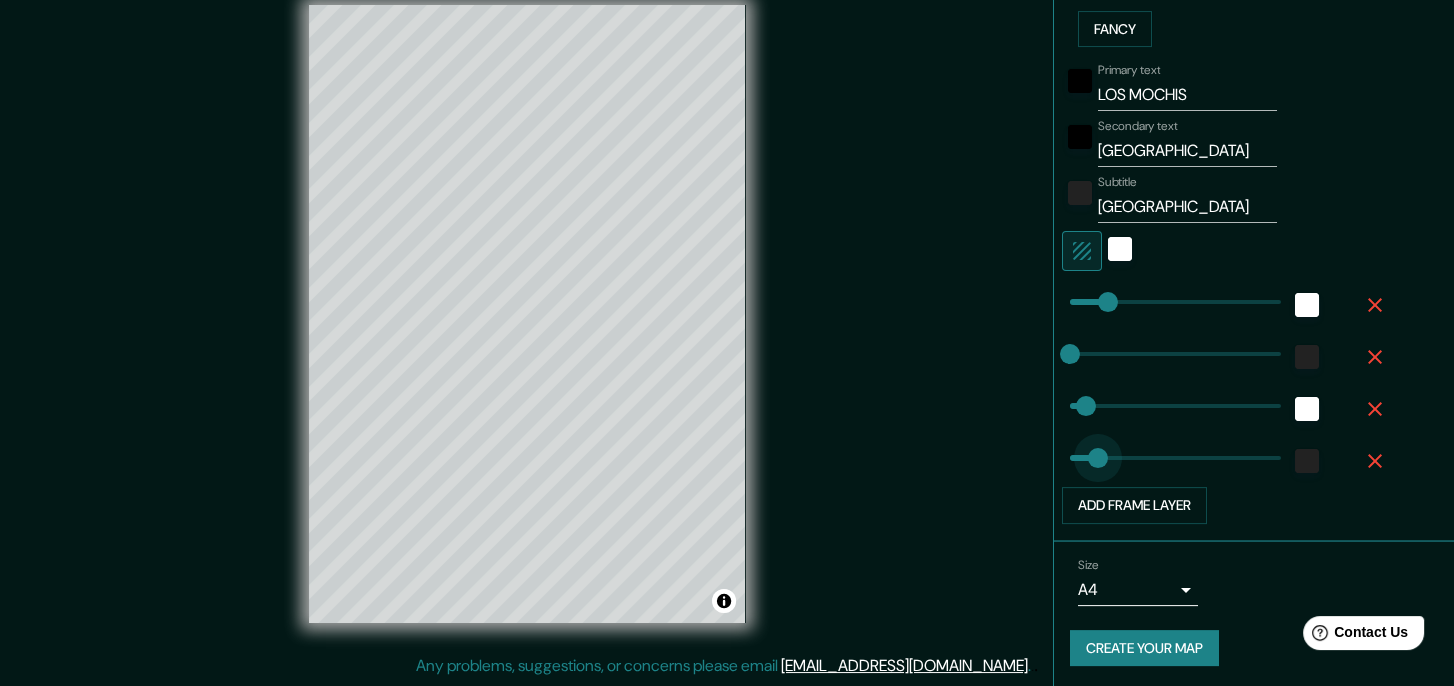 type on "98" 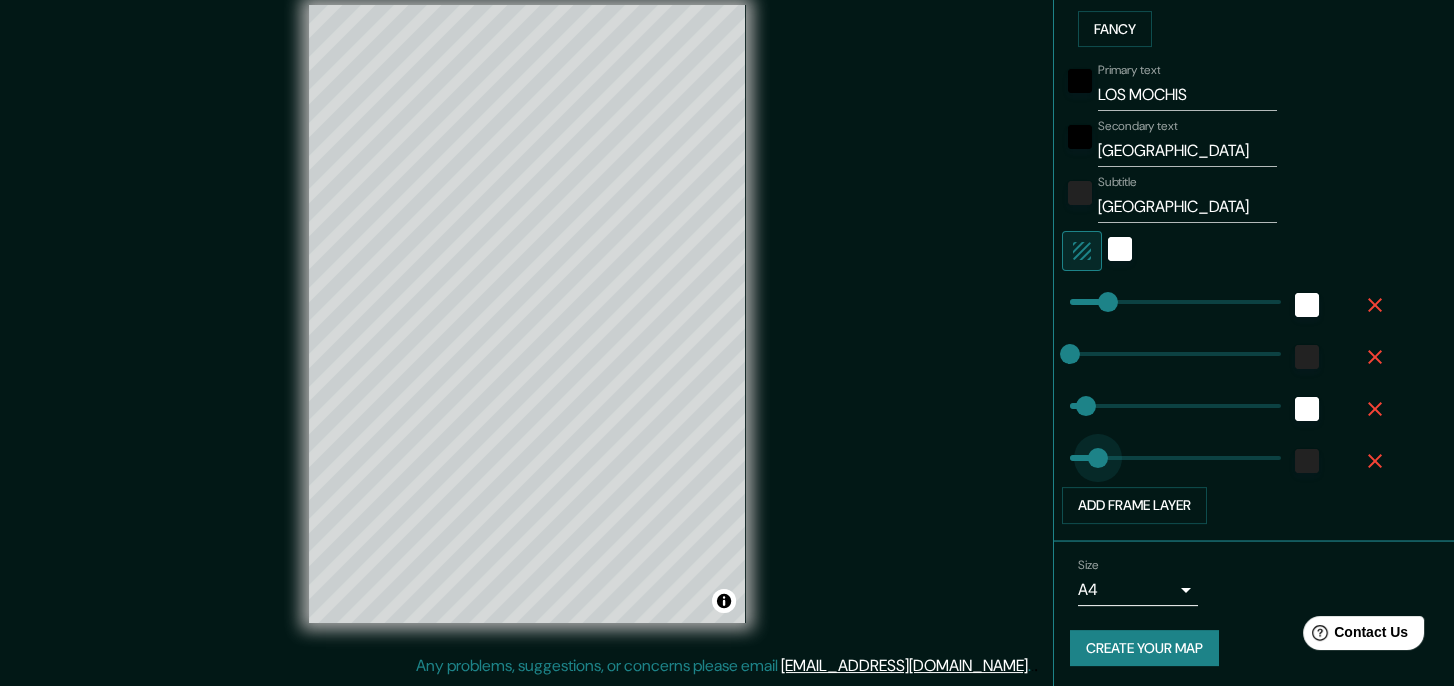type on "0" 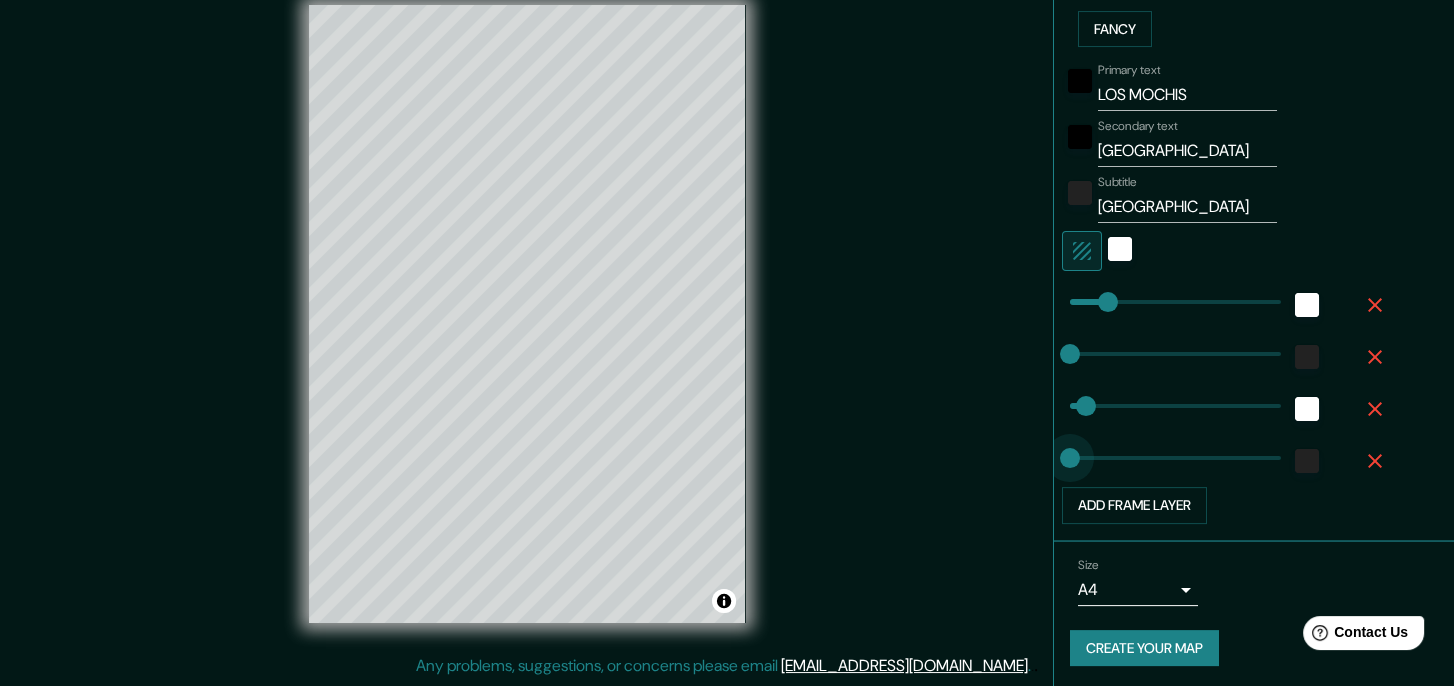 drag, startPoint x: 1102, startPoint y: 449, endPoint x: 1009, endPoint y: 486, distance: 100.08996 